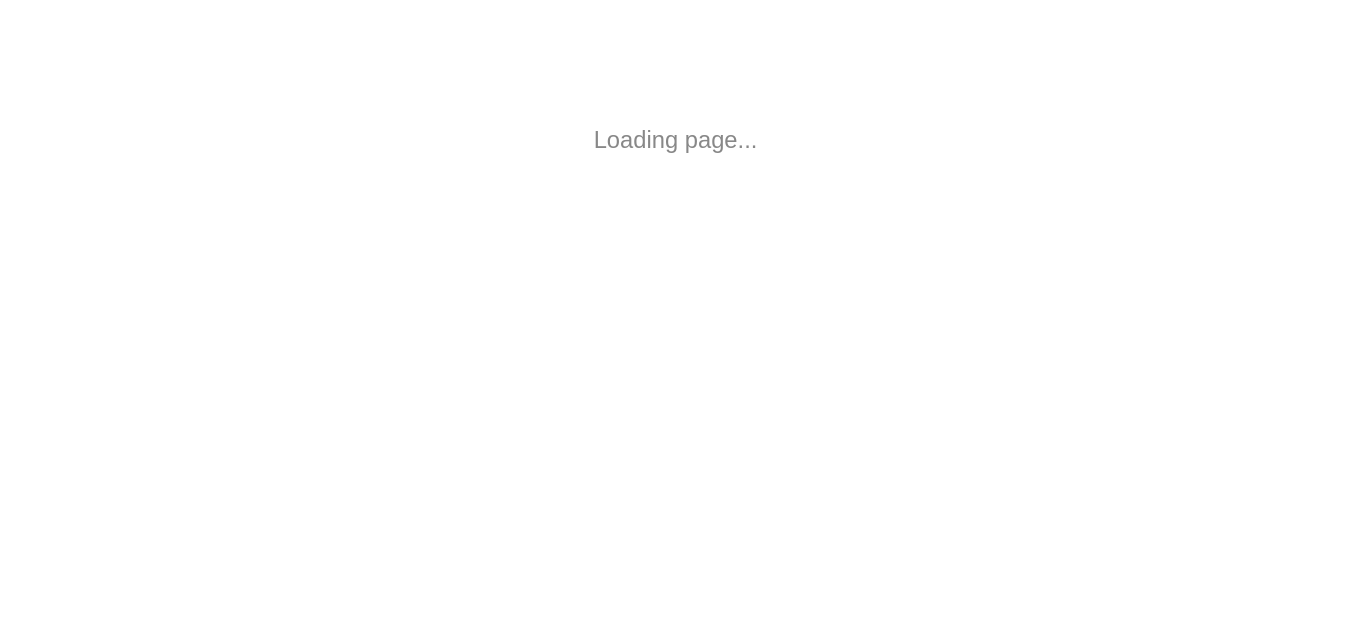 scroll, scrollTop: 0, scrollLeft: 0, axis: both 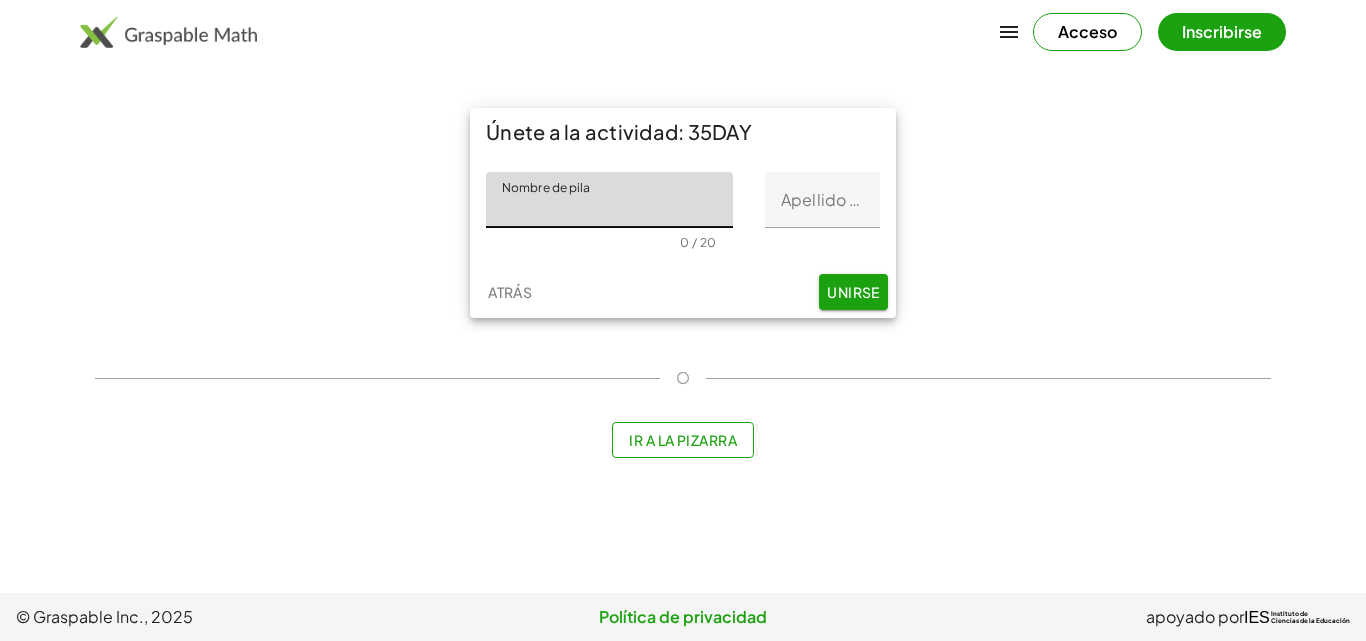 click on "Nombre de pila" 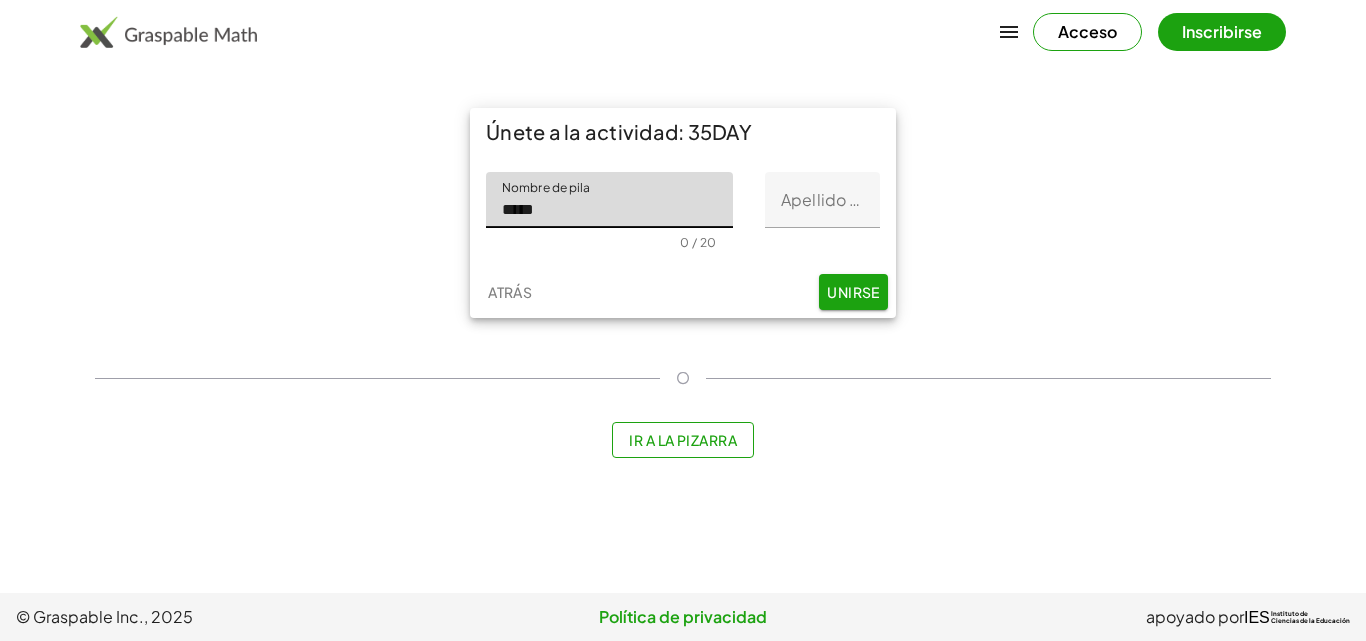 type on "*****" 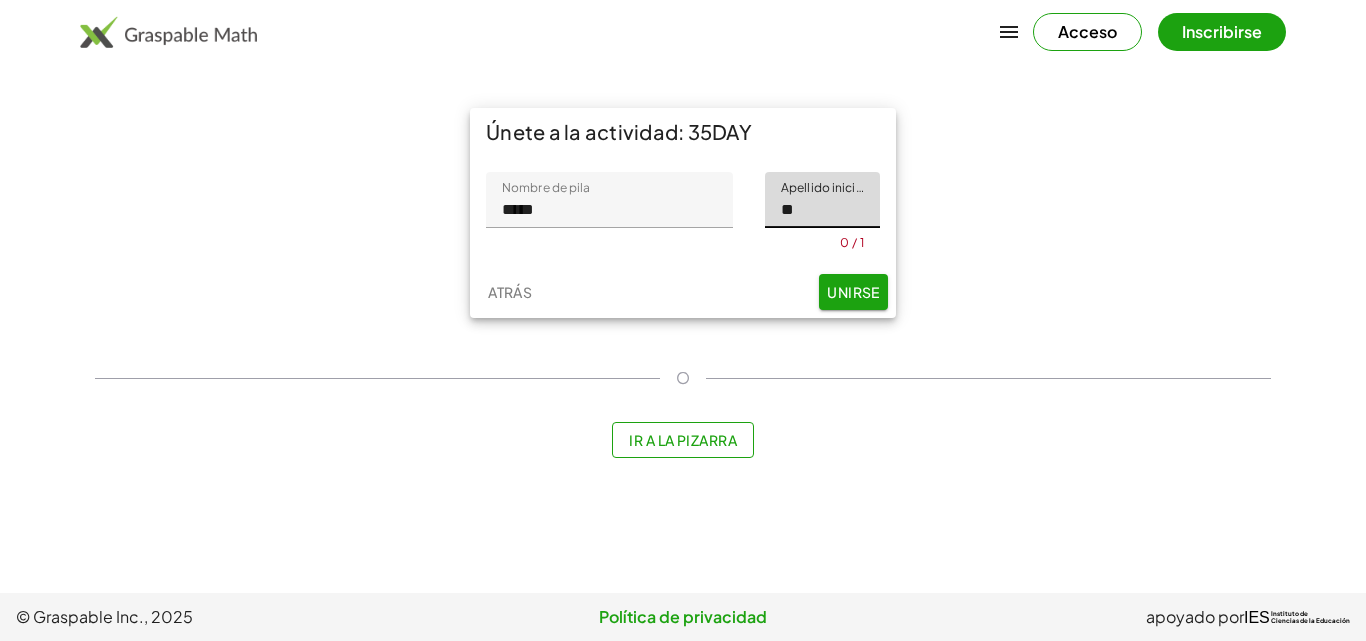 type on "*" 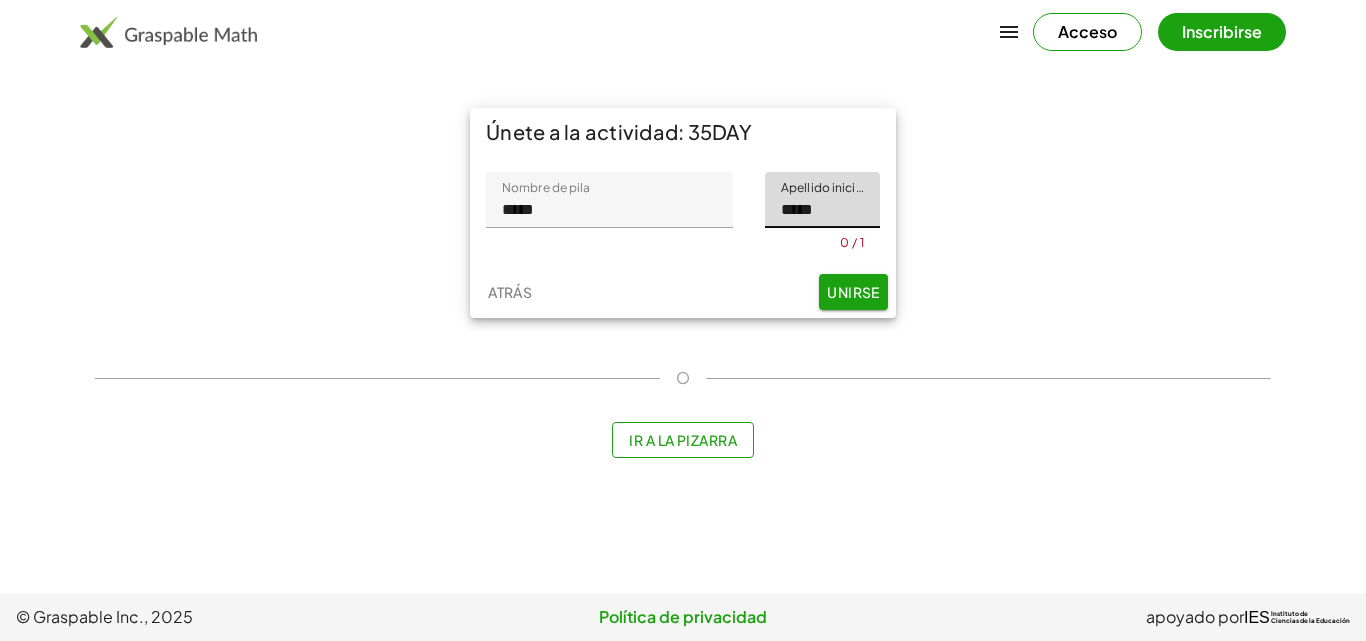 click on "Unirse" 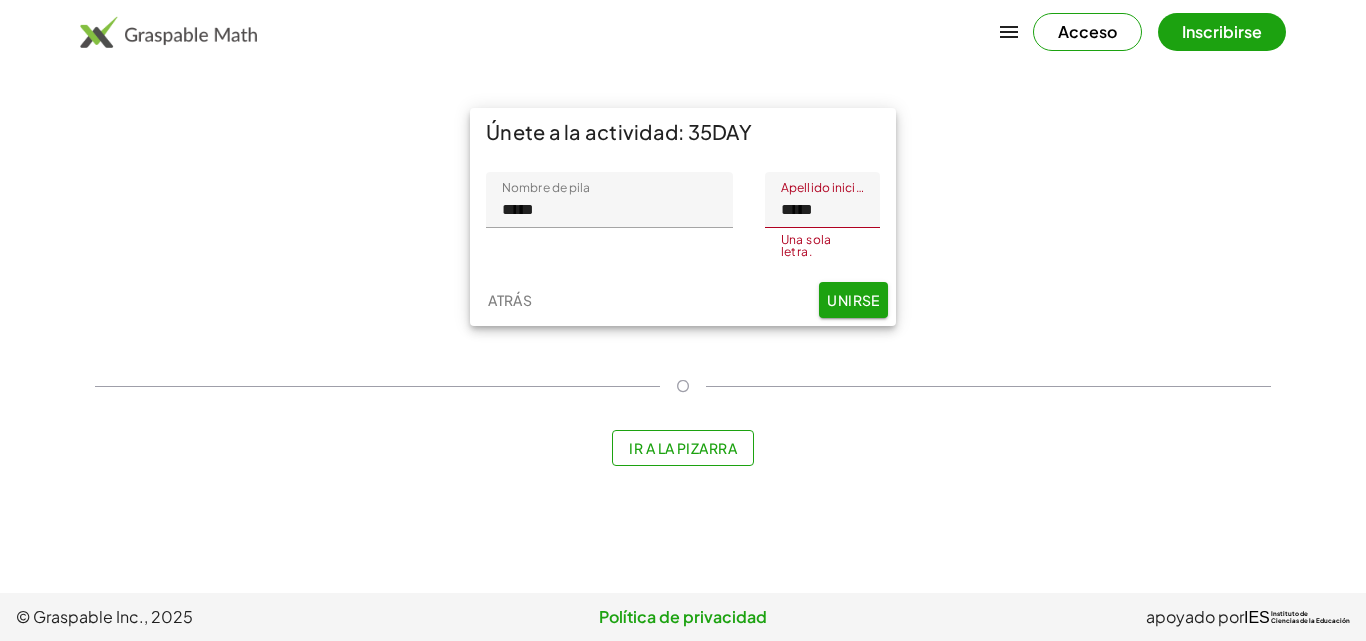 click on "*****" 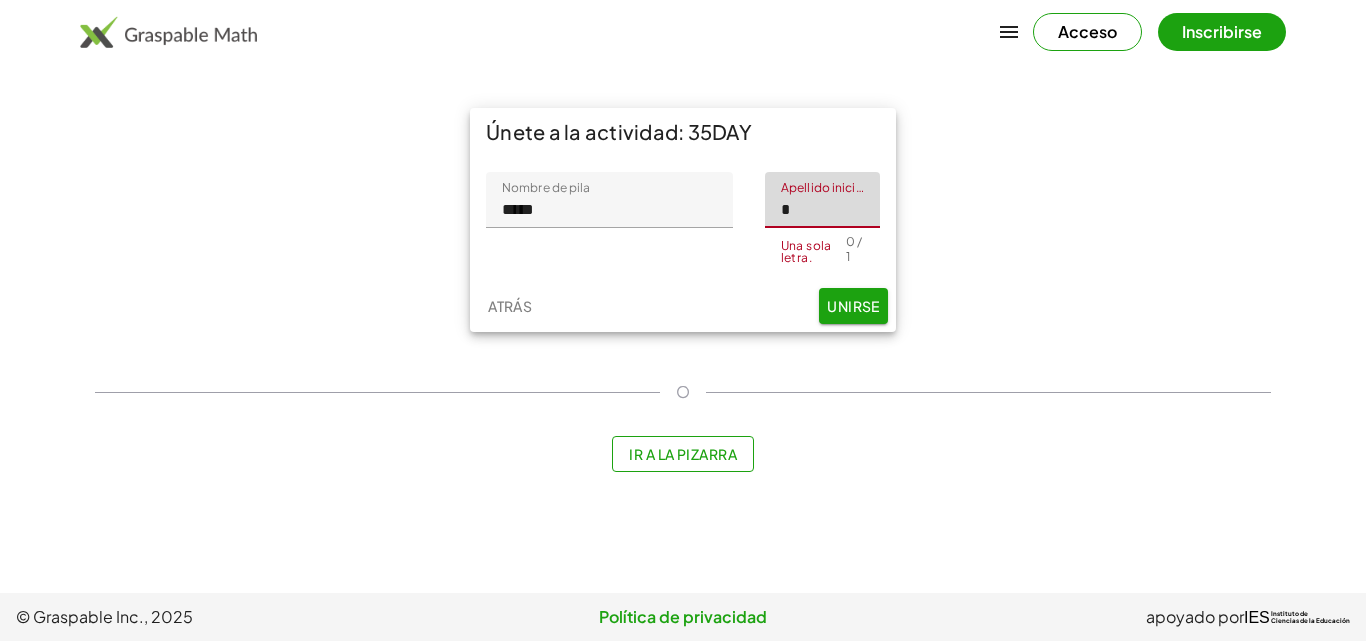 type on "*" 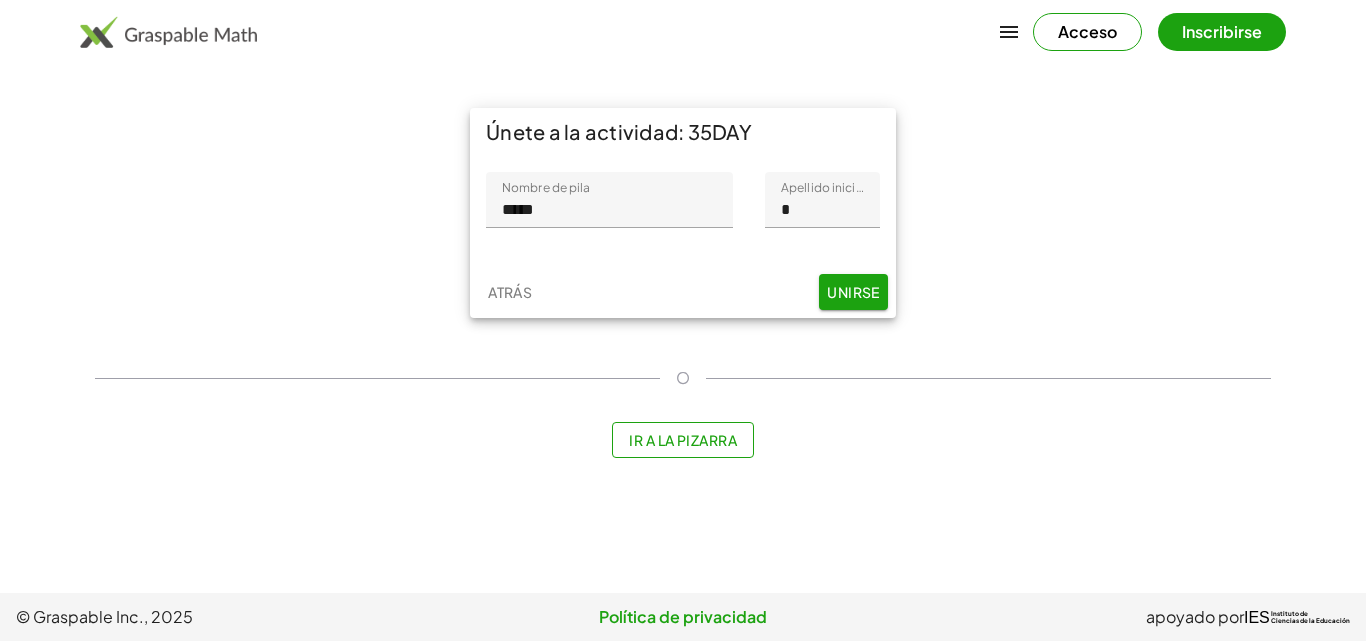 click on "Unirse" 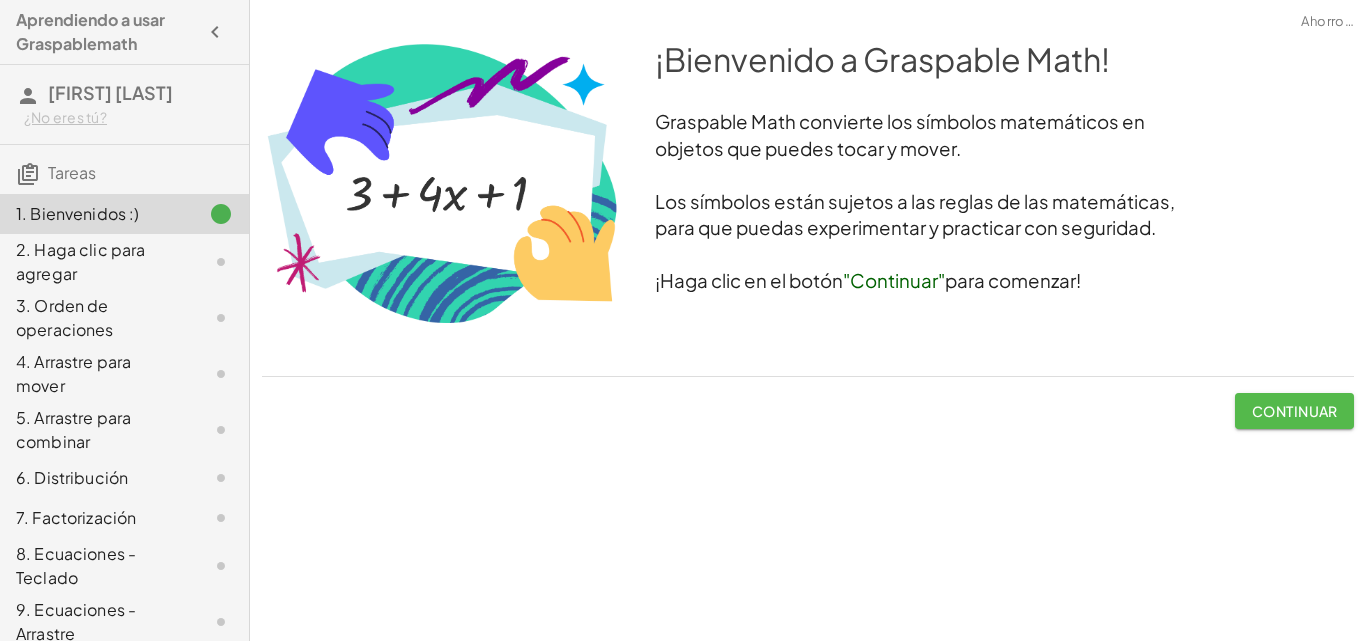 click on "Continuar" at bounding box center (1295, 411) 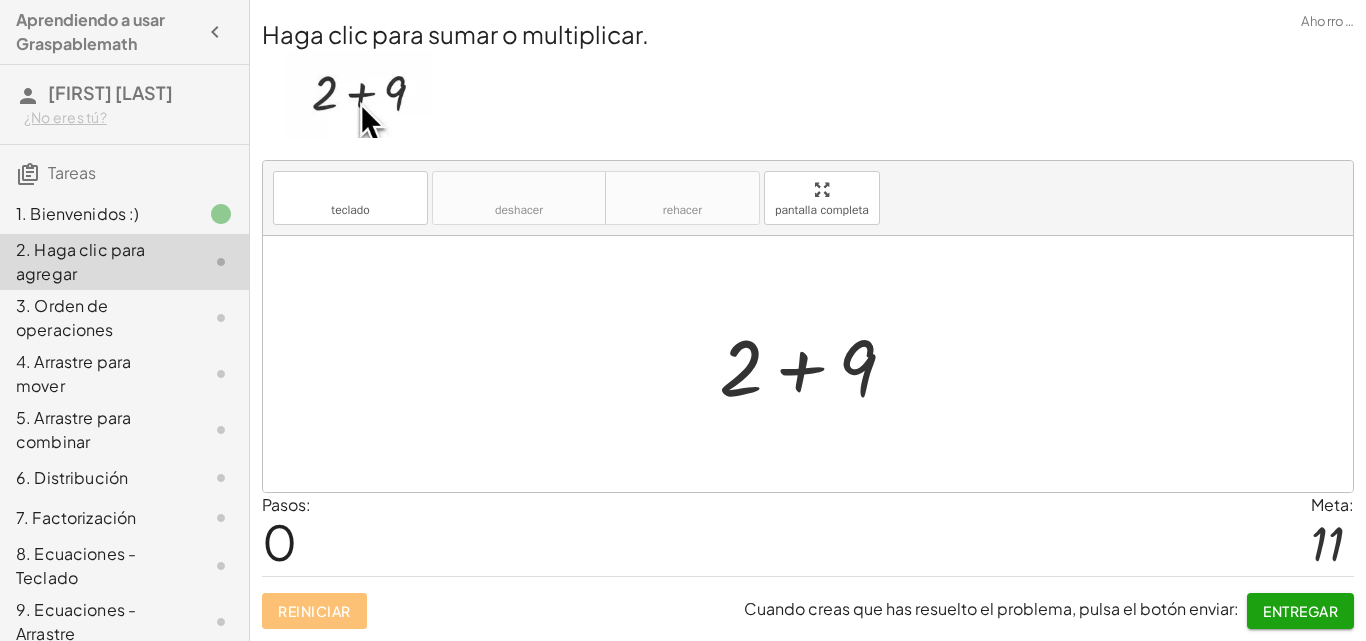 click at bounding box center (815, 364) 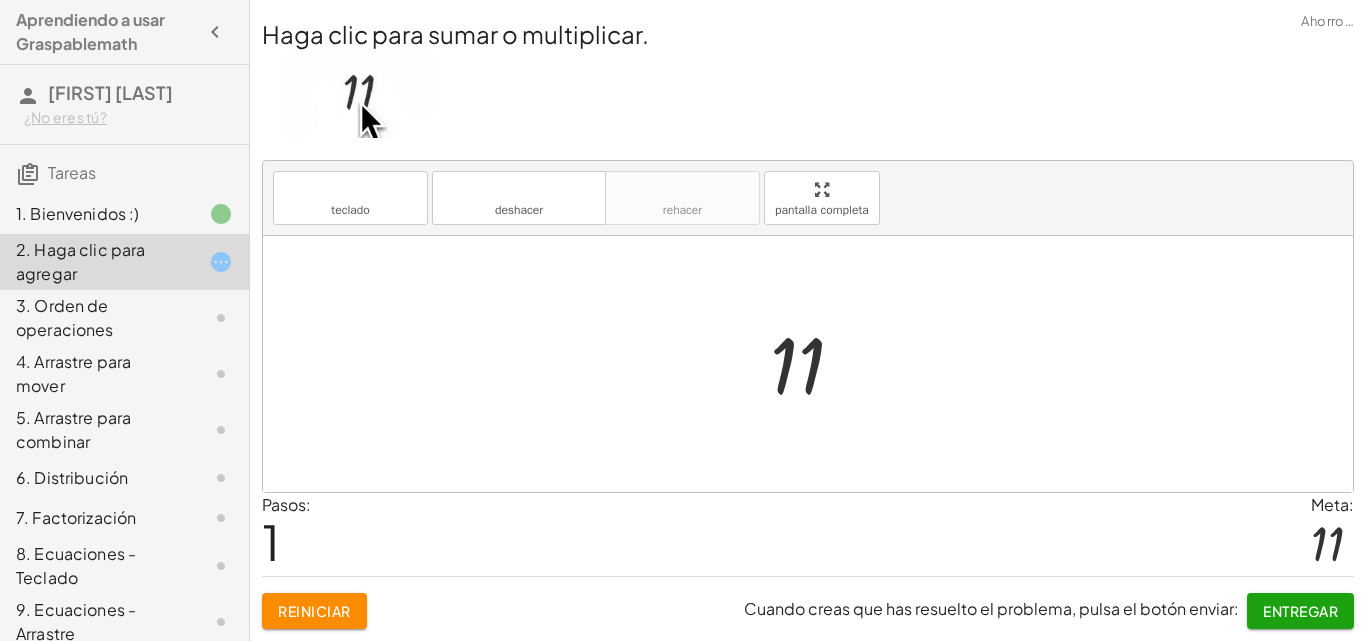 drag, startPoint x: 1311, startPoint y: 596, endPoint x: 1275, endPoint y: 590, distance: 36.496574 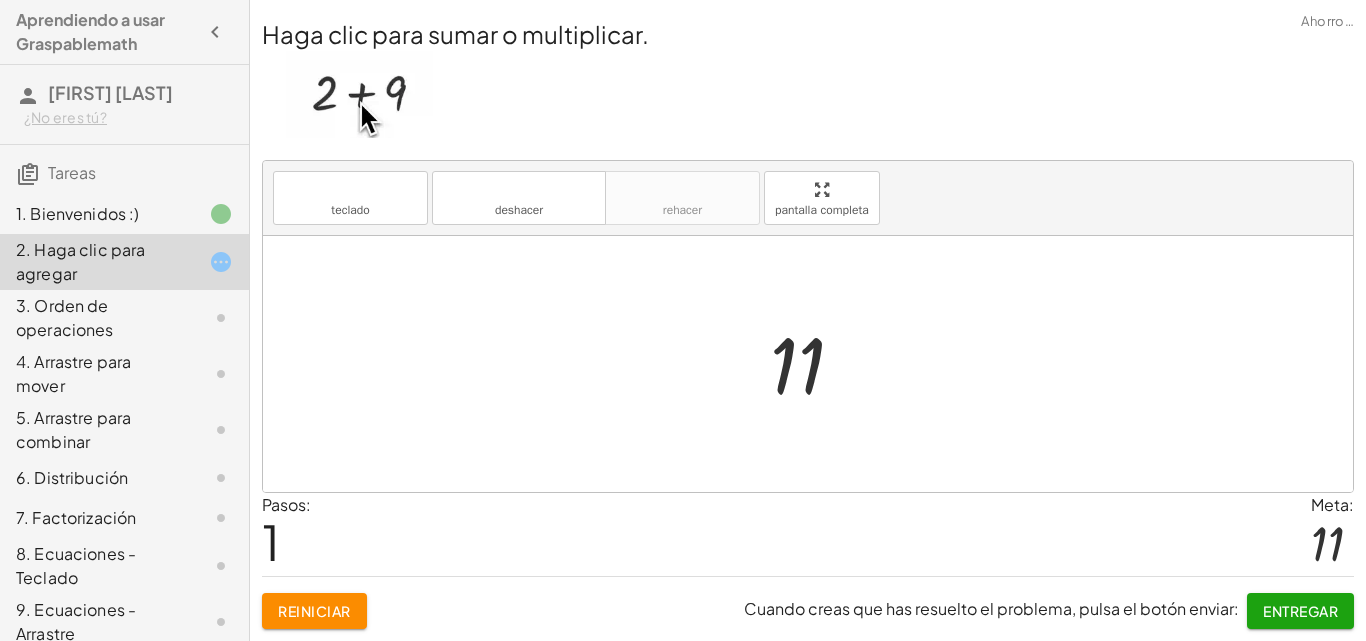 click on "Entregar" at bounding box center [1300, 611] 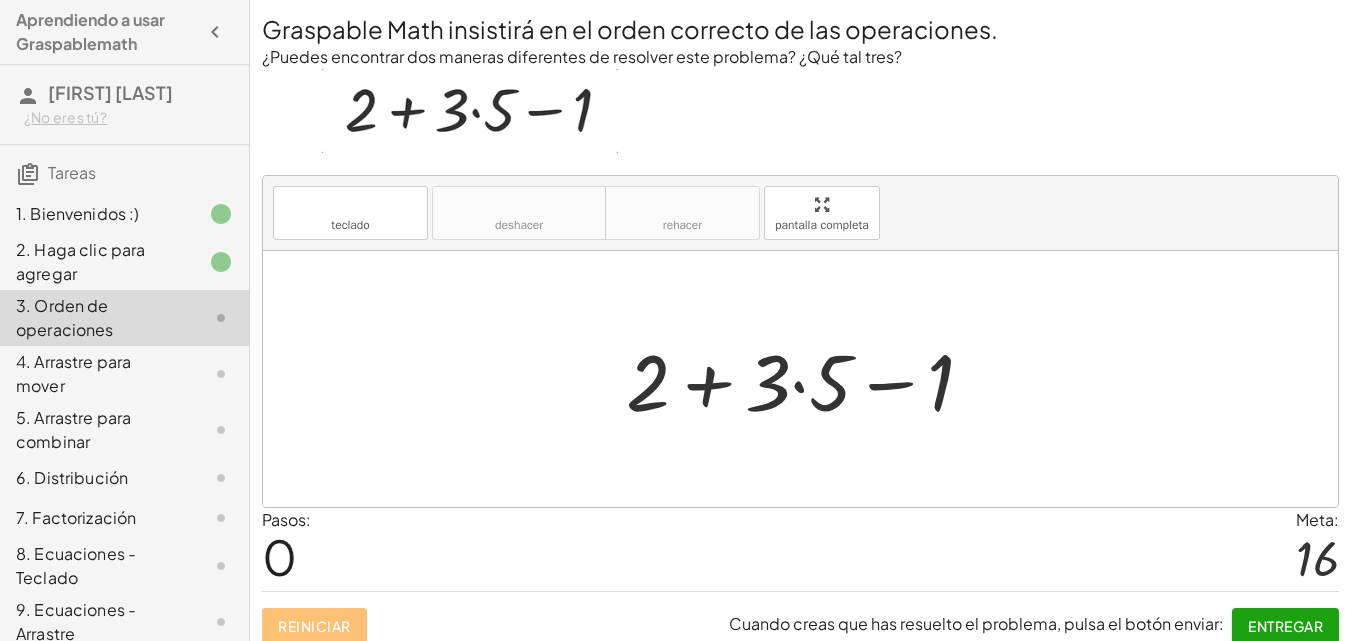 click at bounding box center (808, 379) 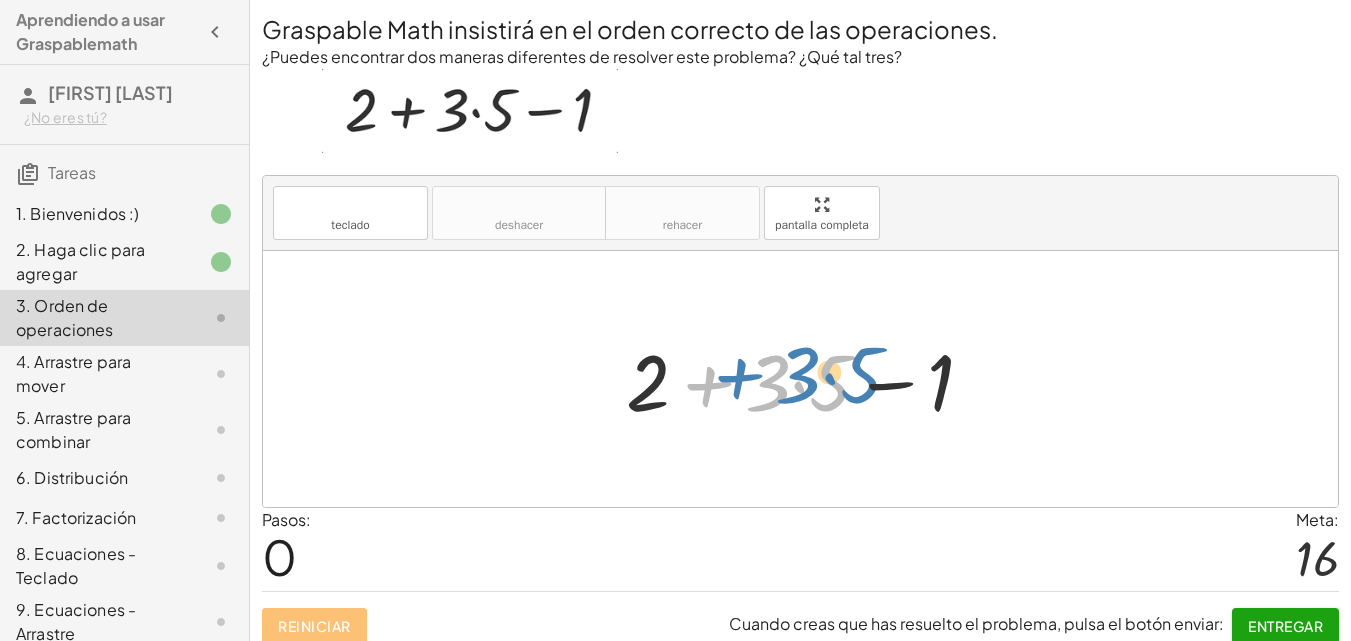 click at bounding box center [808, 379] 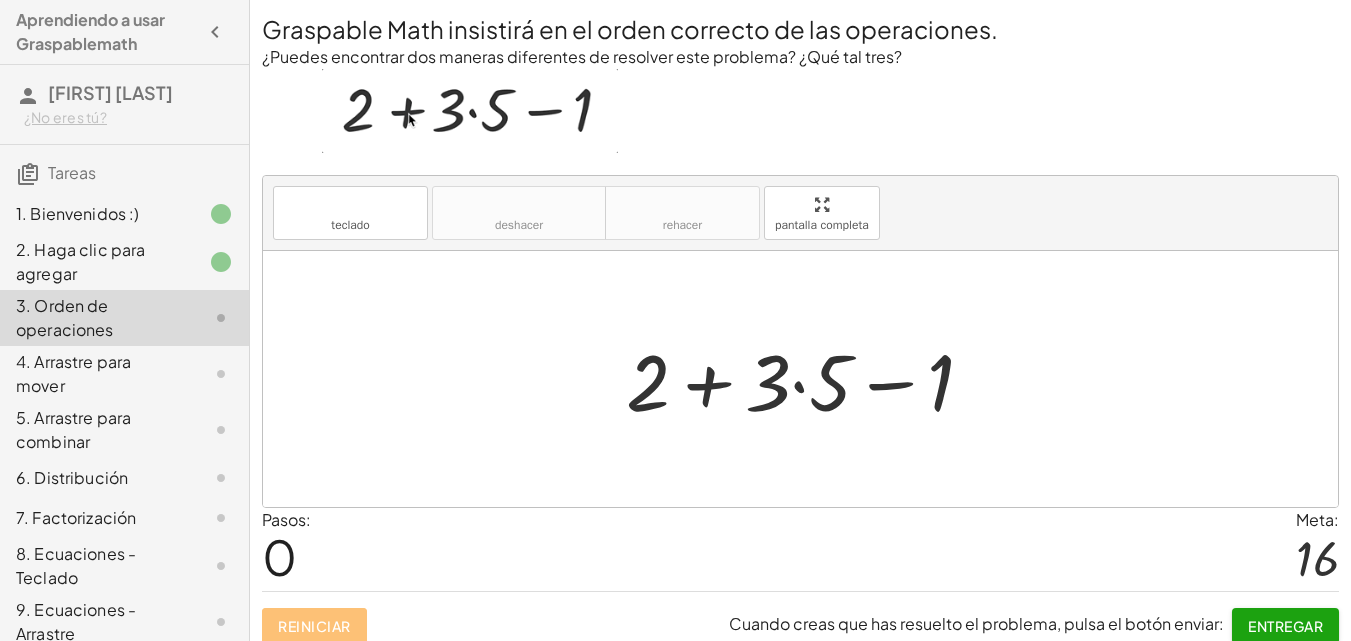 click at bounding box center (808, 379) 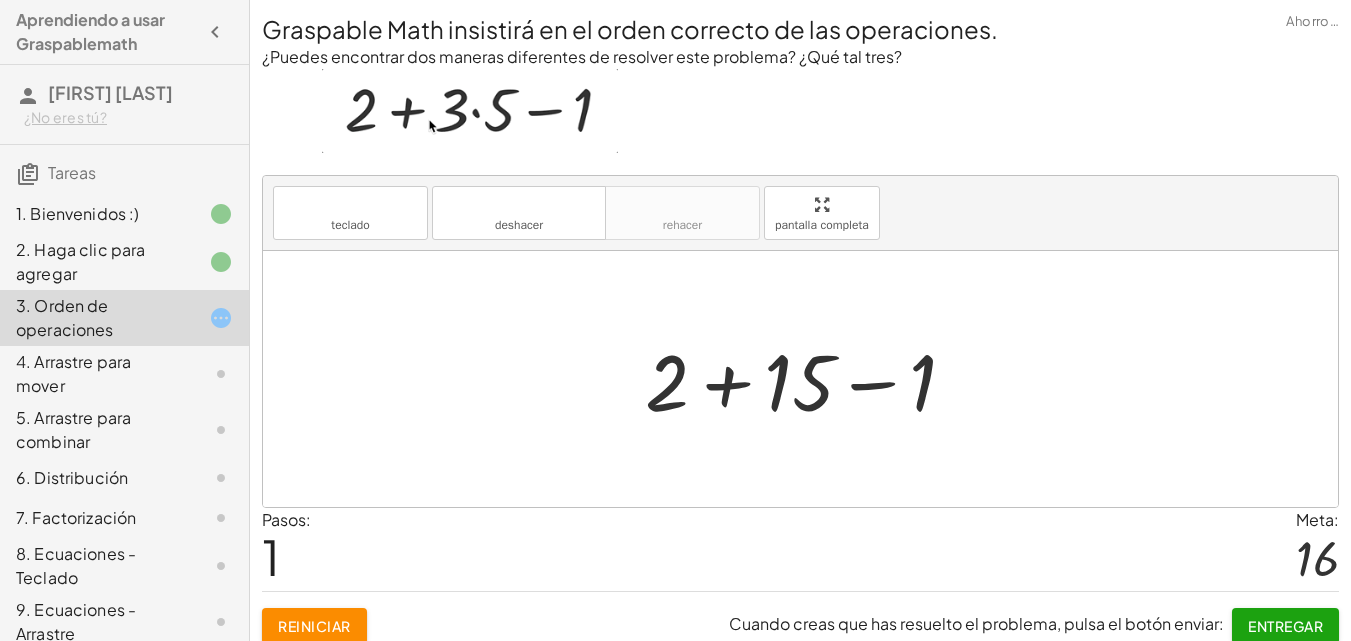click at bounding box center [808, 379] 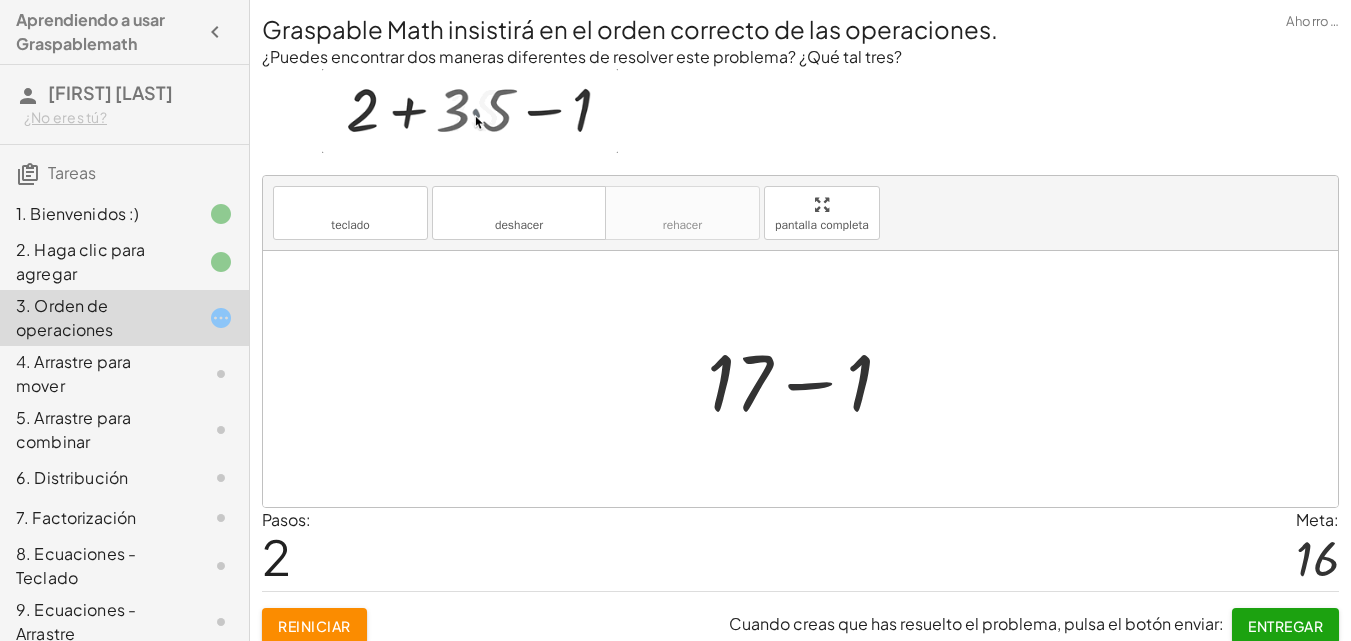 click at bounding box center (808, 379) 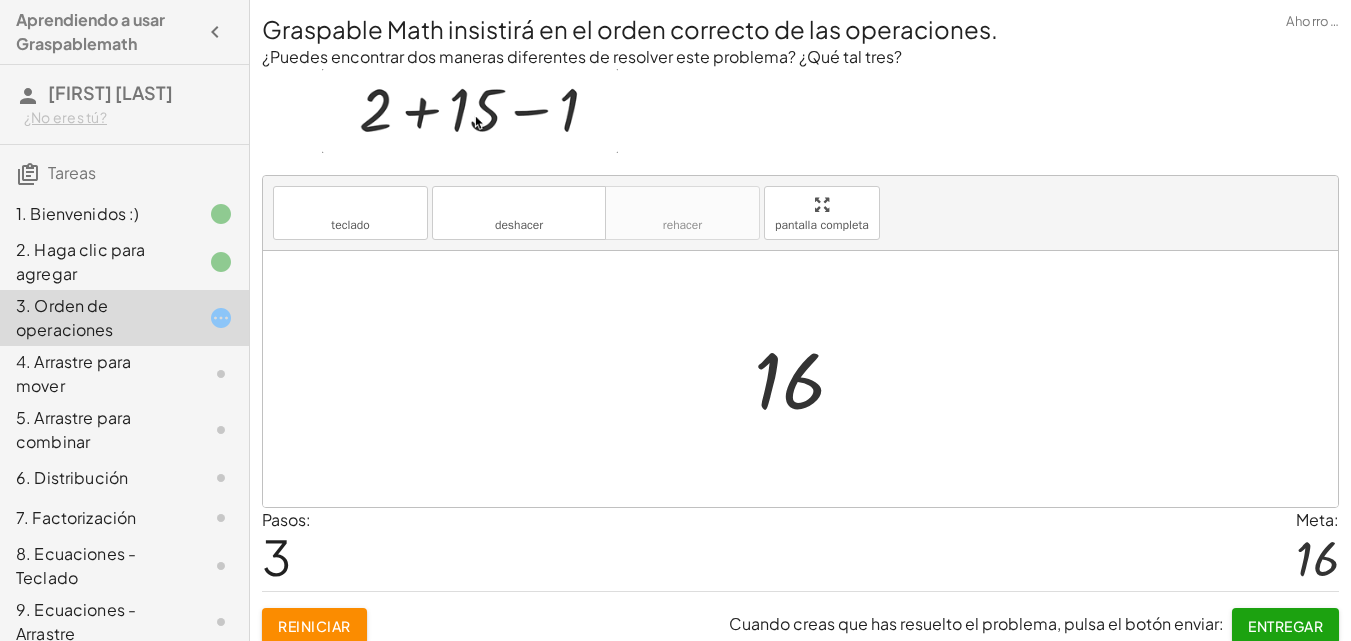 click on "Entregar" at bounding box center (1285, 626) 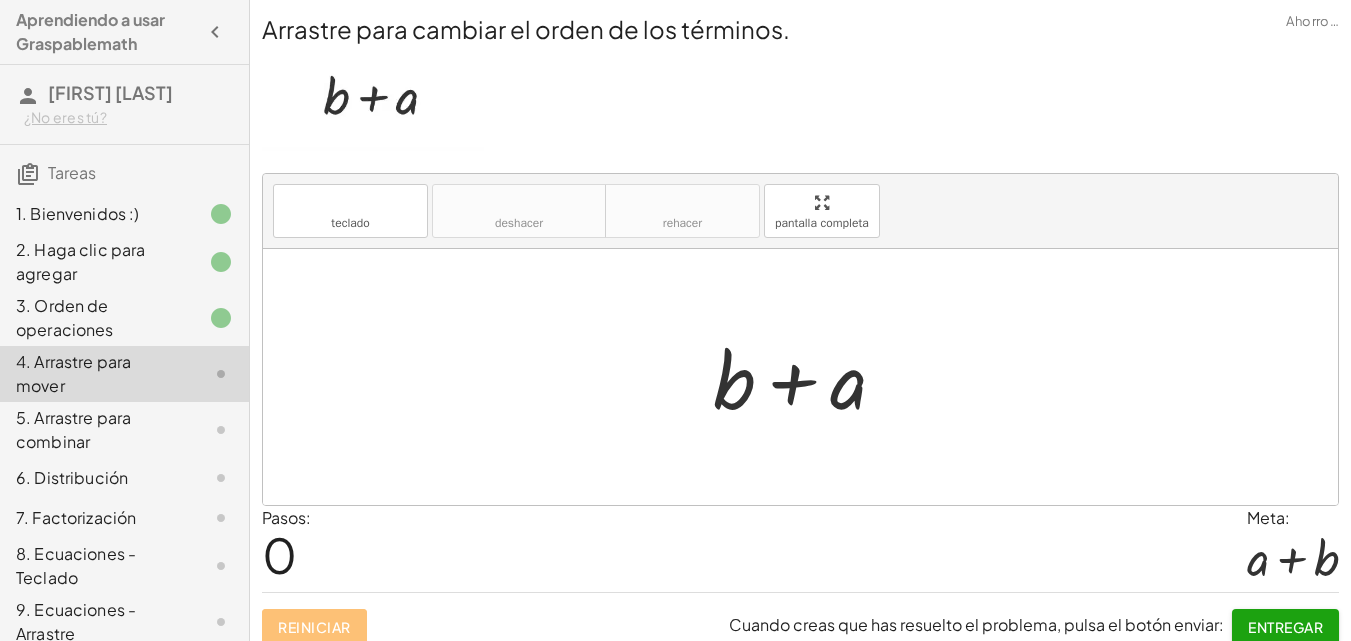 click at bounding box center (807, 377) 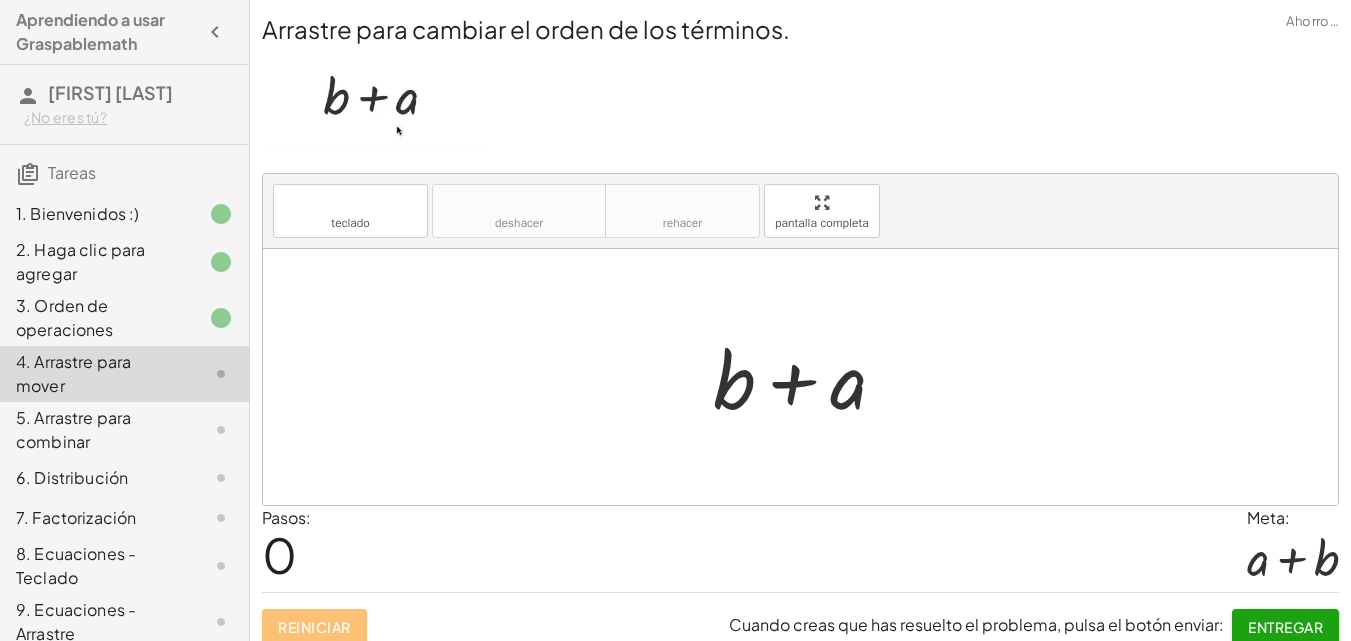 click at bounding box center (807, 377) 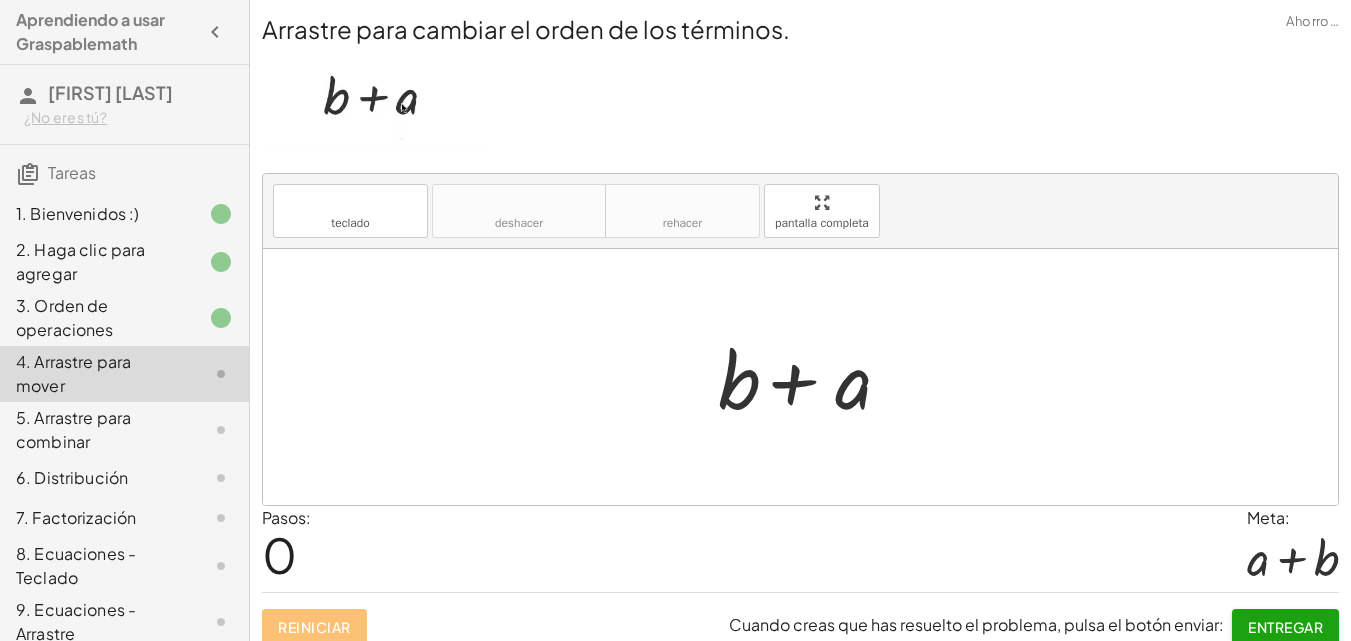 click at bounding box center (807, 377) 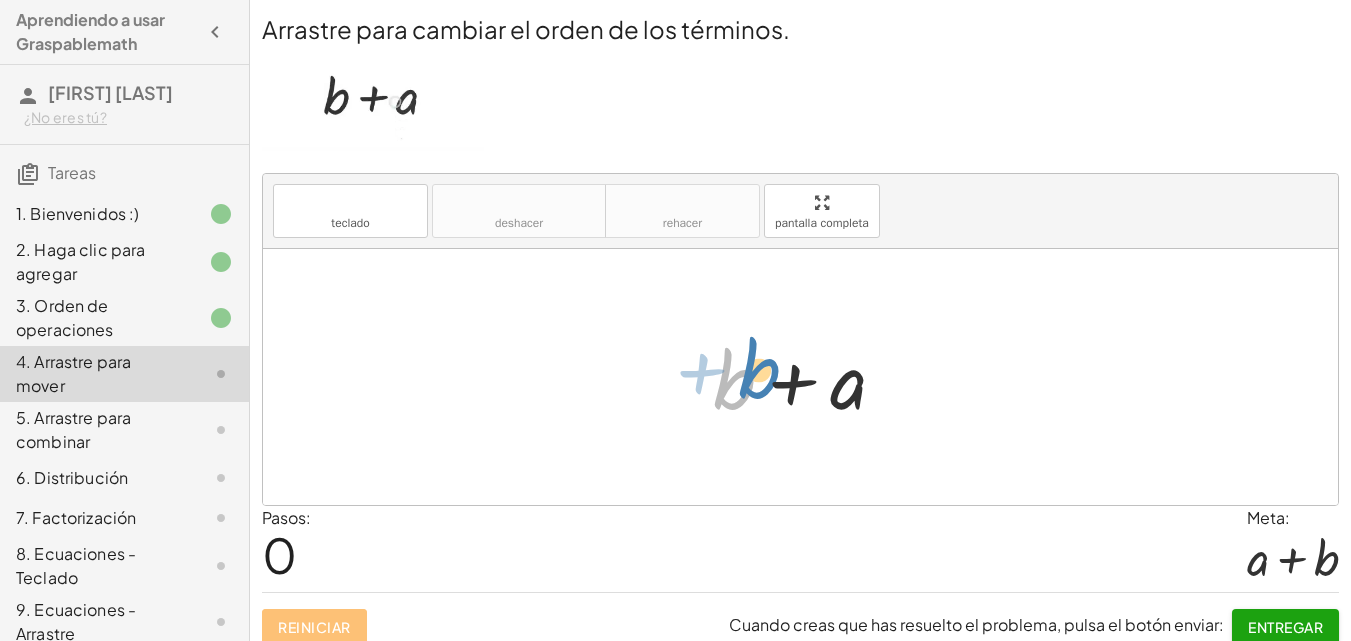 drag, startPoint x: 739, startPoint y: 380, endPoint x: 761, endPoint y: 370, distance: 24.166092 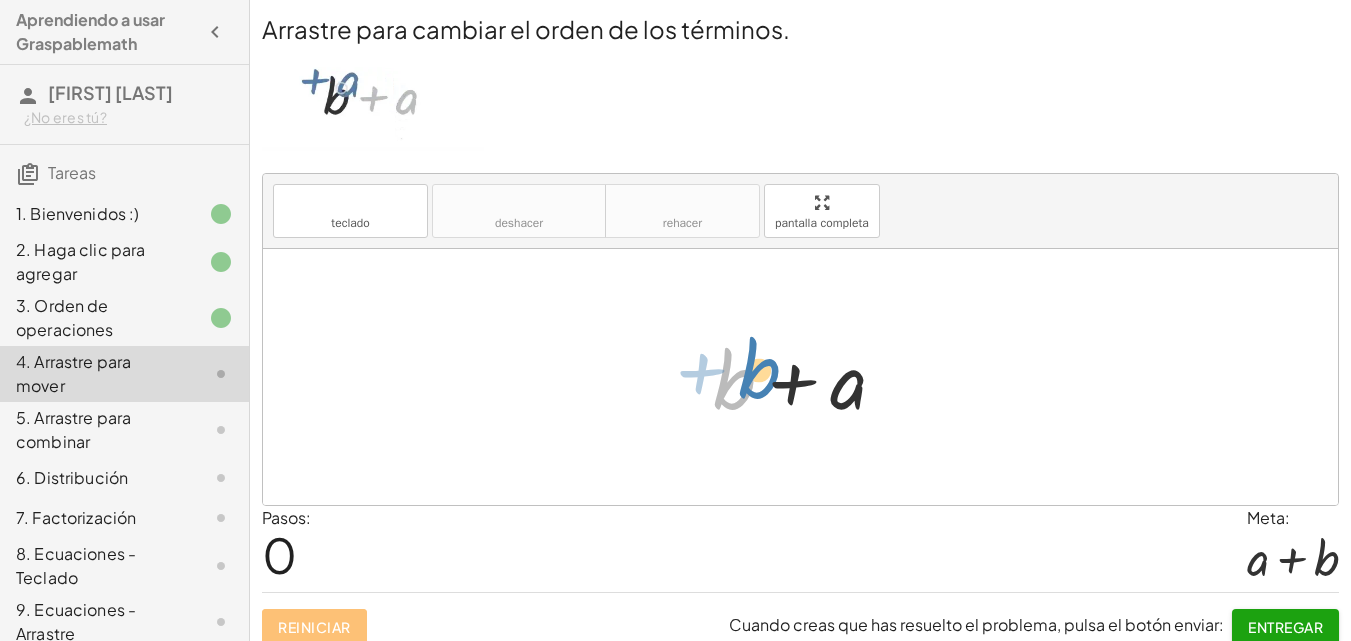 click at bounding box center [807, 377] 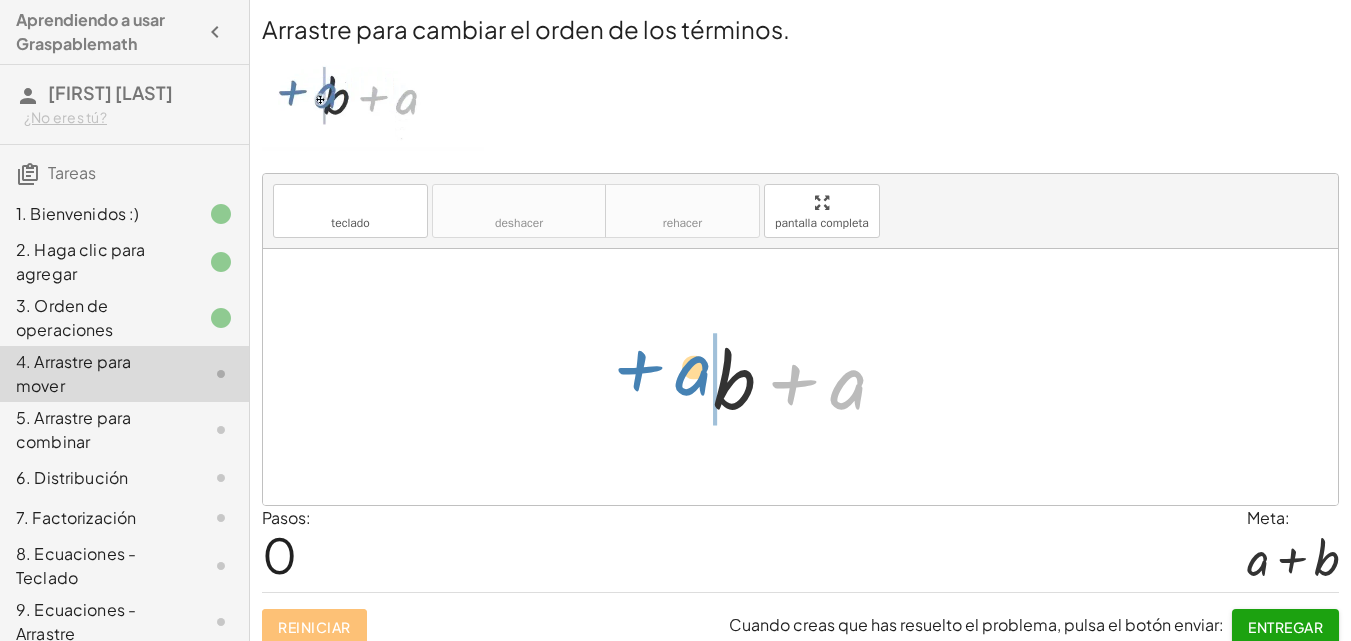 drag, startPoint x: 850, startPoint y: 392, endPoint x: 702, endPoint y: 384, distance: 148.21606 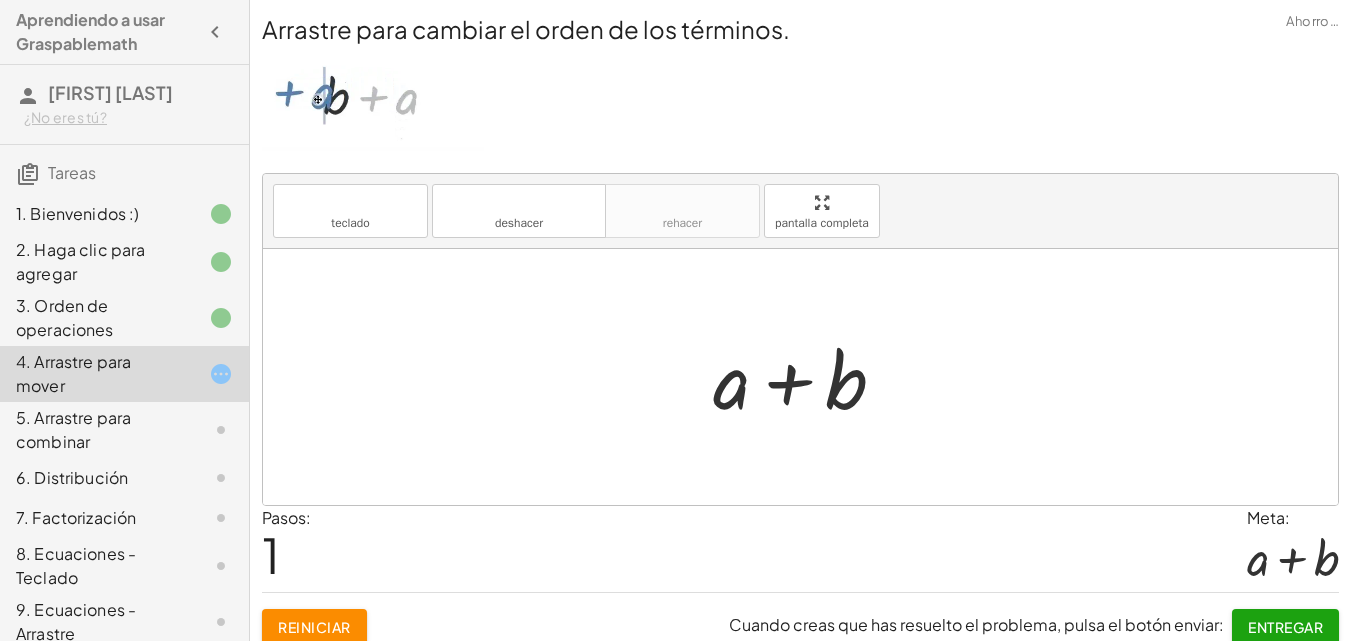 click at bounding box center [807, 377] 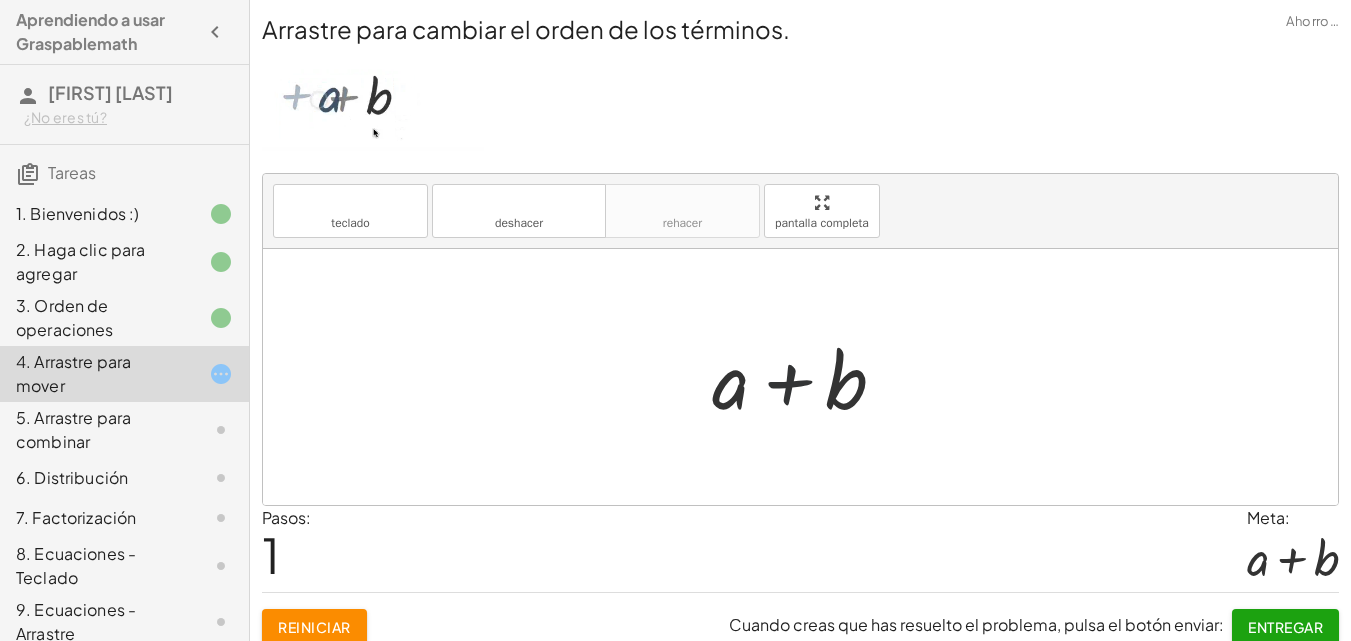click at bounding box center (807, 377) 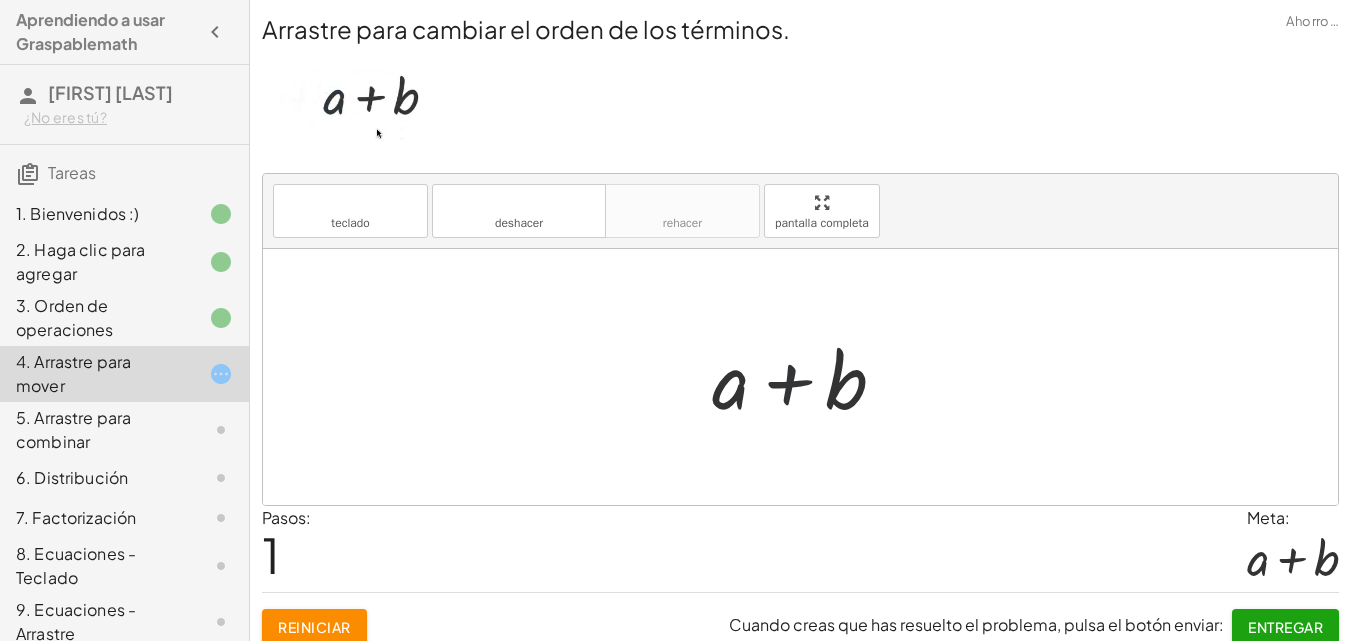 click at bounding box center [807, 377] 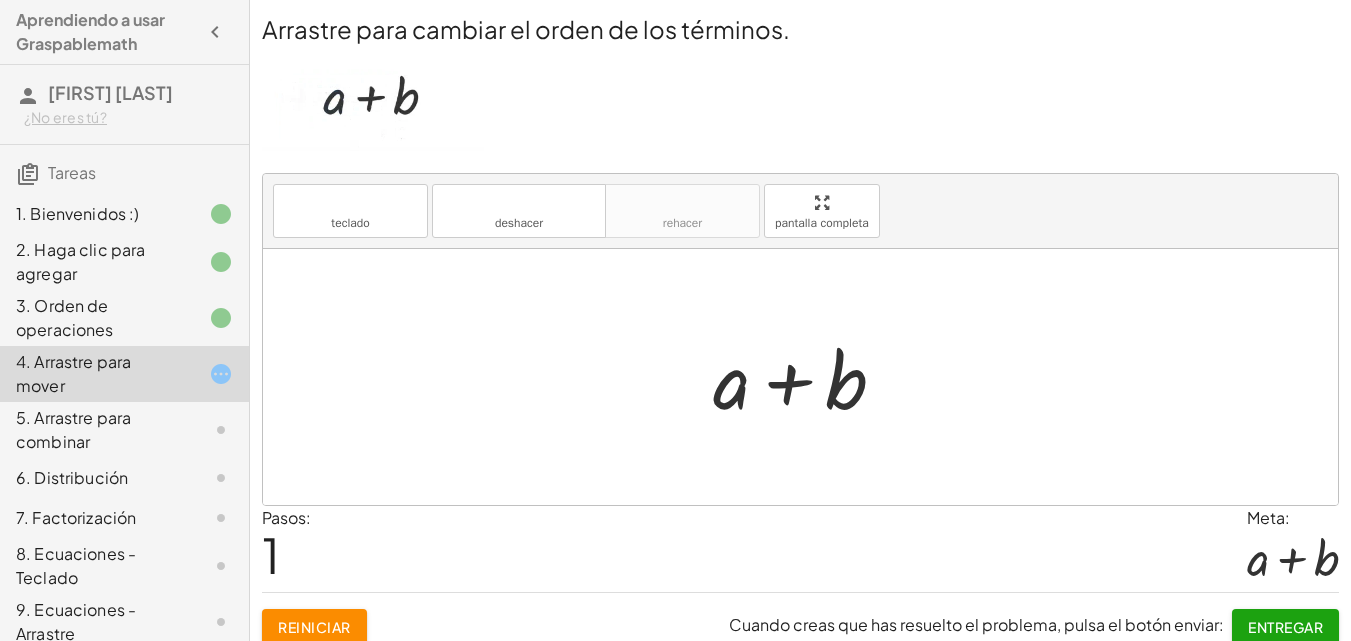 click on "Entregar" at bounding box center (1285, 627) 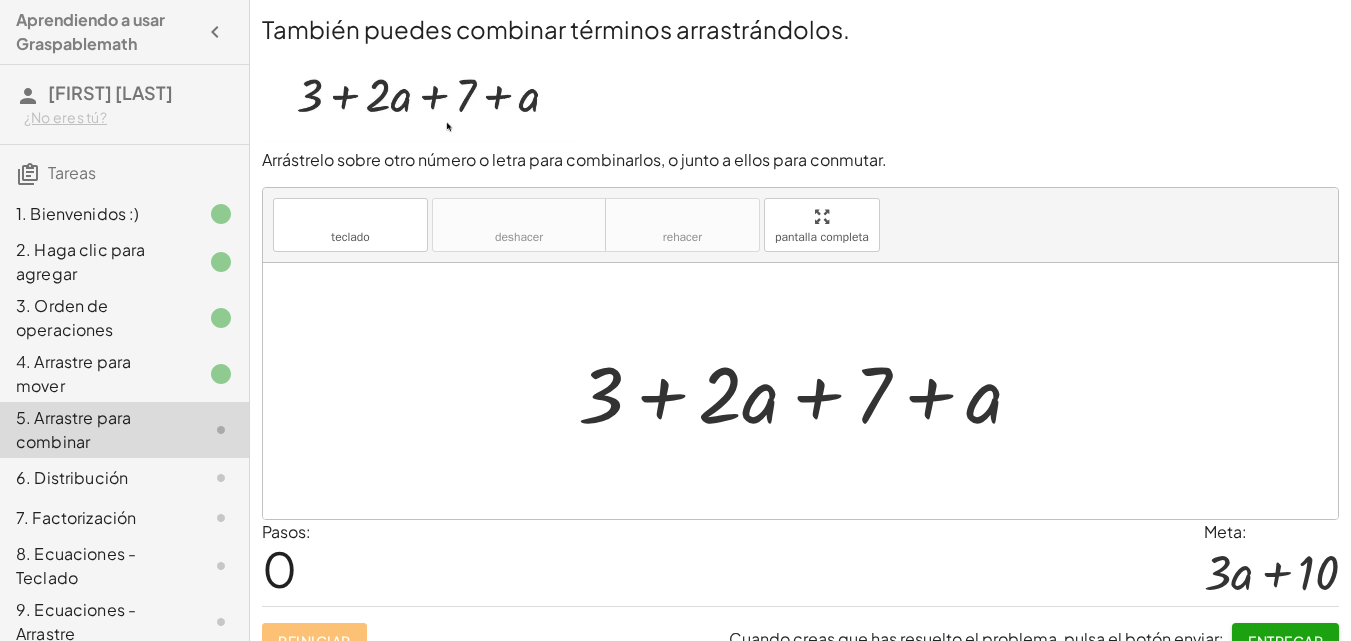 click at bounding box center [808, 391] 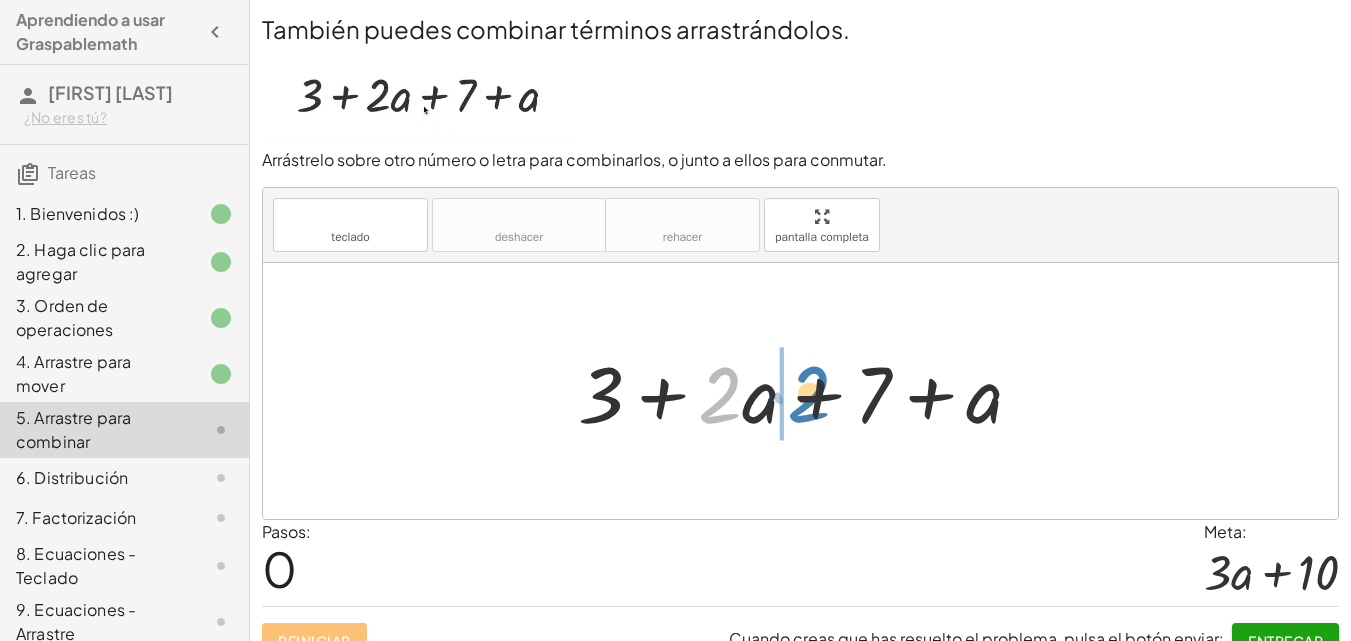 drag, startPoint x: 711, startPoint y: 406, endPoint x: 795, endPoint y: 406, distance: 84 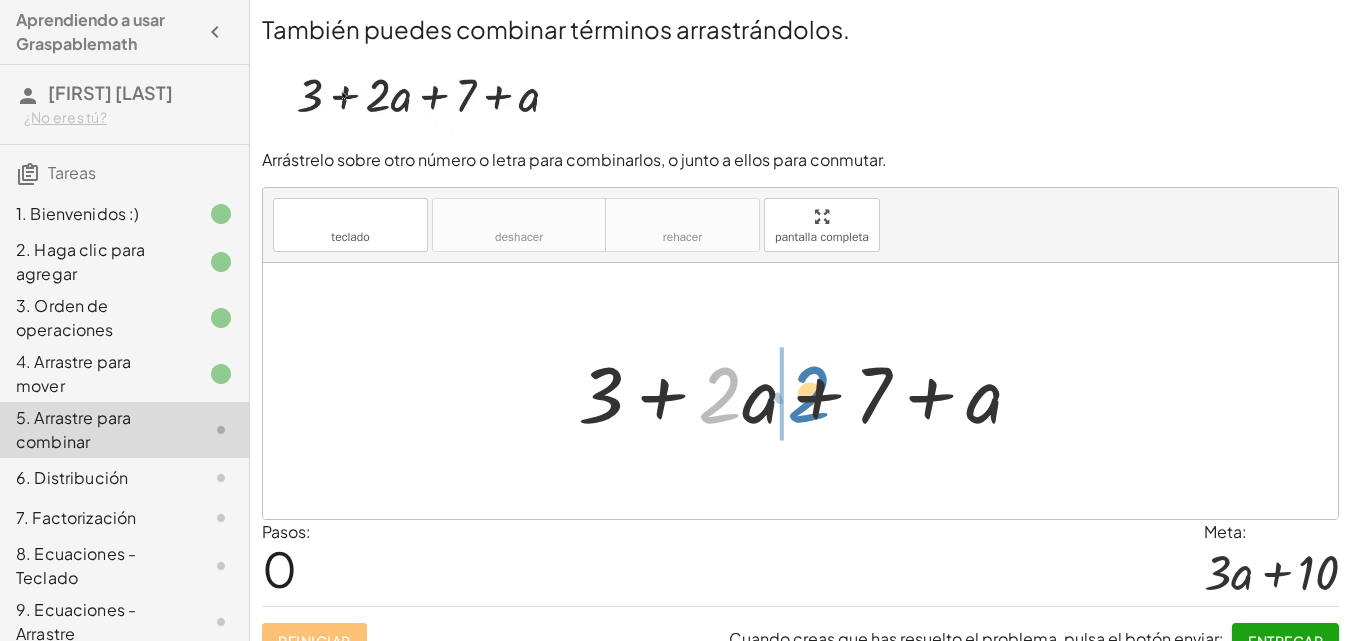 click at bounding box center [808, 391] 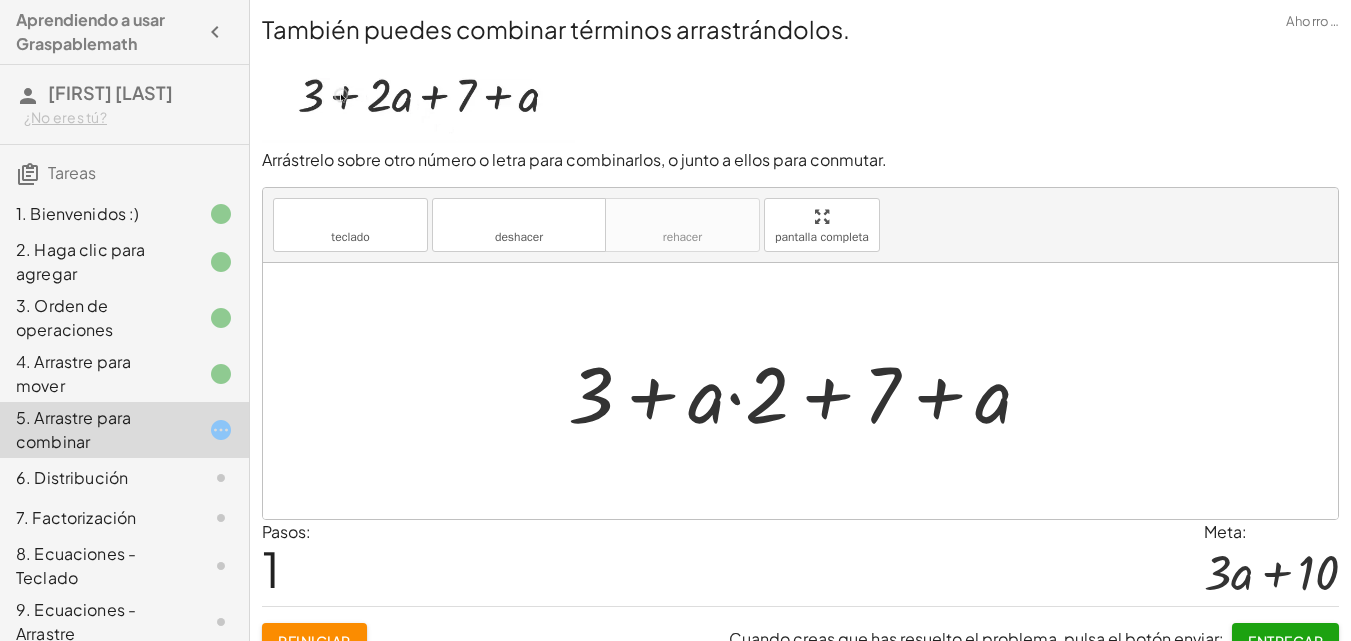 click at bounding box center [808, 391] 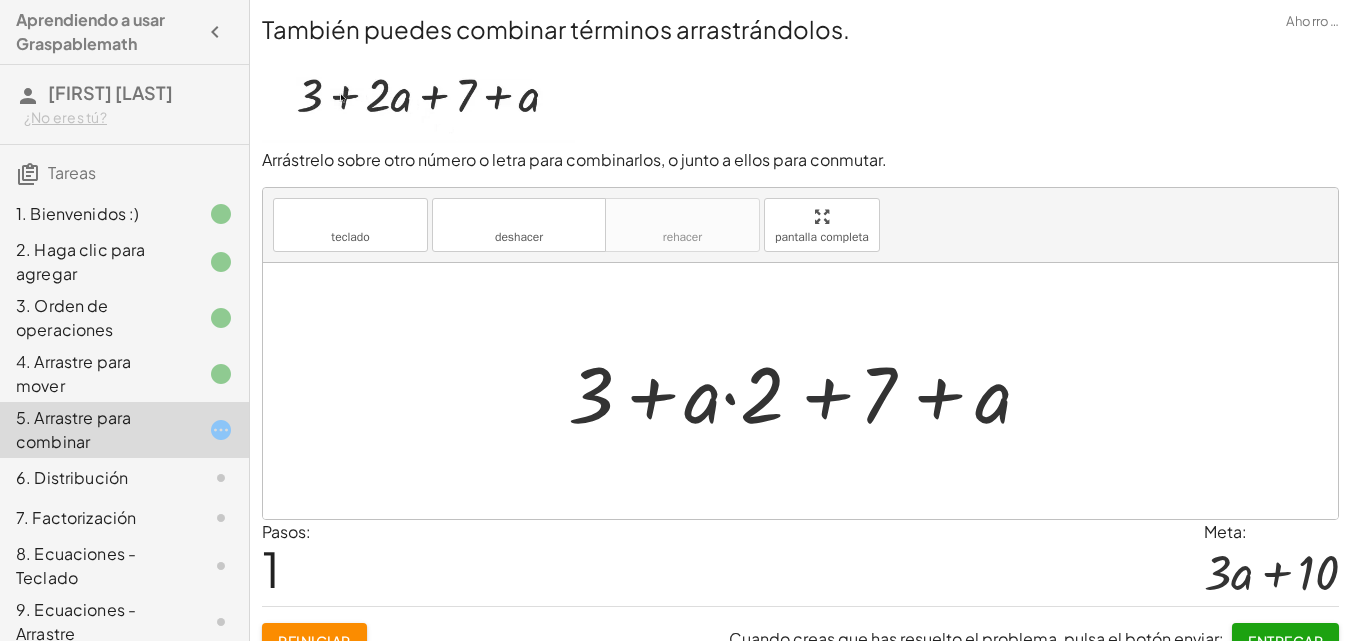 click at bounding box center (808, 391) 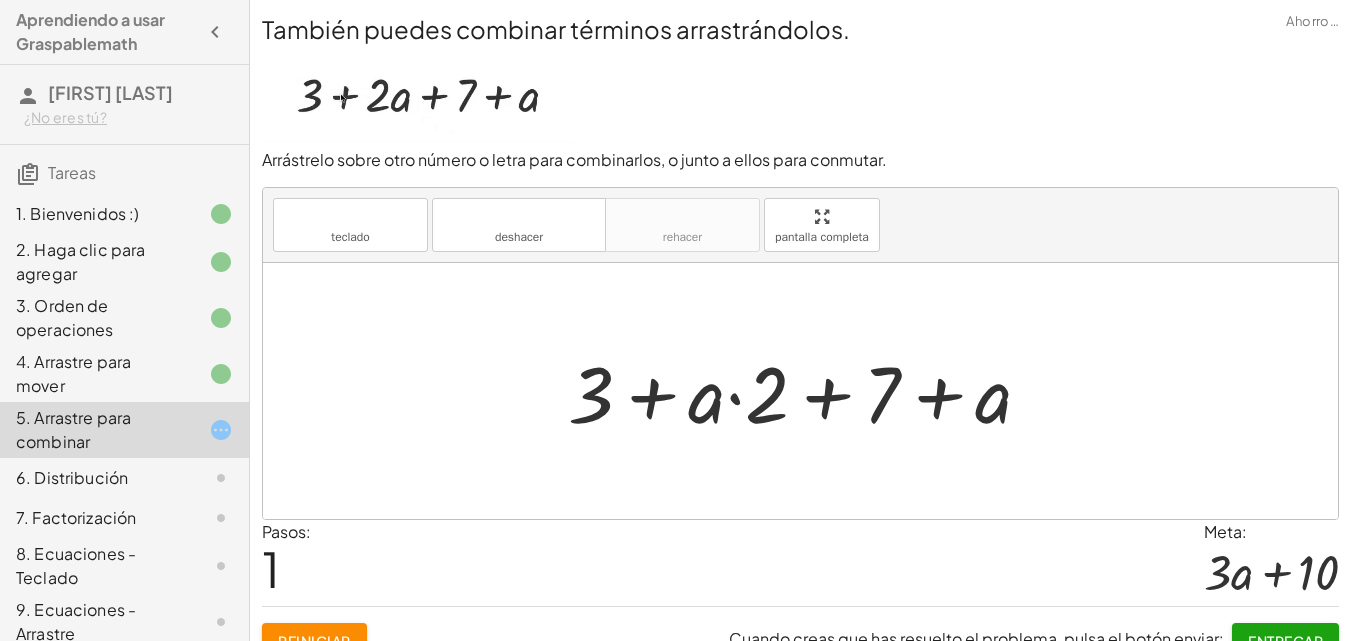 drag, startPoint x: 732, startPoint y: 400, endPoint x: 711, endPoint y: 402, distance: 21.095022 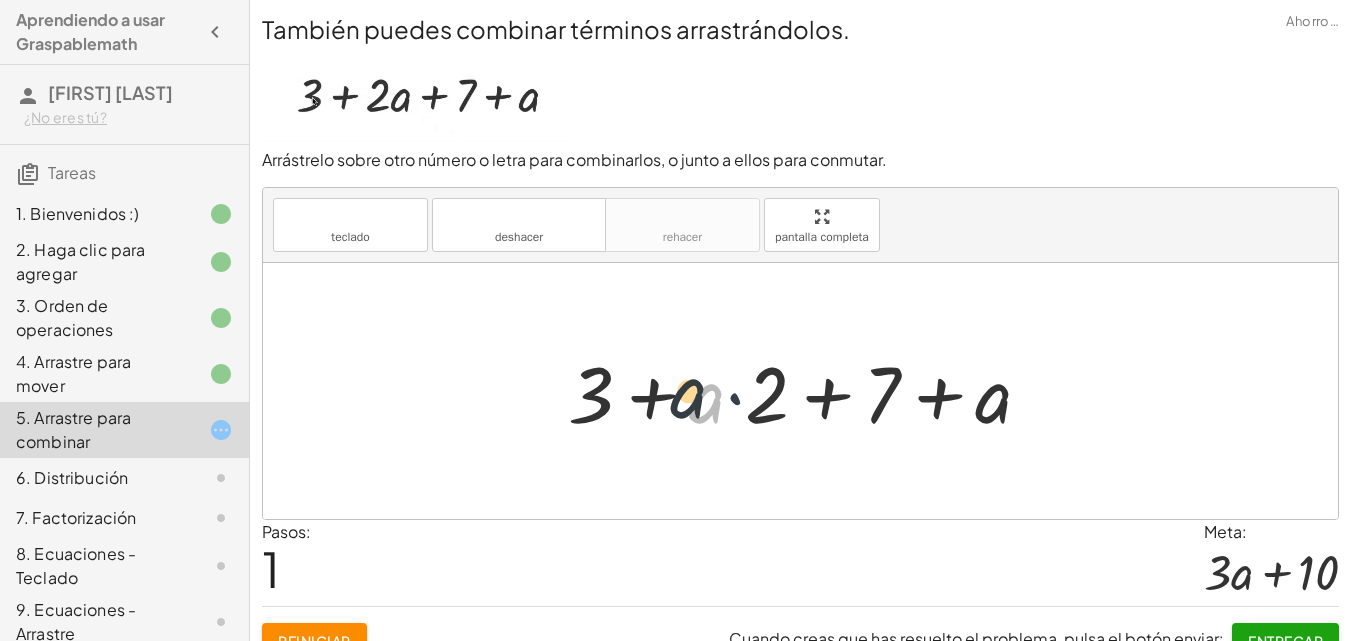 drag, startPoint x: 701, startPoint y: 402, endPoint x: 625, endPoint y: 386, distance: 77.665955 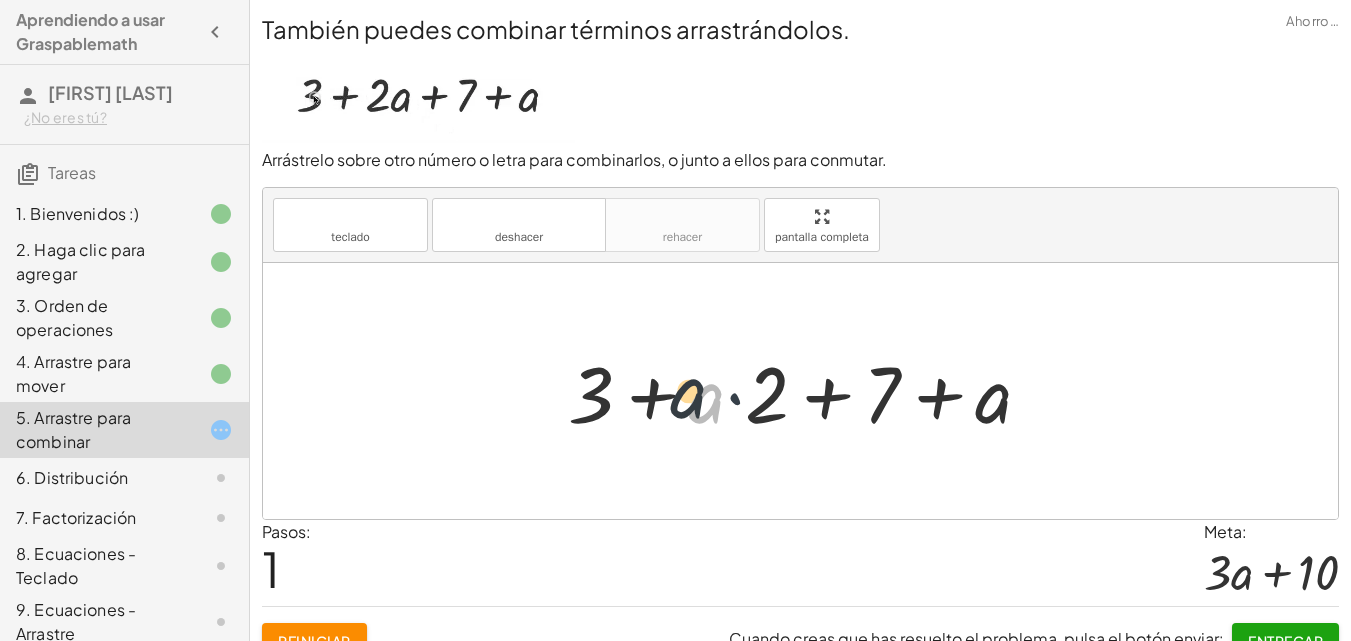 click at bounding box center [808, 391] 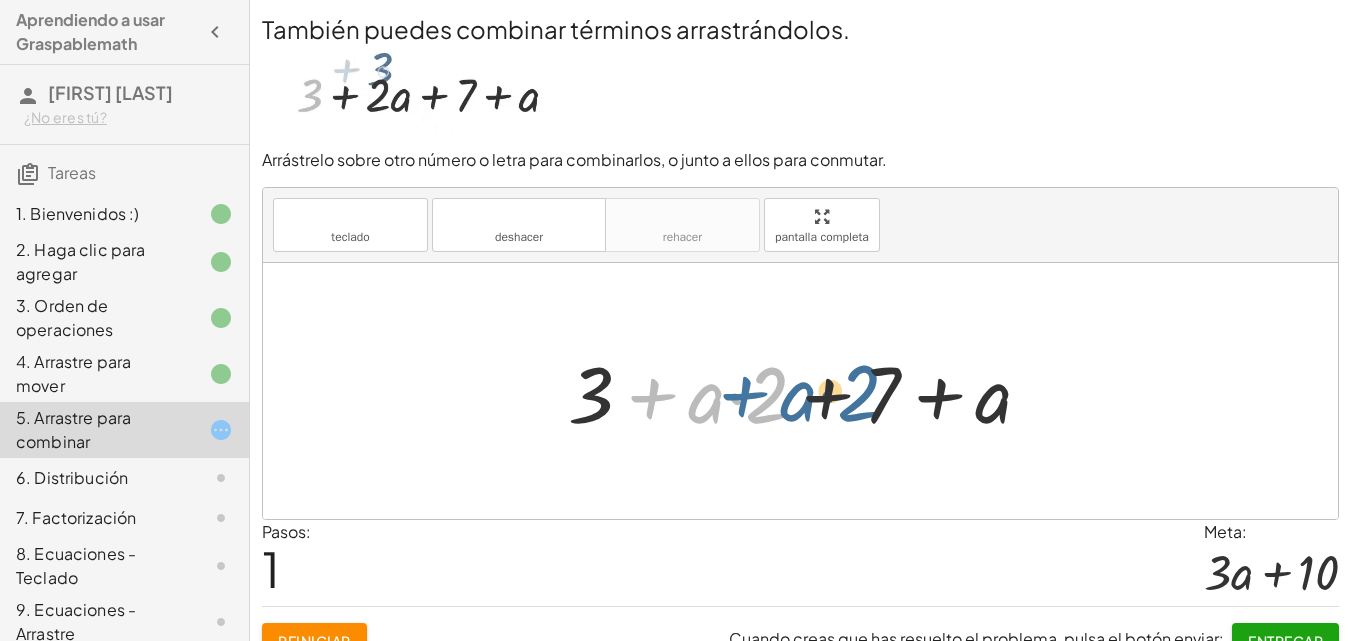 drag, startPoint x: 622, startPoint y: 399, endPoint x: 719, endPoint y: 397, distance: 97.020615 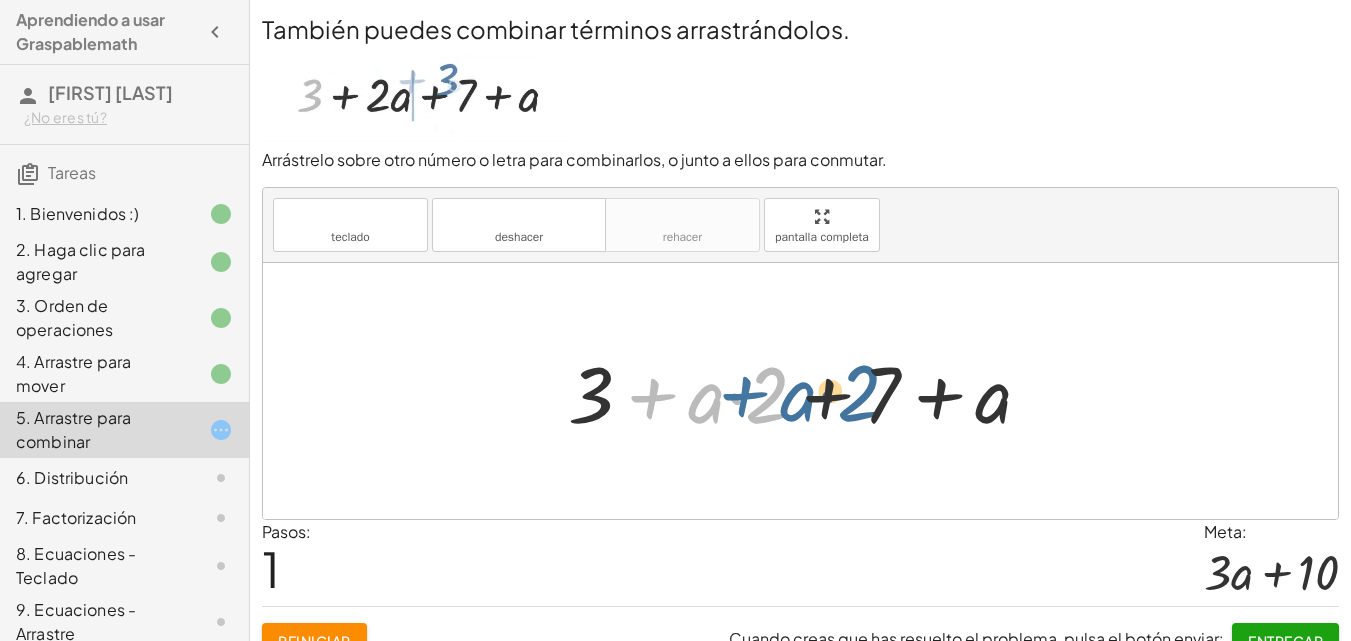 click at bounding box center (808, 391) 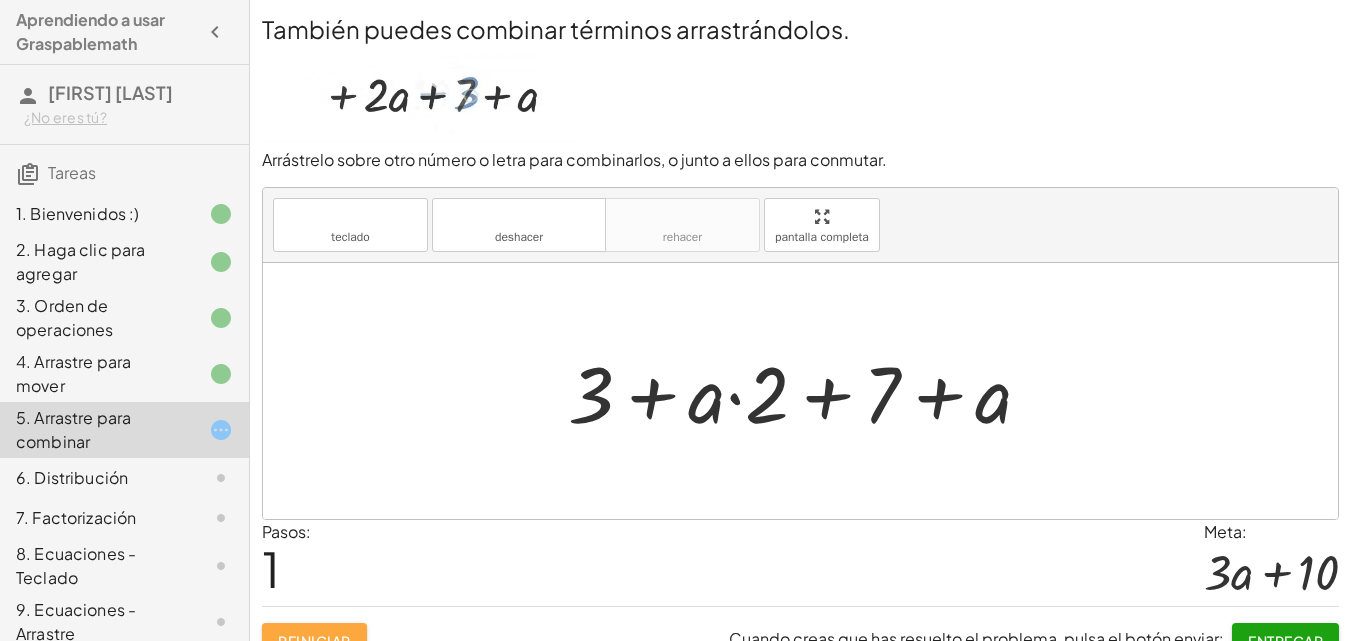 click on "Reiniciar" at bounding box center (314, 641) 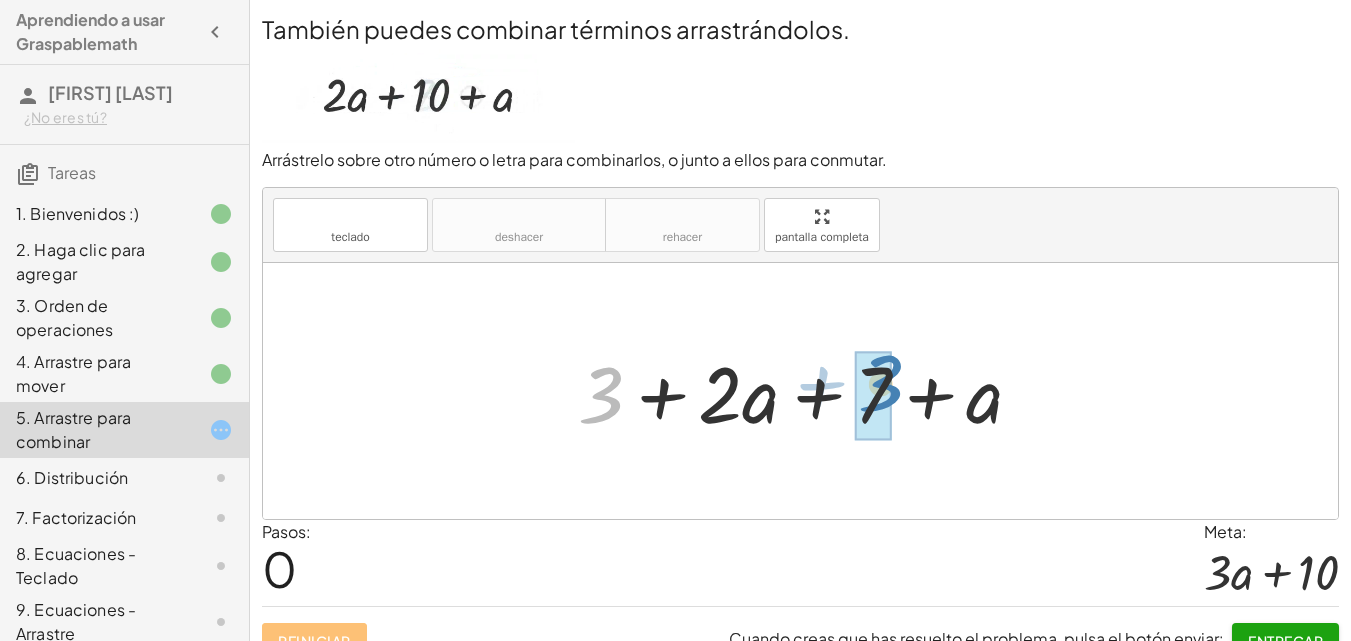 drag, startPoint x: 599, startPoint y: 381, endPoint x: 883, endPoint y: 374, distance: 284.08624 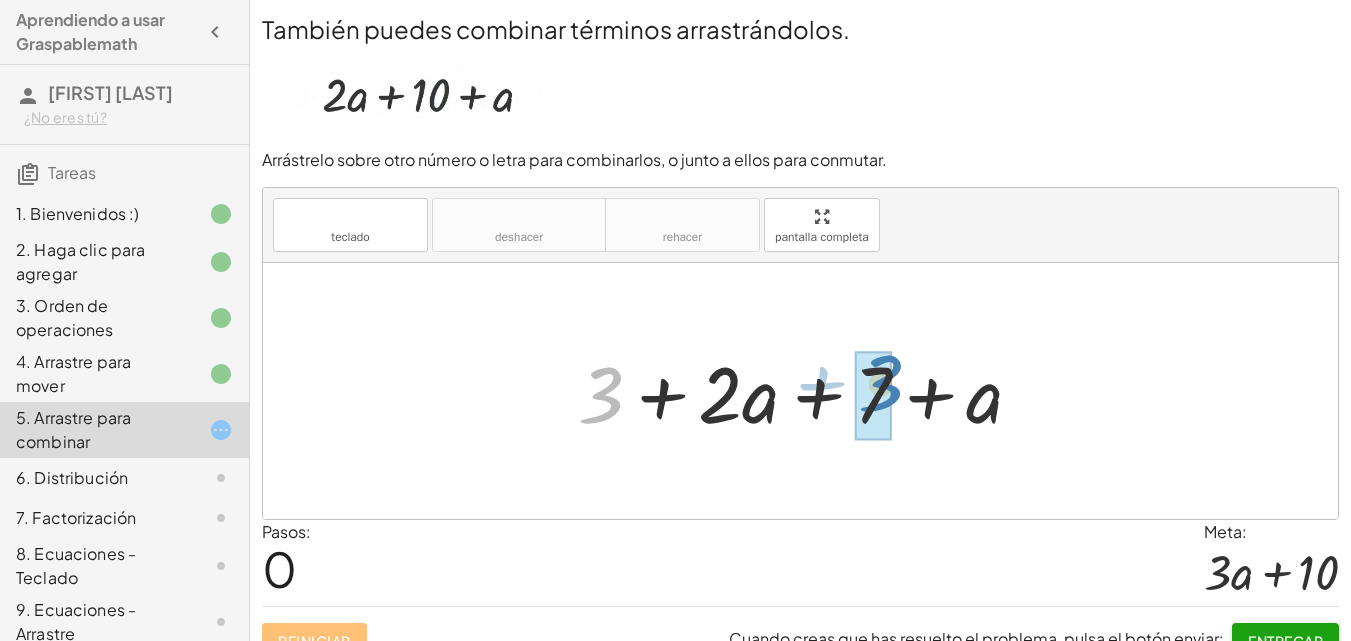 click at bounding box center [808, 391] 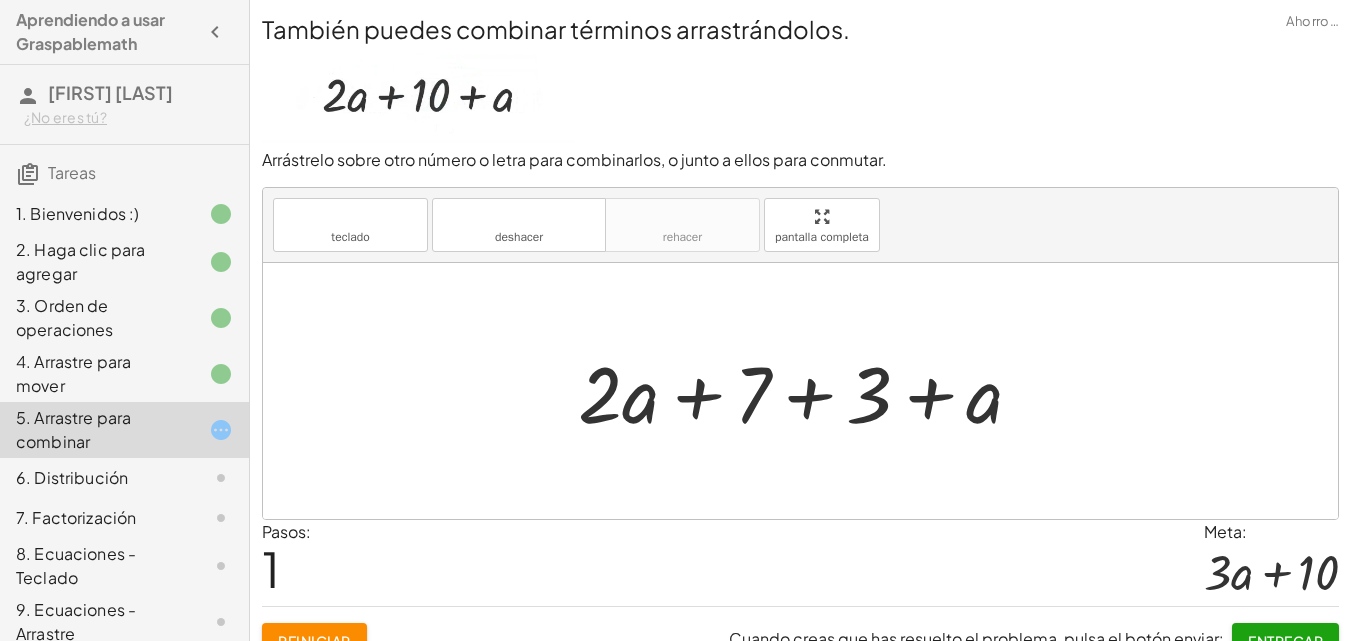 click at bounding box center [808, 391] 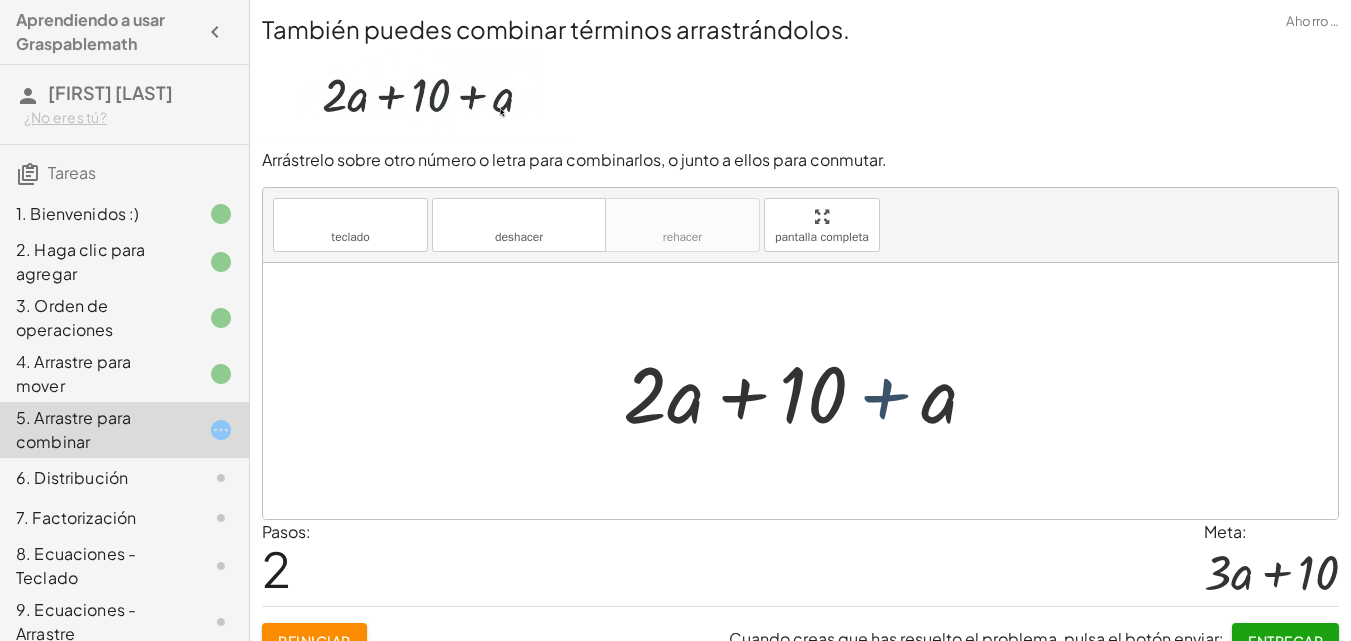 click at bounding box center (808, 391) 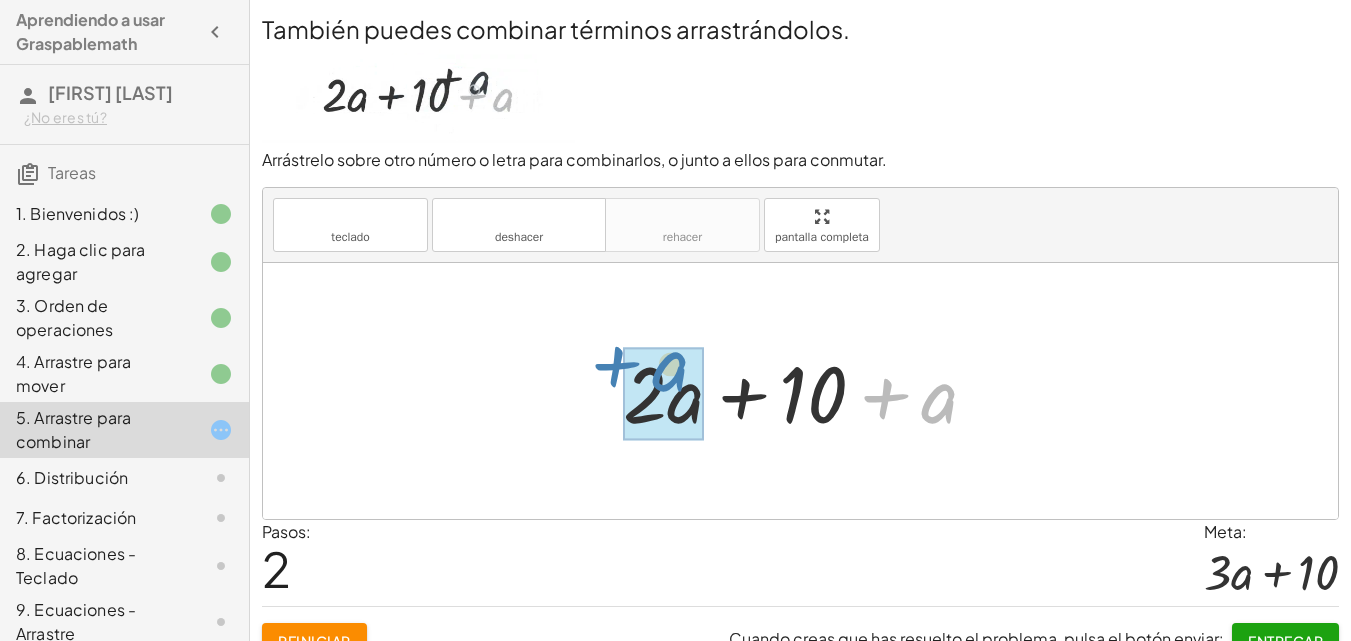 drag, startPoint x: 936, startPoint y: 410, endPoint x: 661, endPoint y: 403, distance: 275.08908 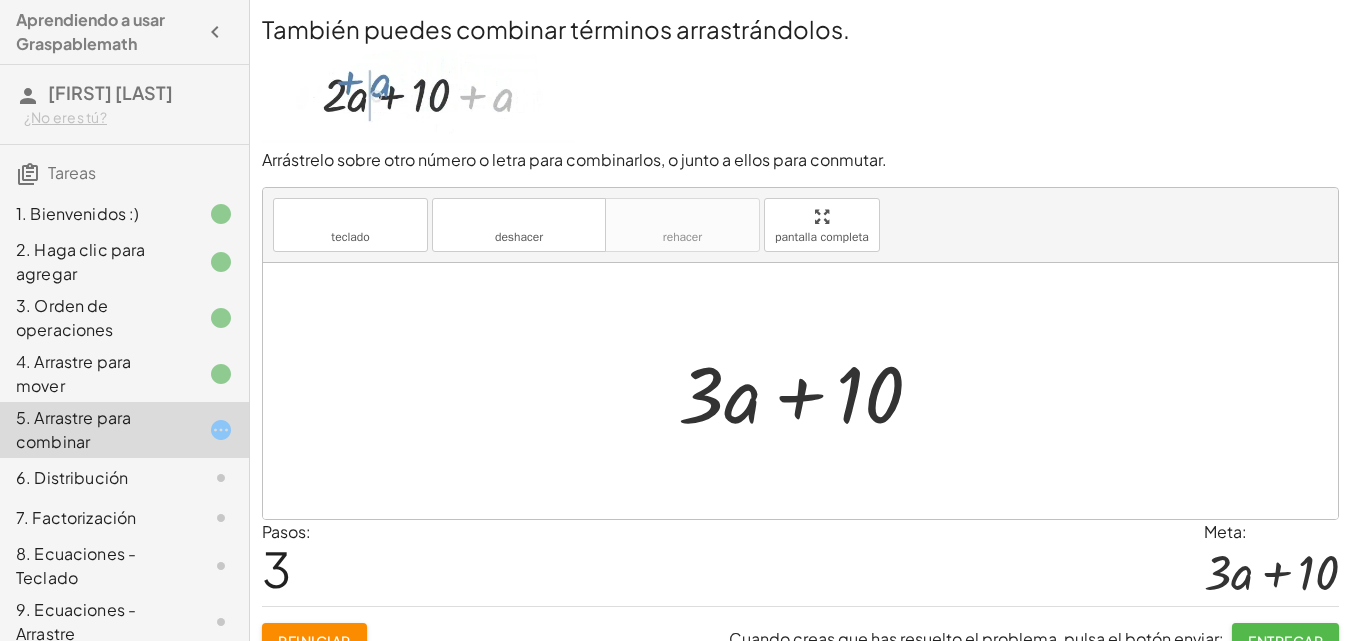 click on "Entregar" at bounding box center (1285, 641) 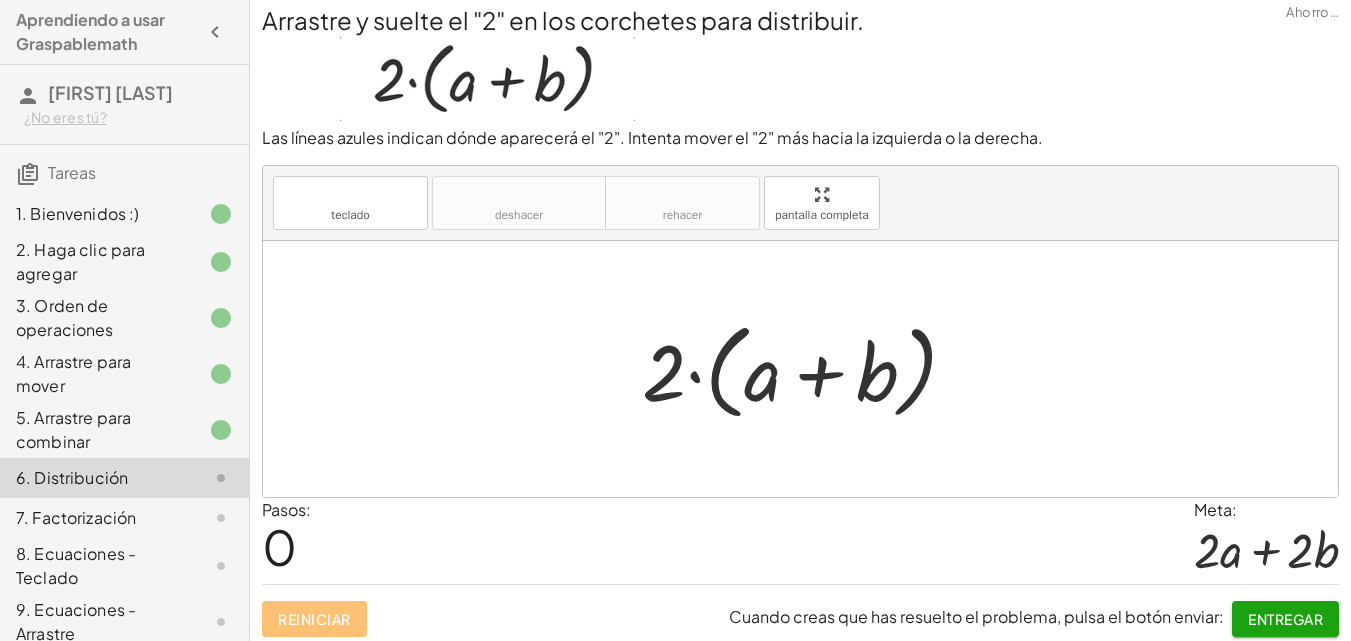scroll, scrollTop: 17, scrollLeft: 0, axis: vertical 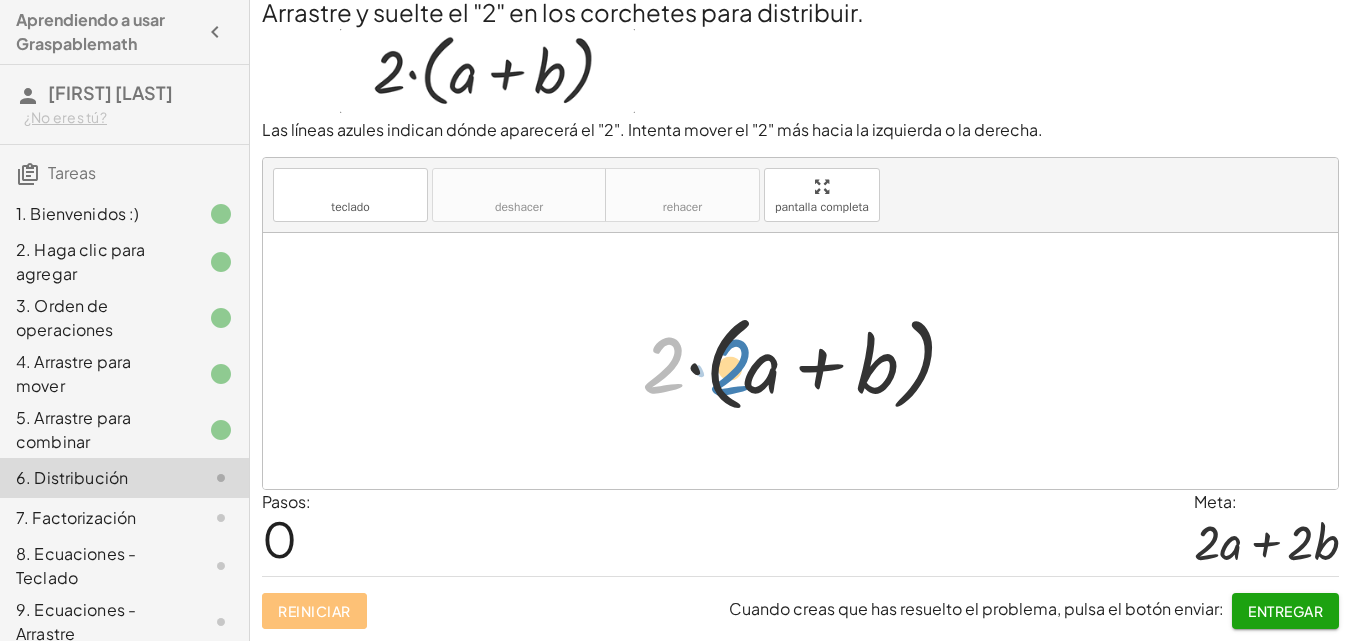 drag, startPoint x: 663, startPoint y: 369, endPoint x: 731, endPoint y: 372, distance: 68.06615 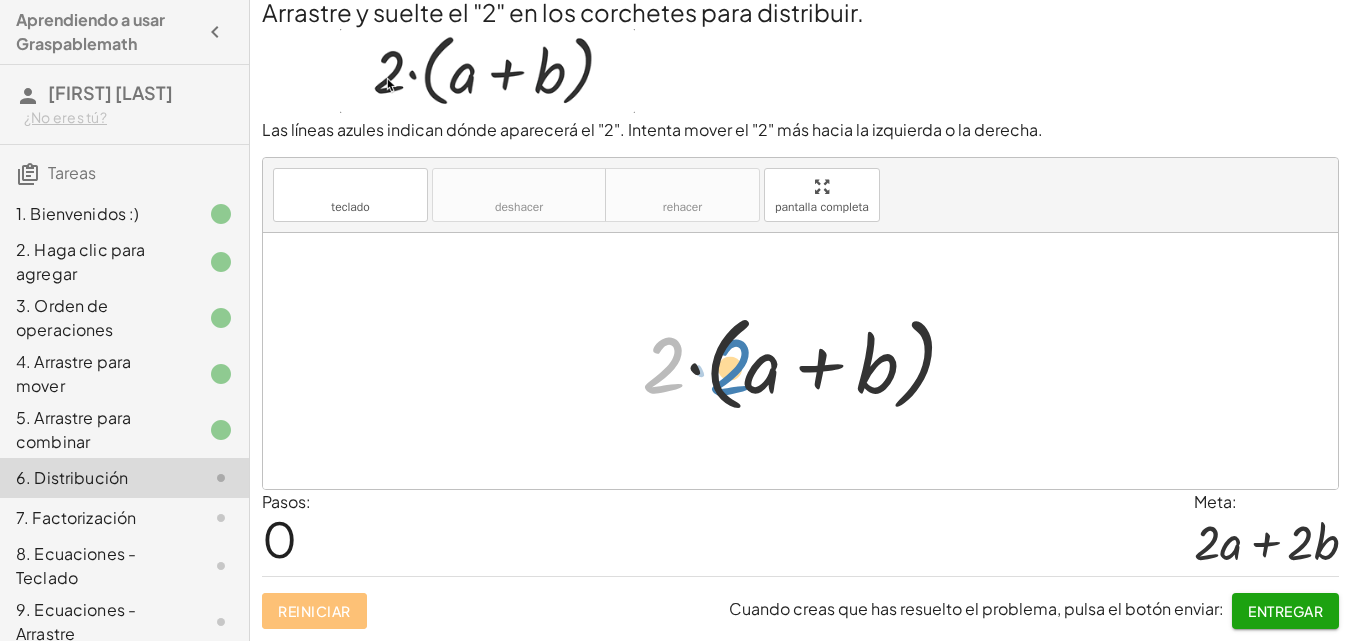 click at bounding box center [807, 361] 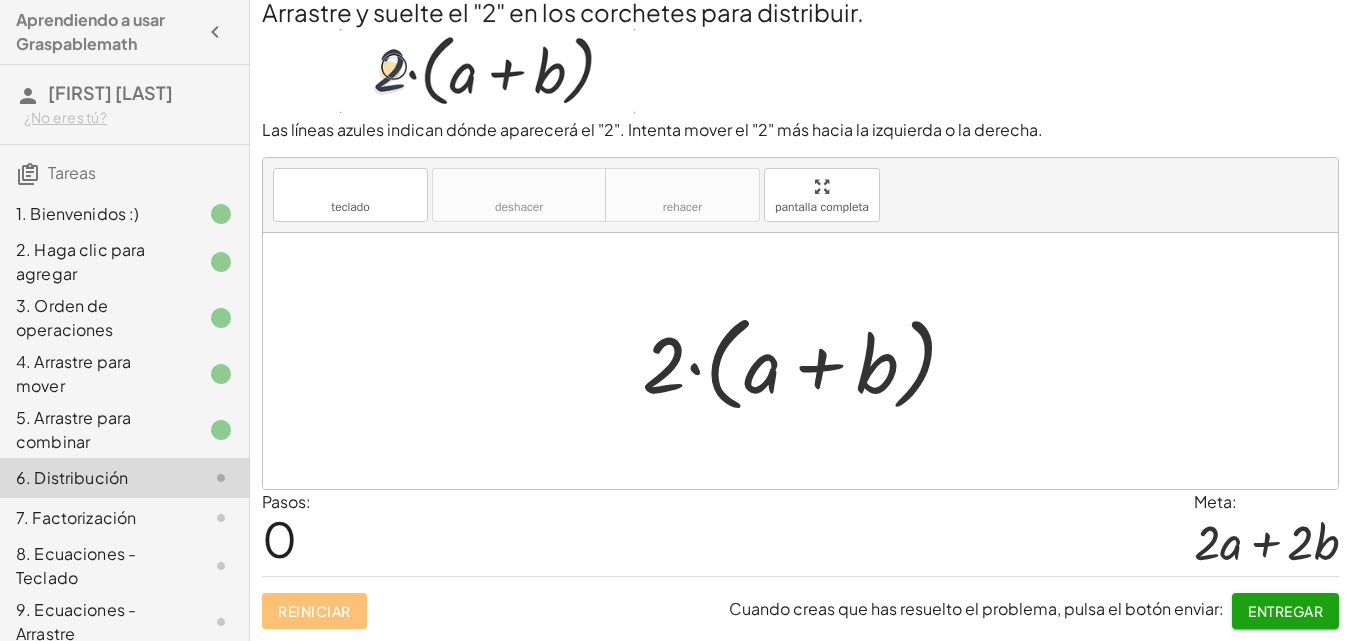 click at bounding box center (807, 361) 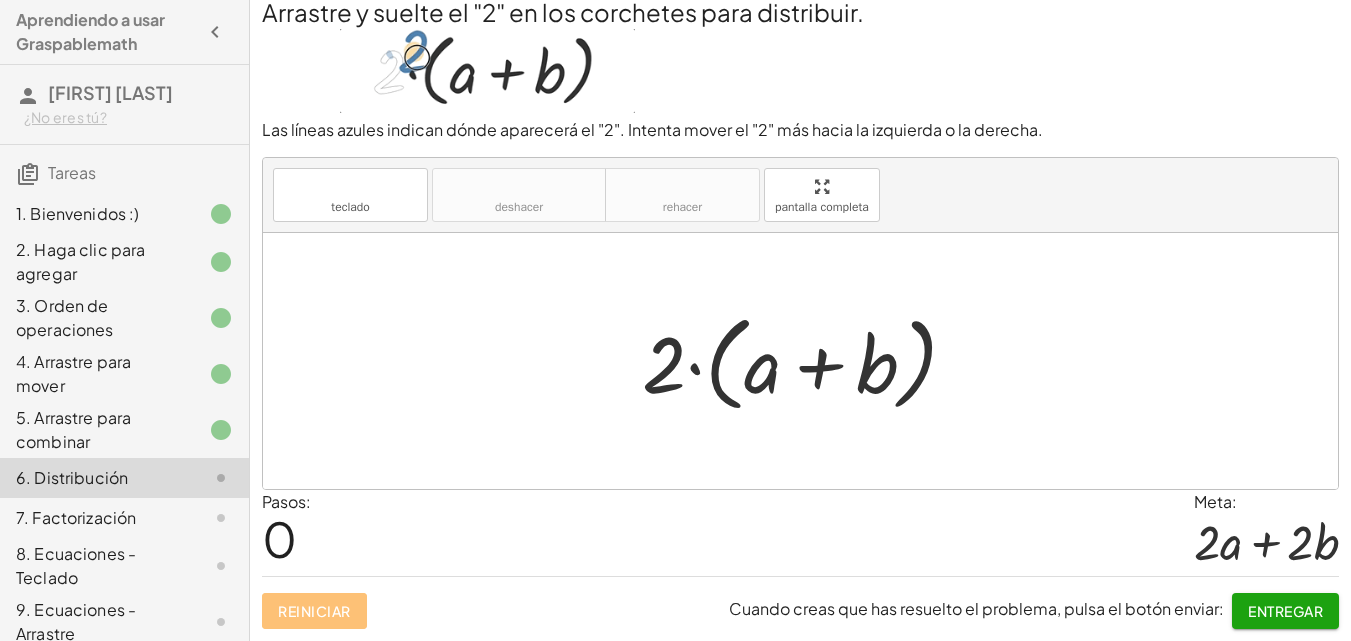 click at bounding box center (807, 361) 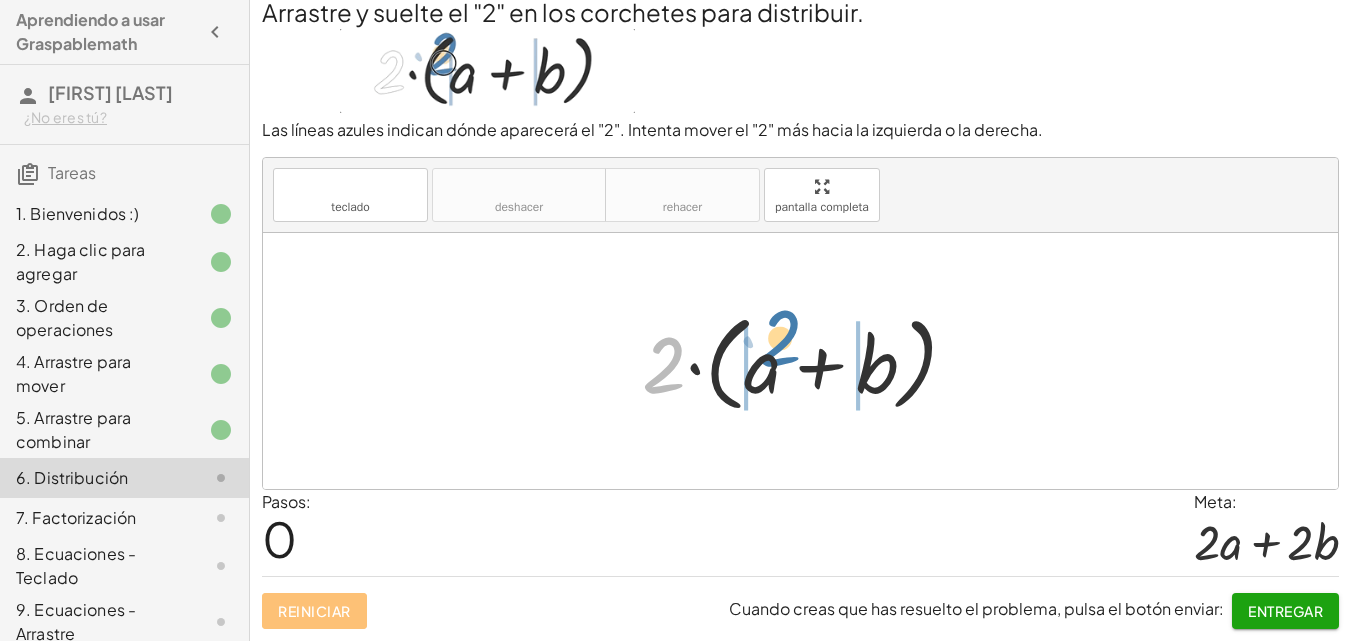 drag, startPoint x: 648, startPoint y: 379, endPoint x: 762, endPoint y: 357, distance: 116.1034 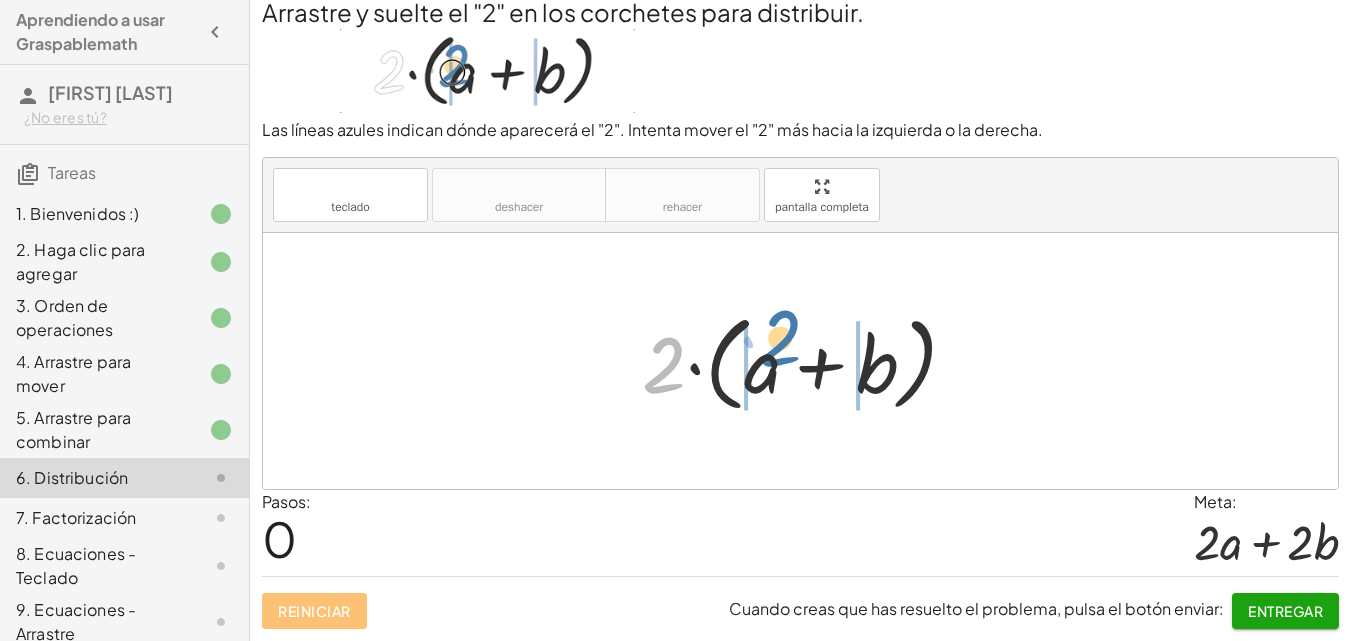 click at bounding box center [807, 361] 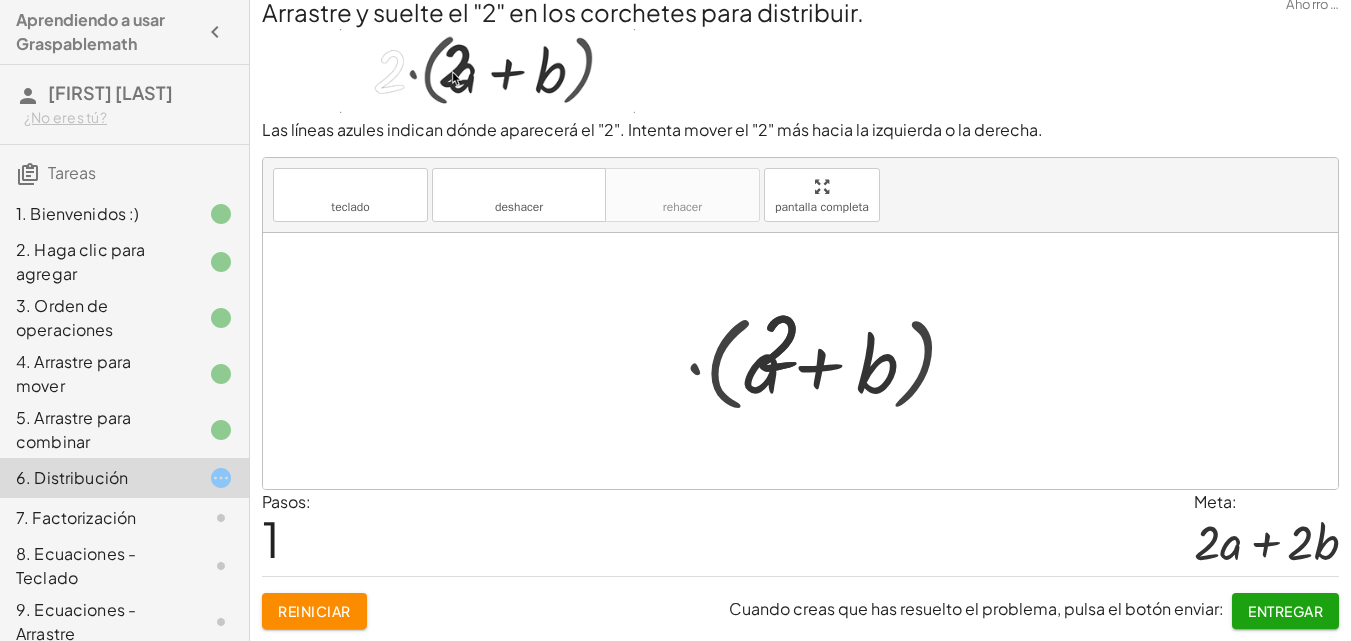 click at bounding box center (807, 361) 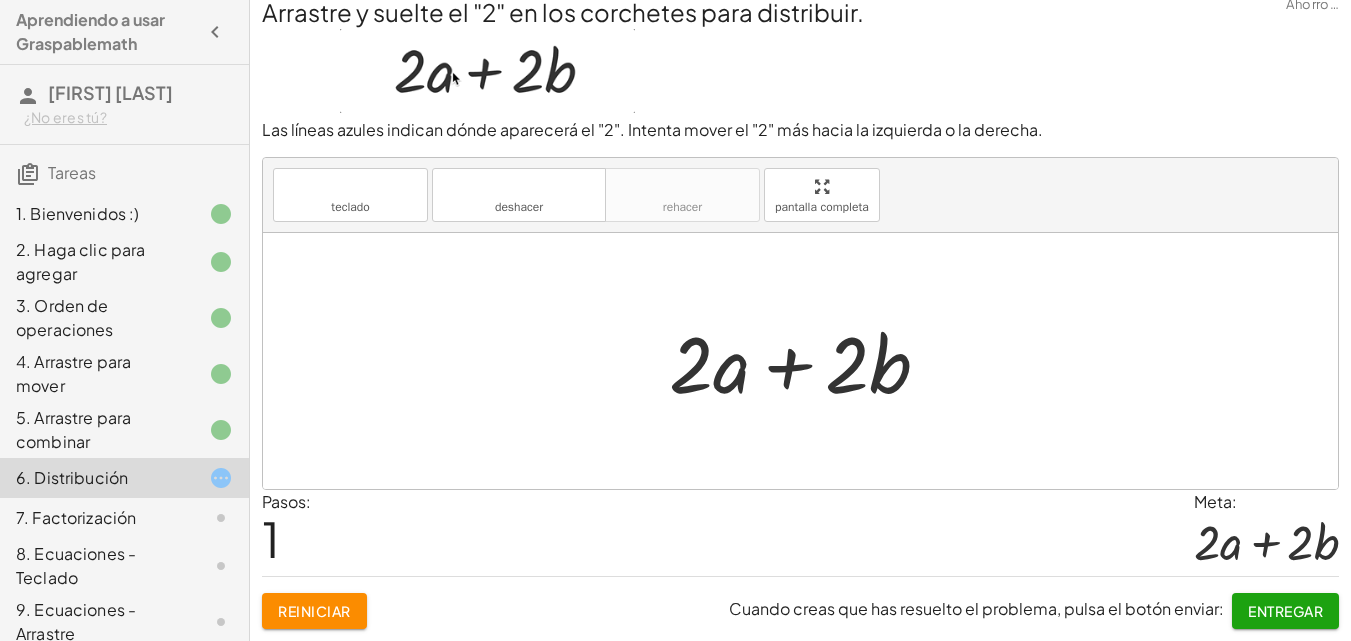 click on "Entregar" at bounding box center [1285, 611] 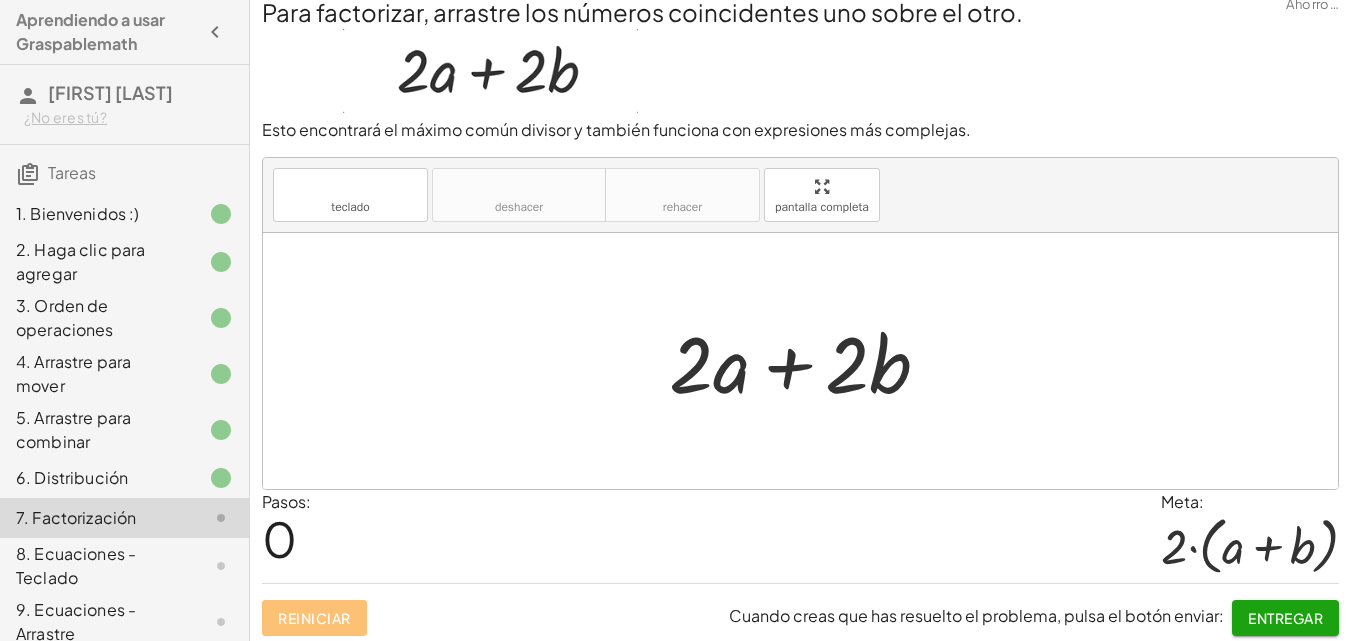 click on "Entregar" at bounding box center [1285, 618] 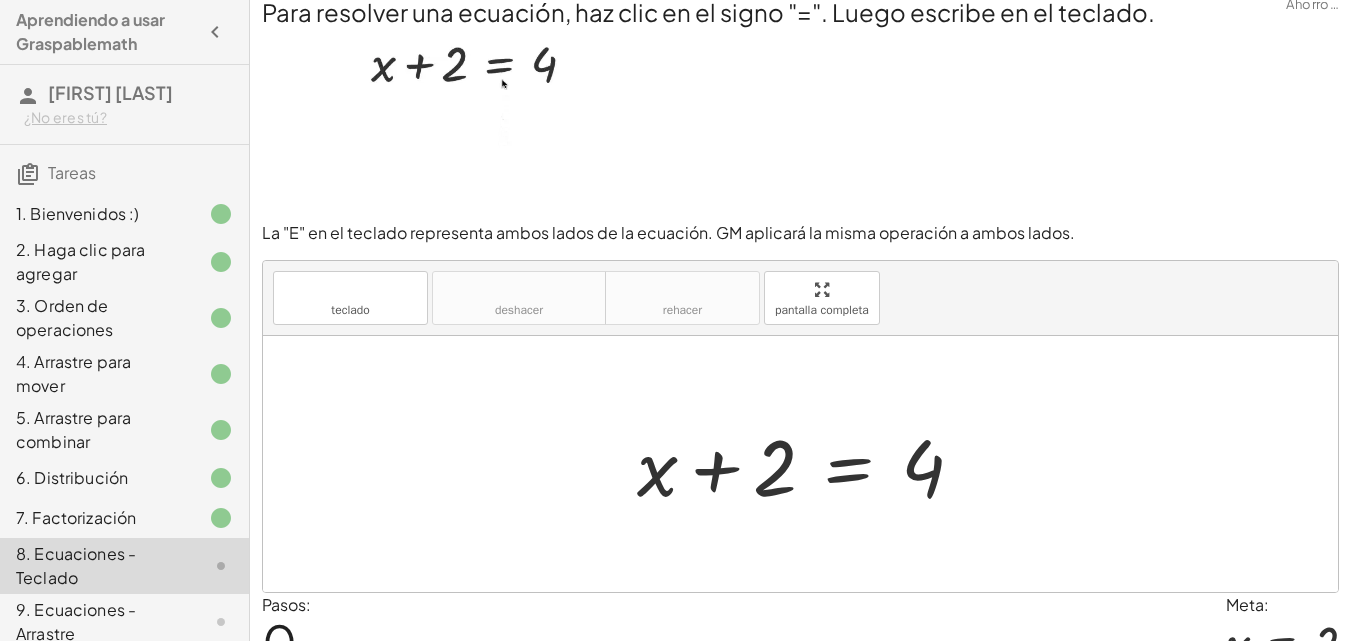 scroll, scrollTop: 0, scrollLeft: 0, axis: both 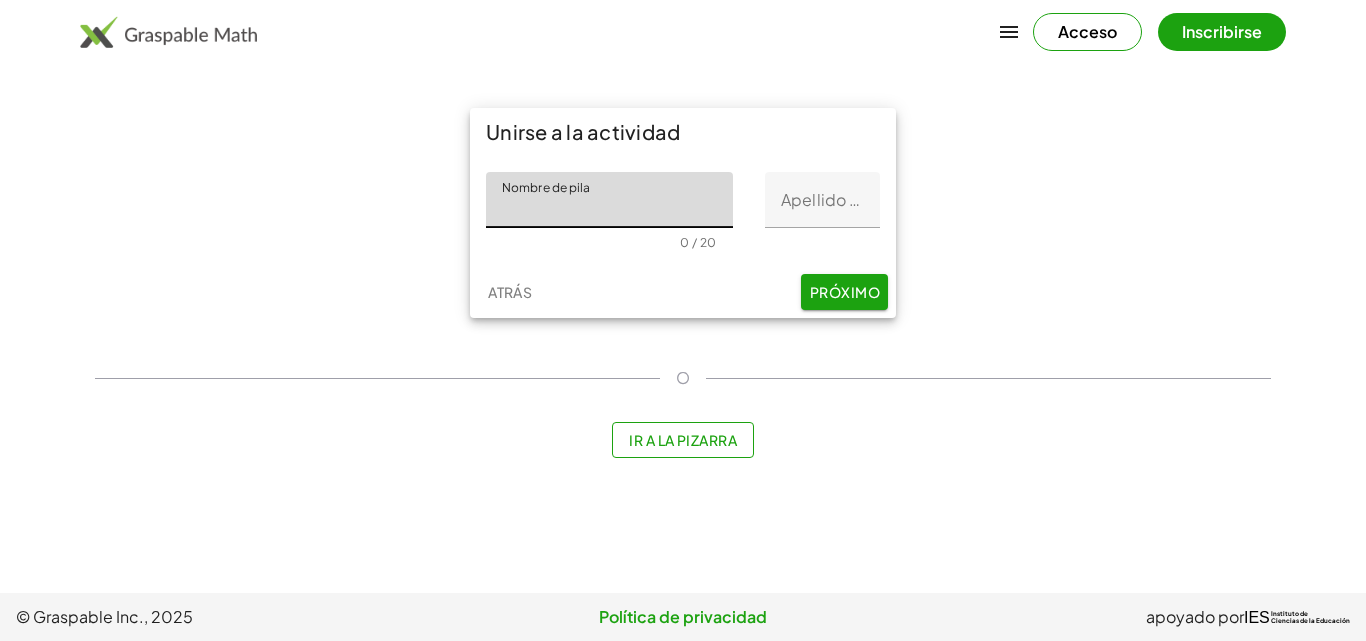 click on "Nombre de pila" 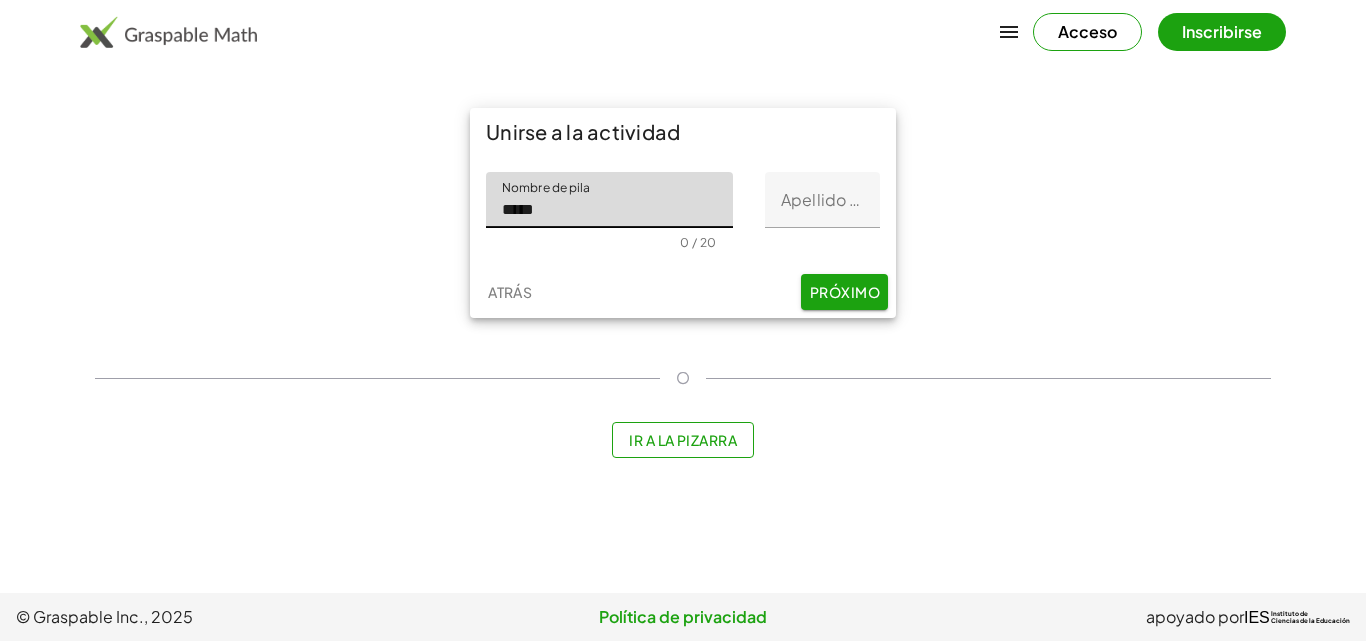 type on "*****" 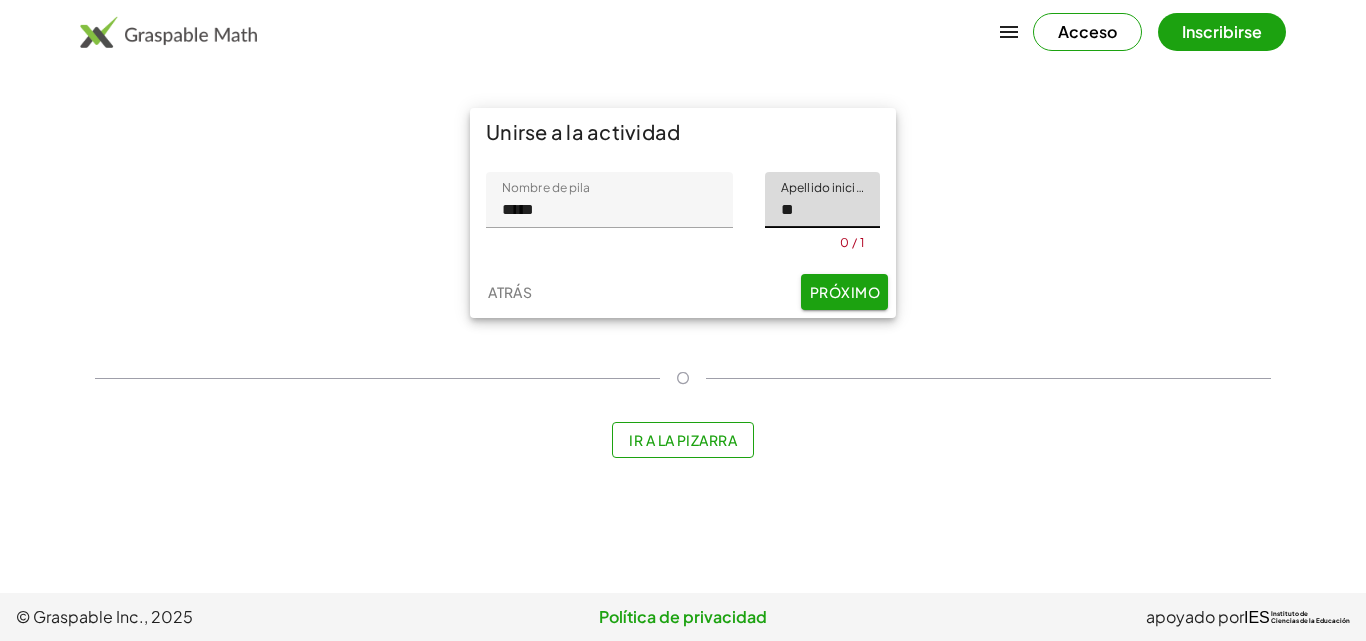 type on "*" 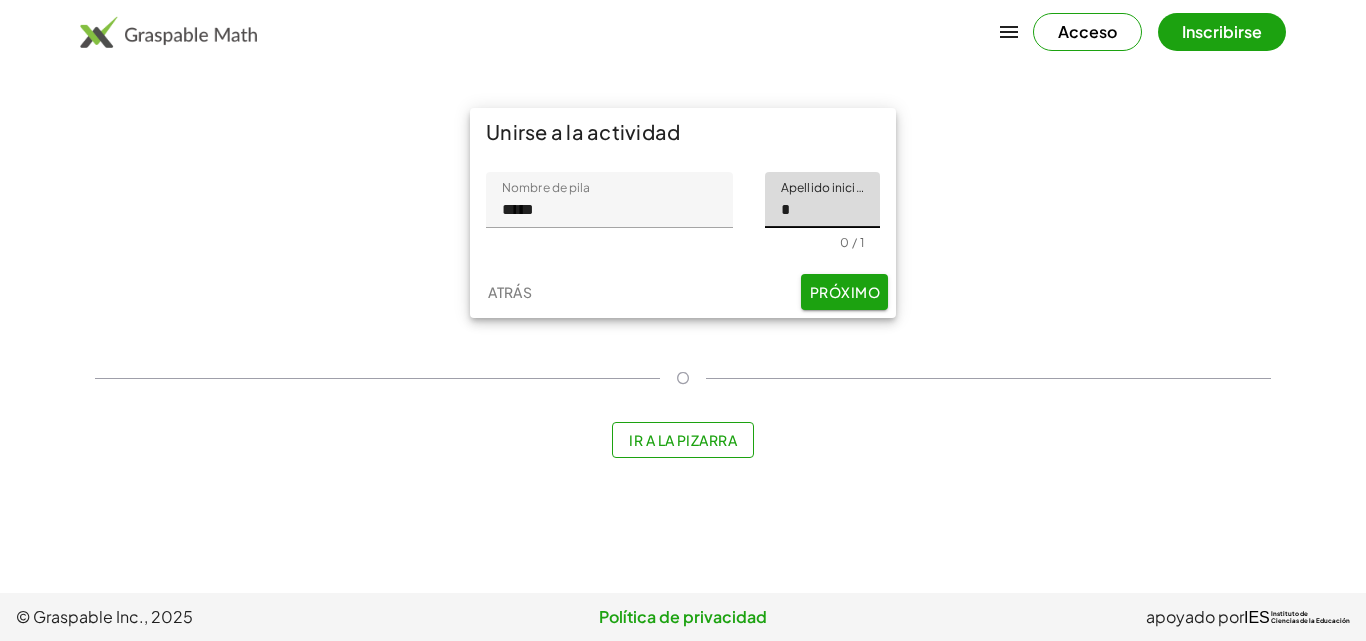 type on "*" 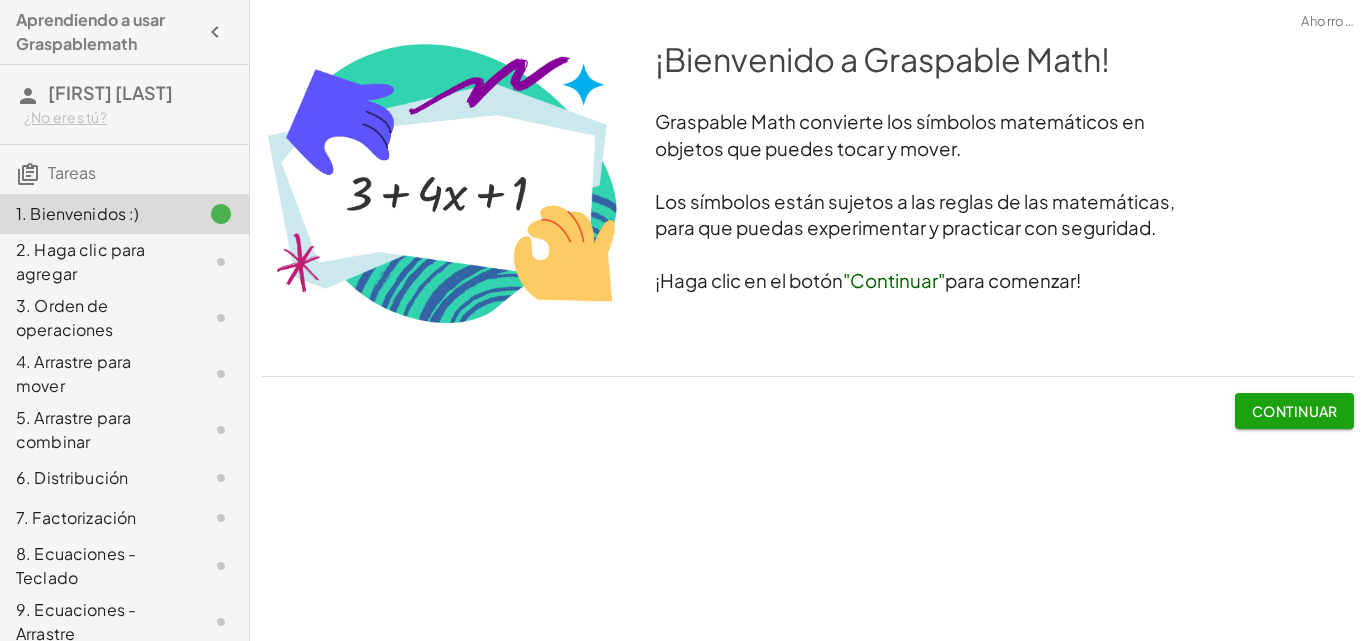 click on "Continuar" at bounding box center (1295, 411) 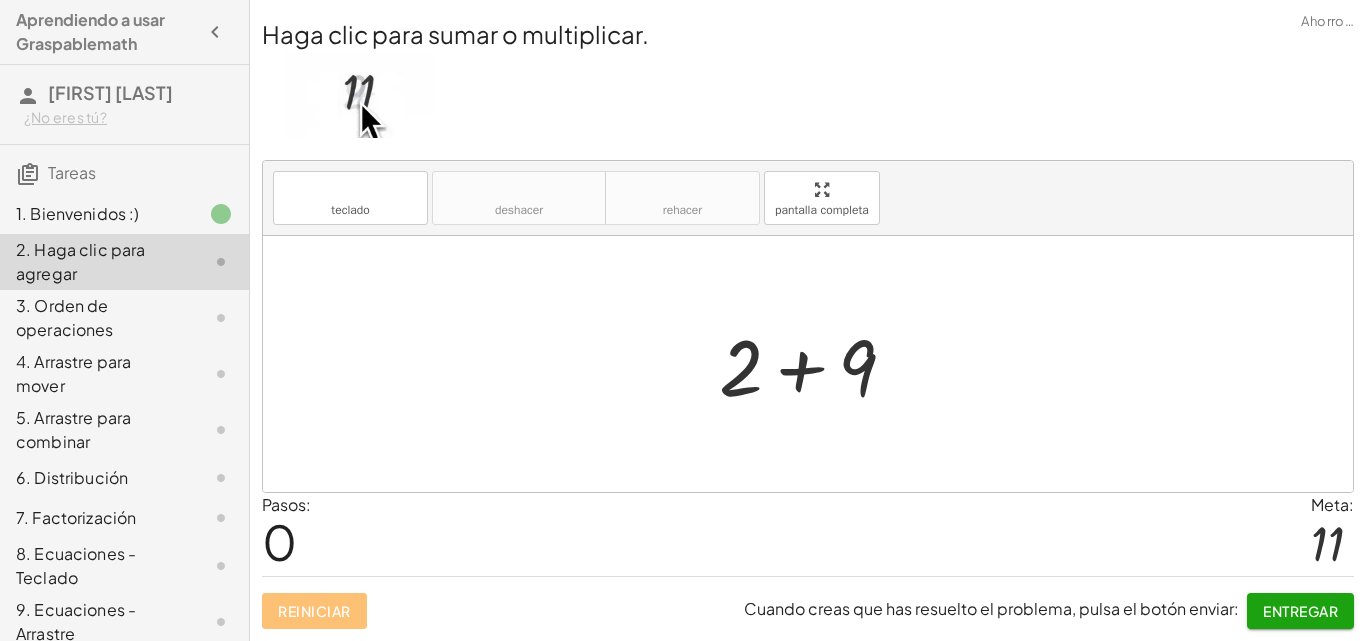 click at bounding box center (815, 364) 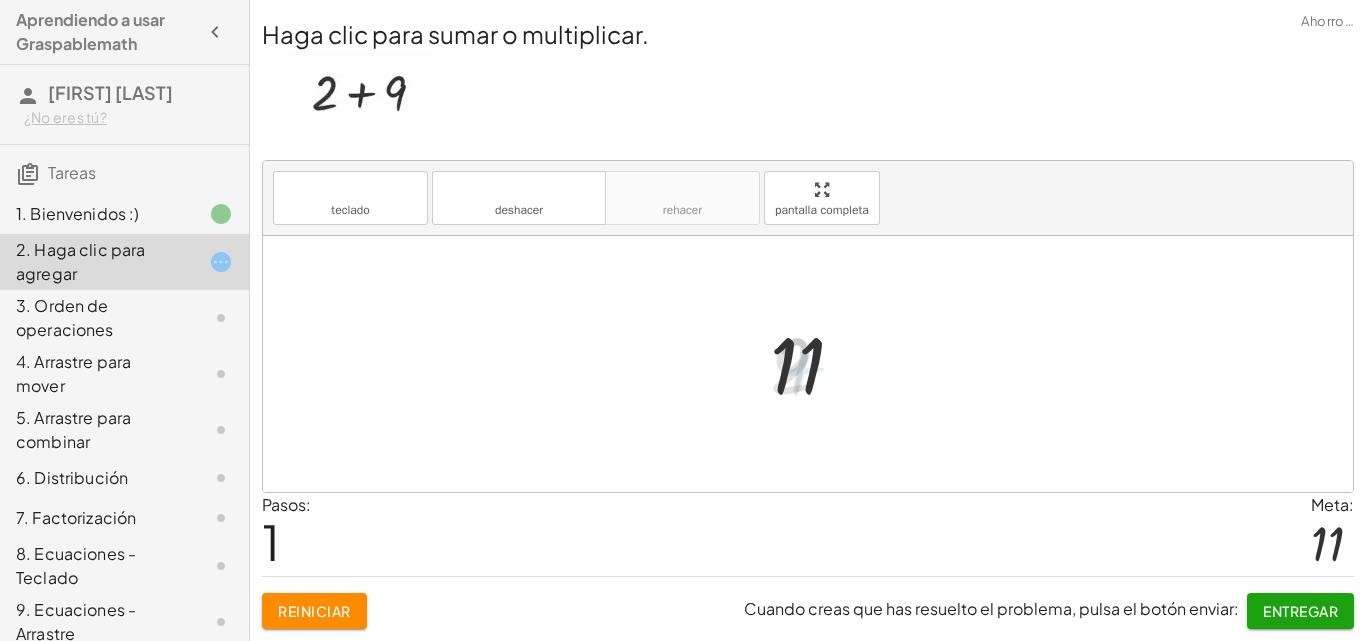 click on "Entregar" at bounding box center (1300, 611) 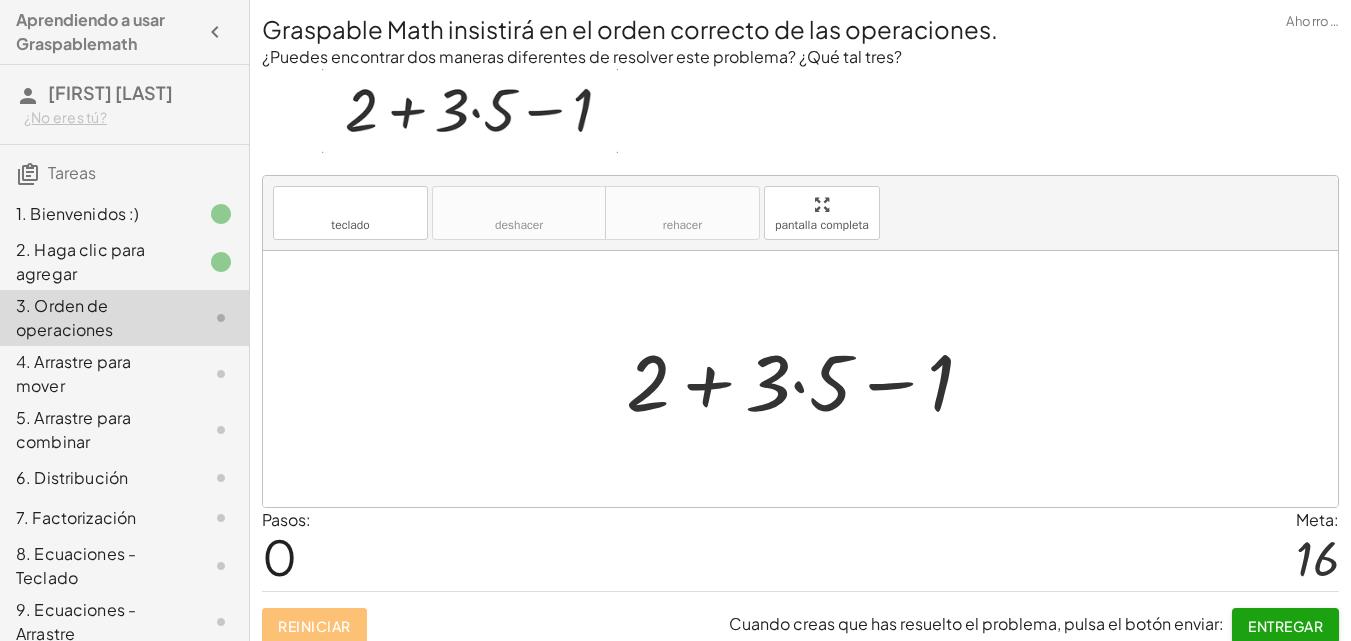 click at bounding box center (808, 379) 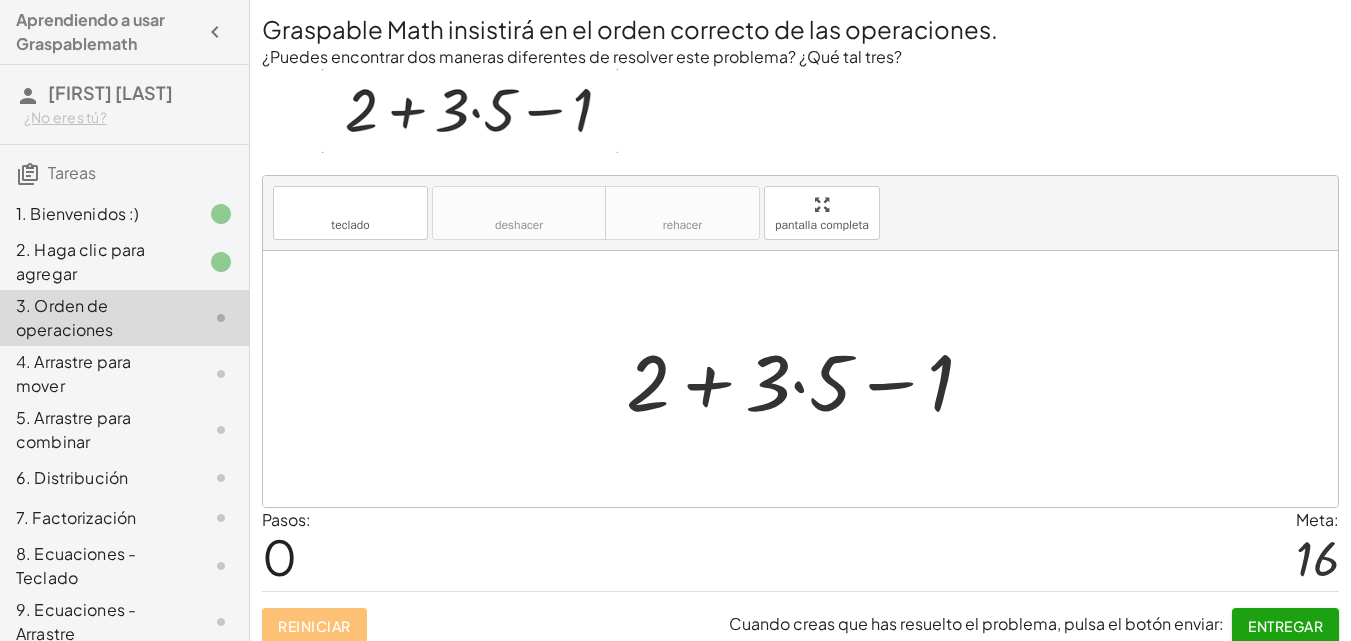 click at bounding box center (808, 379) 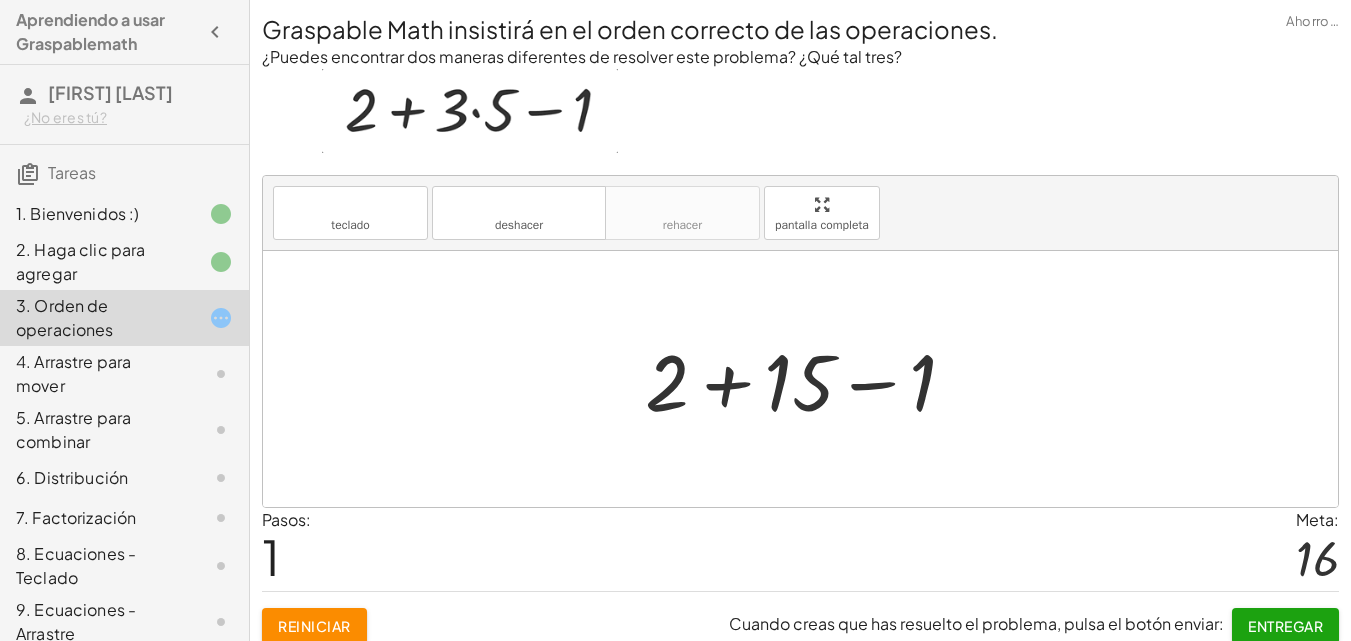 click at bounding box center (808, 379) 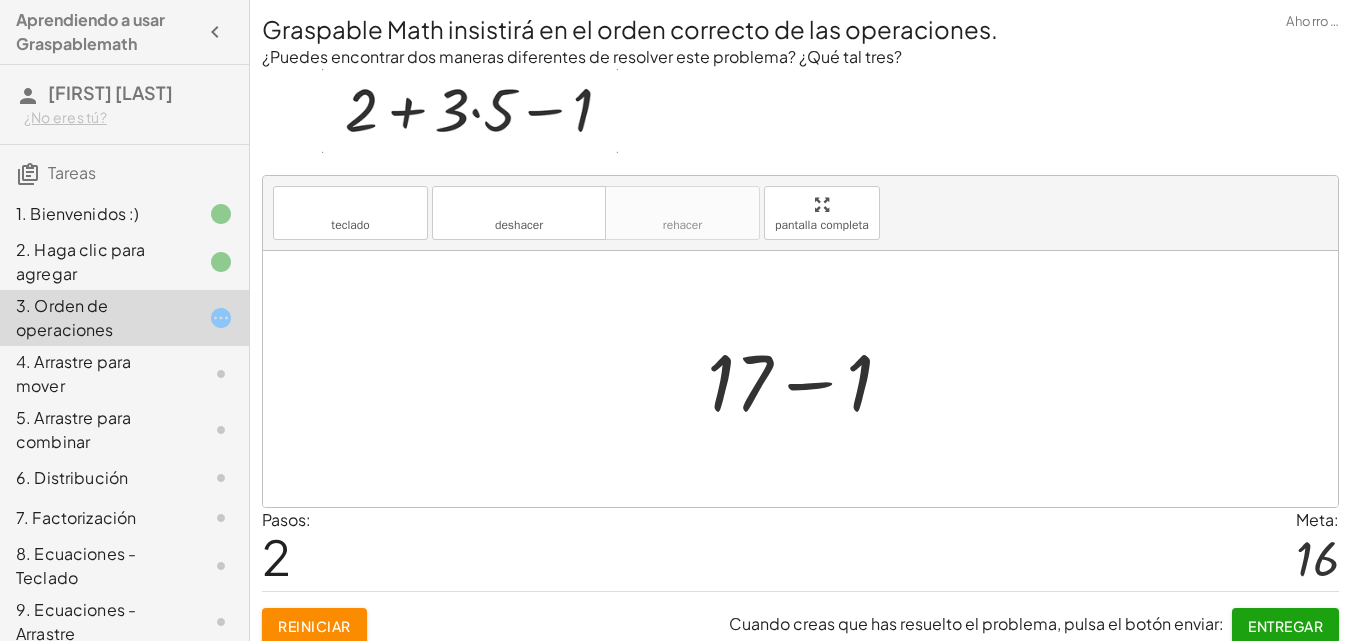click at bounding box center (808, 379) 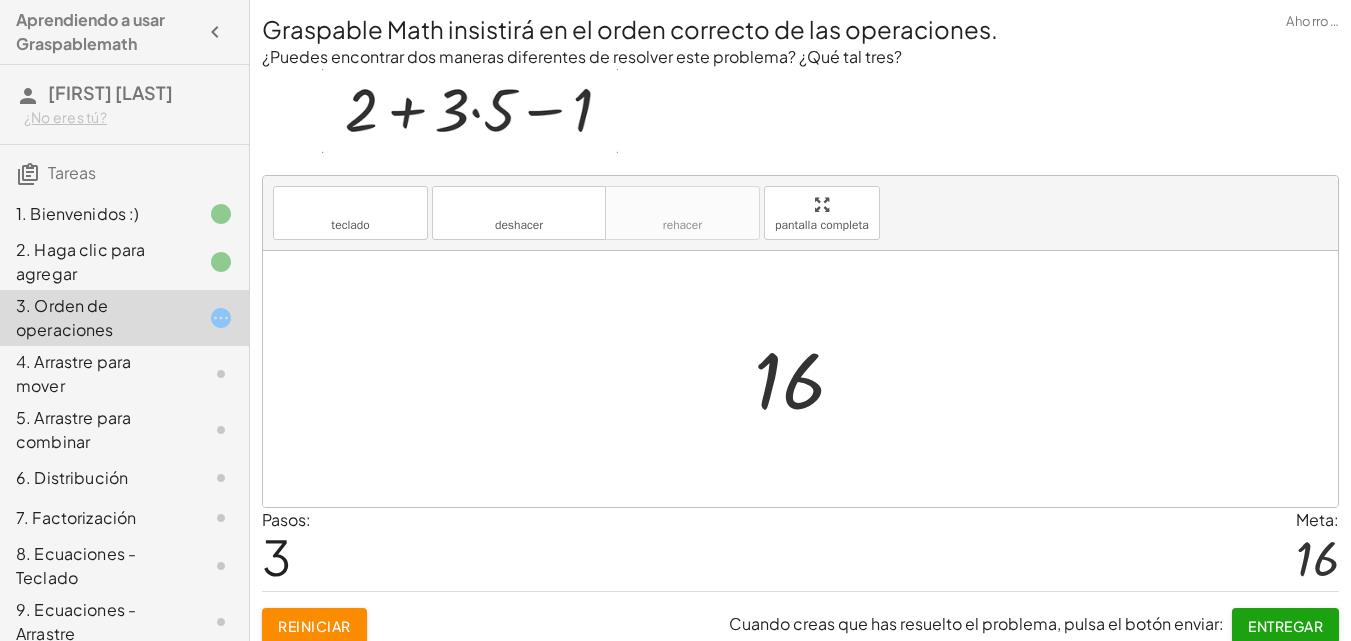 click on "Entregar" at bounding box center [1285, 626] 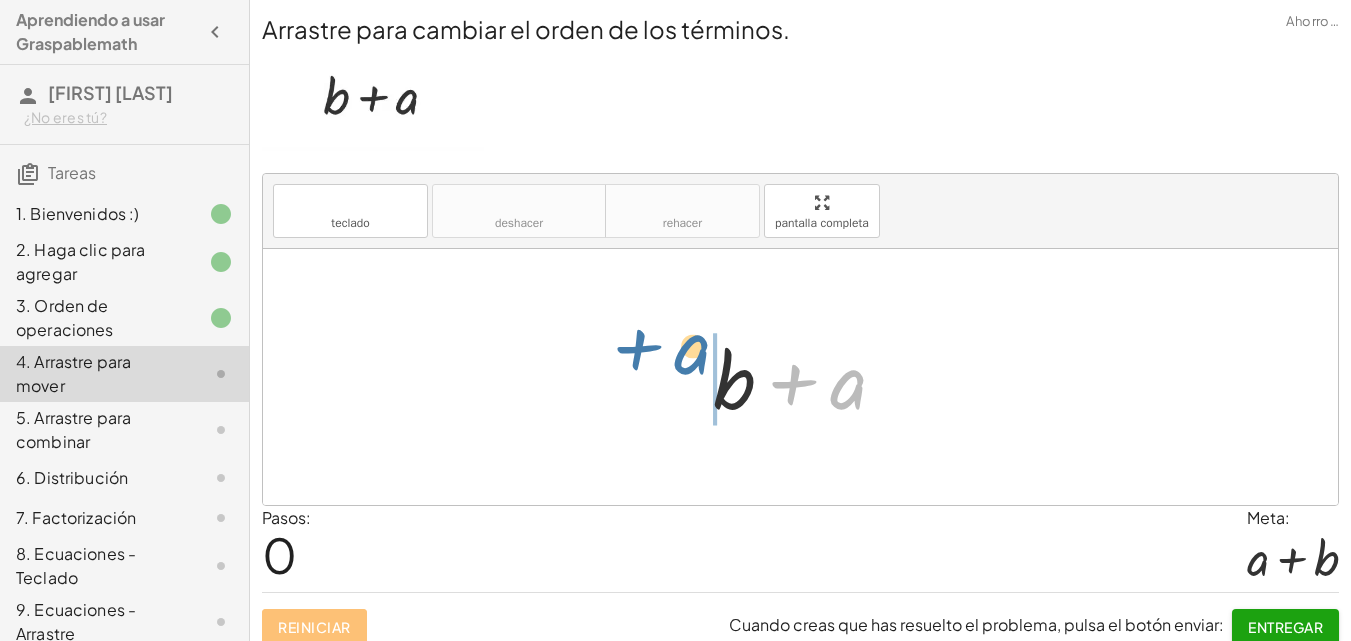 drag, startPoint x: 862, startPoint y: 393, endPoint x: 696, endPoint y: 379, distance: 166.58931 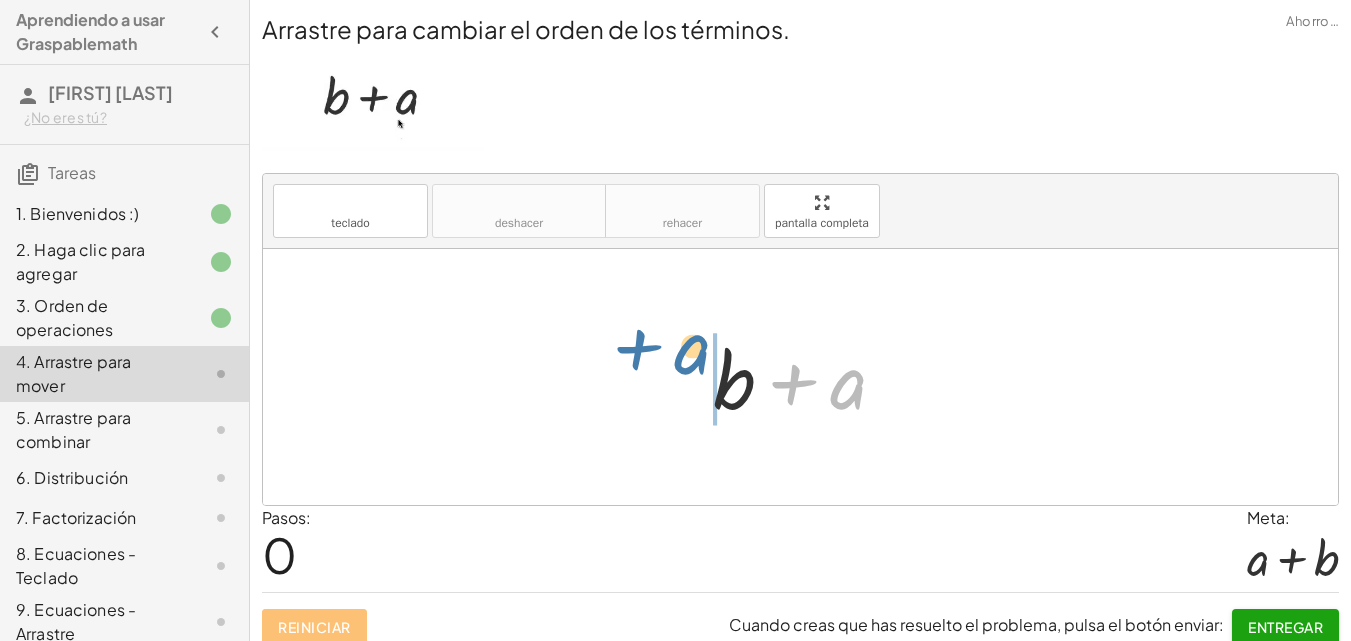 click on "+ a + b + a" at bounding box center (800, 377) 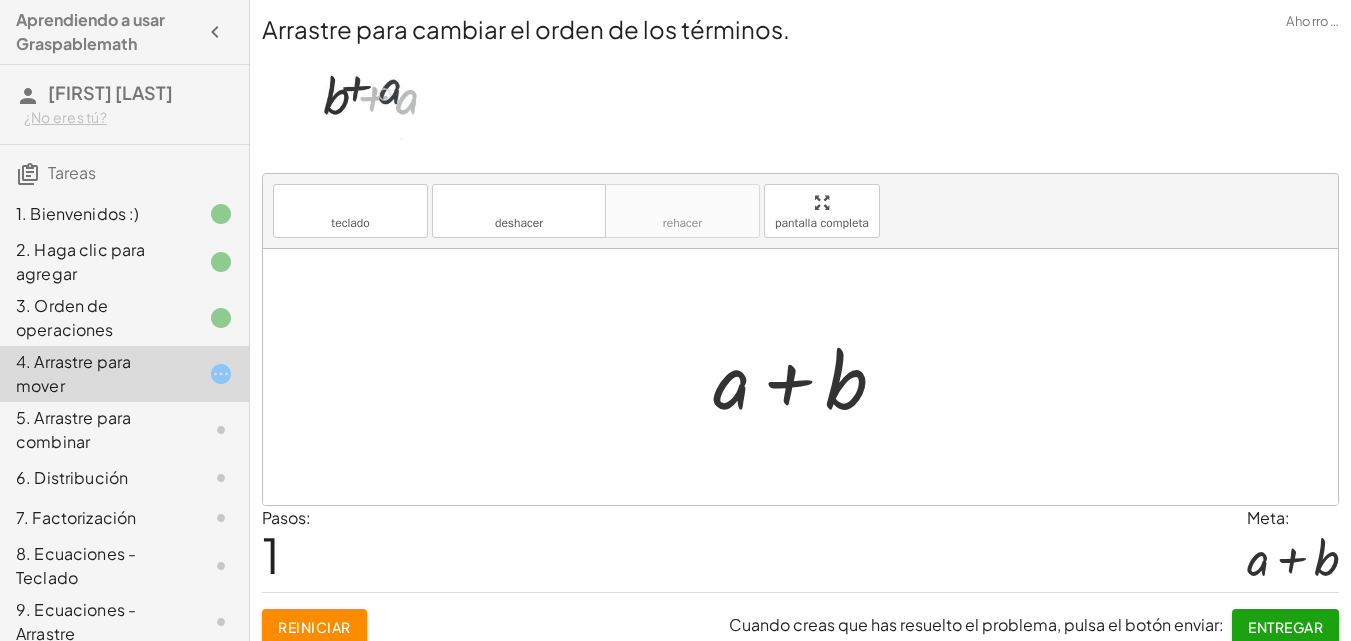 click on "Entregar" at bounding box center (1285, 627) 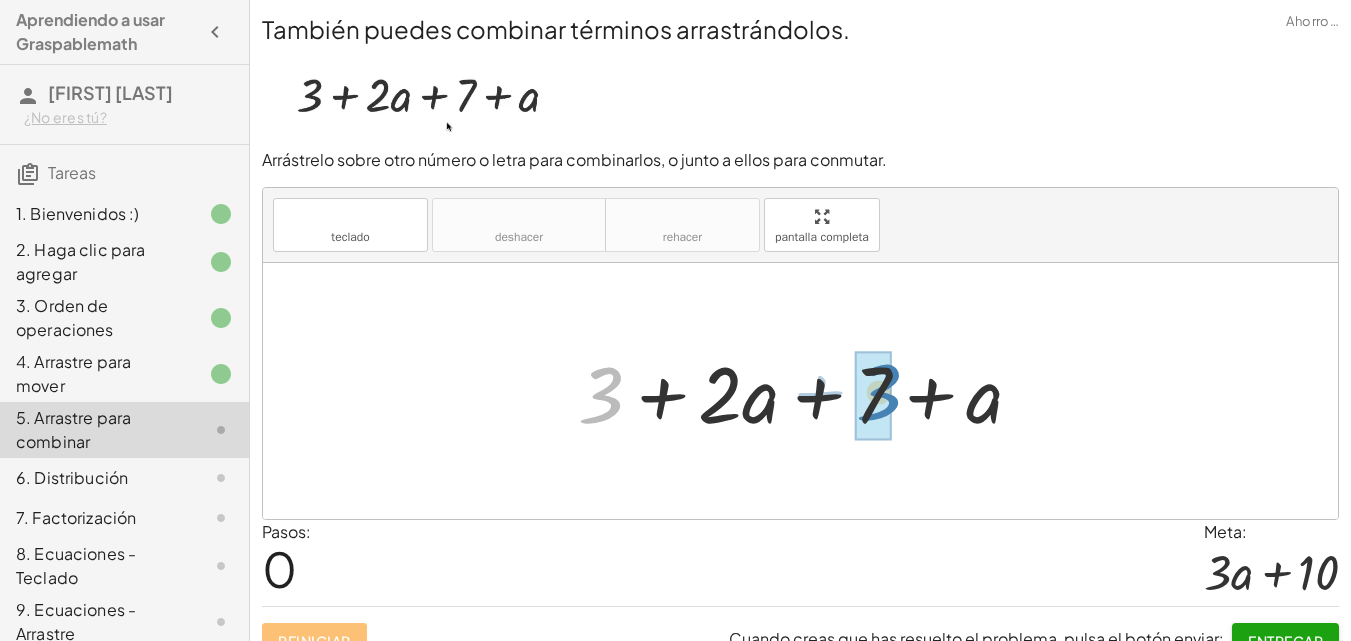 drag, startPoint x: 607, startPoint y: 397, endPoint x: 881, endPoint y: 394, distance: 274.01642 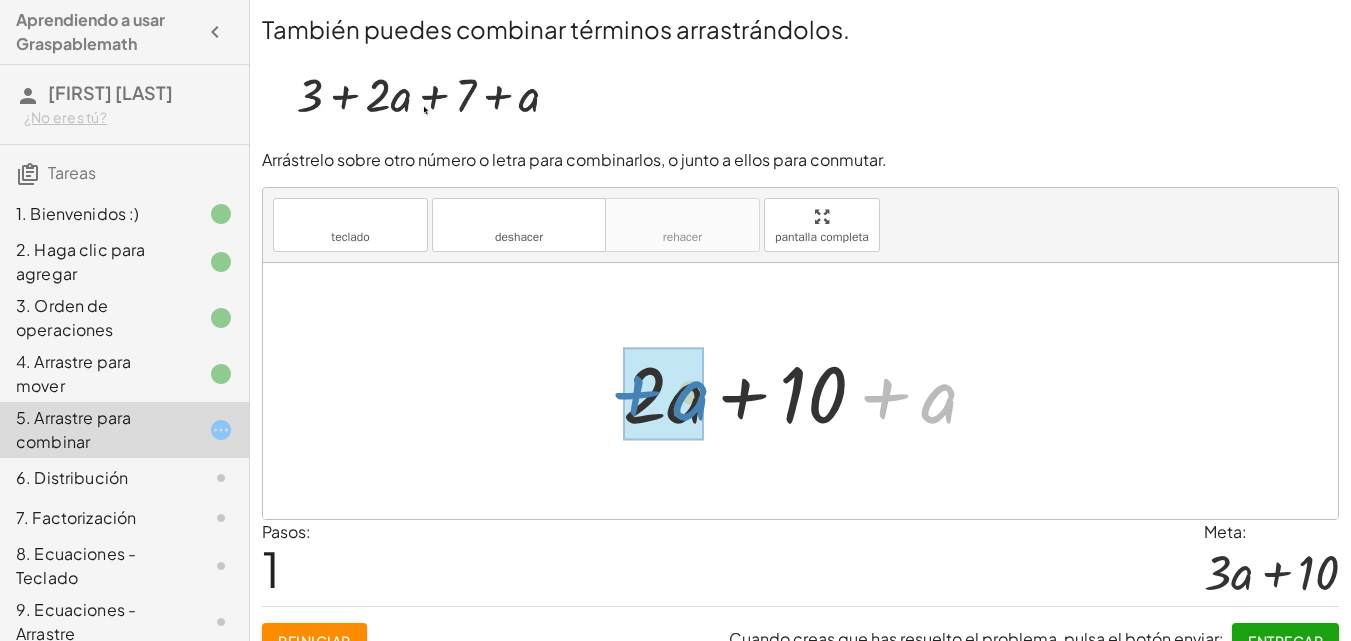 drag, startPoint x: 922, startPoint y: 407, endPoint x: 671, endPoint y: 404, distance: 251.01793 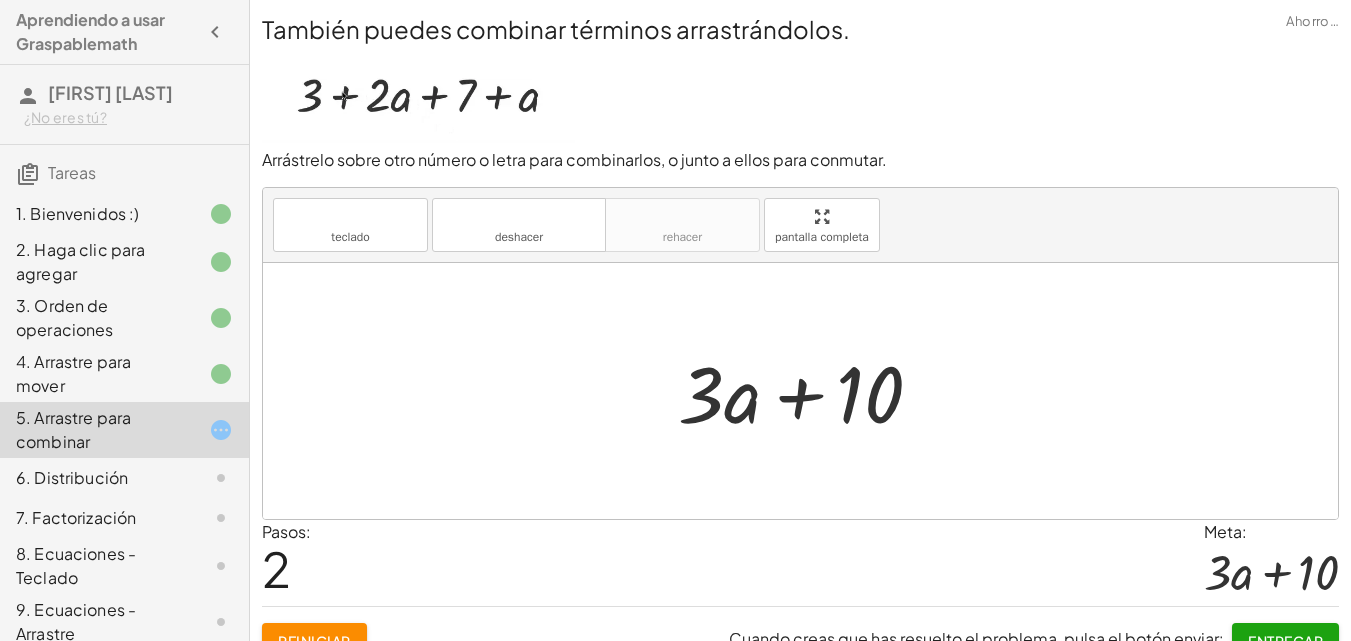 click on "Cuando creas que has resuelto el problema, pulsa el botón enviar: Entregar" at bounding box center (1034, 633) 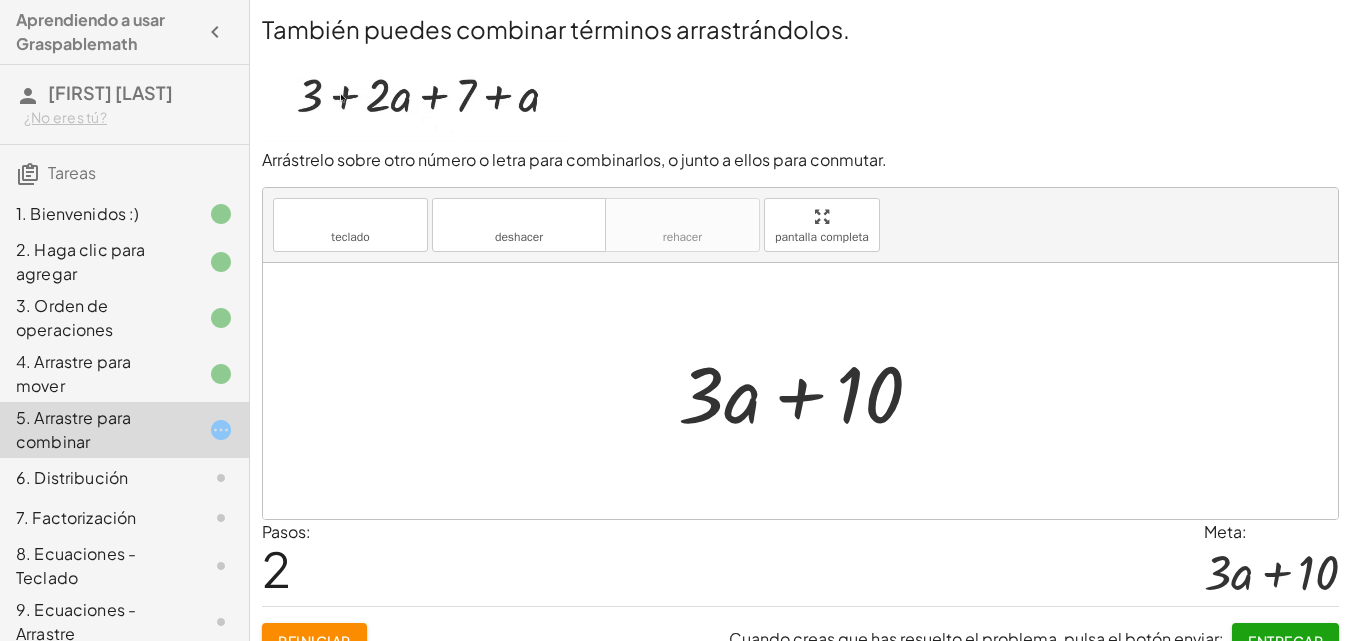 click on "Entregar" at bounding box center (1285, 641) 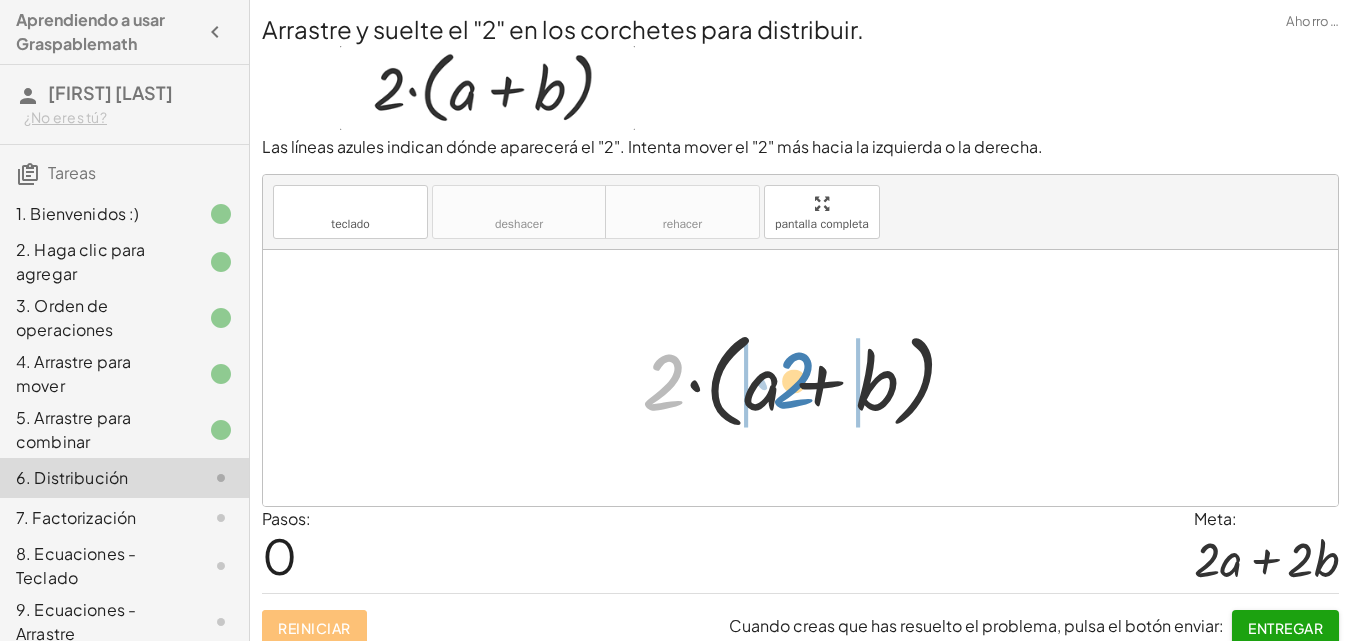 drag, startPoint x: 658, startPoint y: 386, endPoint x: 792, endPoint y: 384, distance: 134.01492 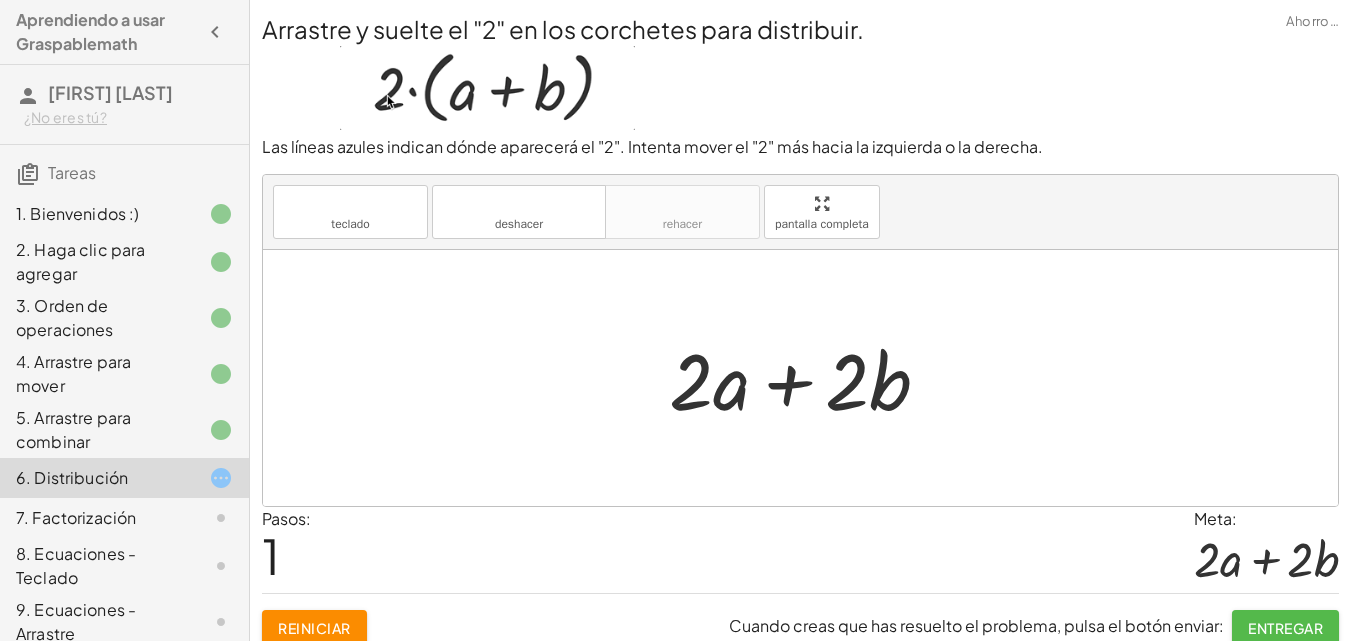 click on "Entregar" at bounding box center (1285, 628) 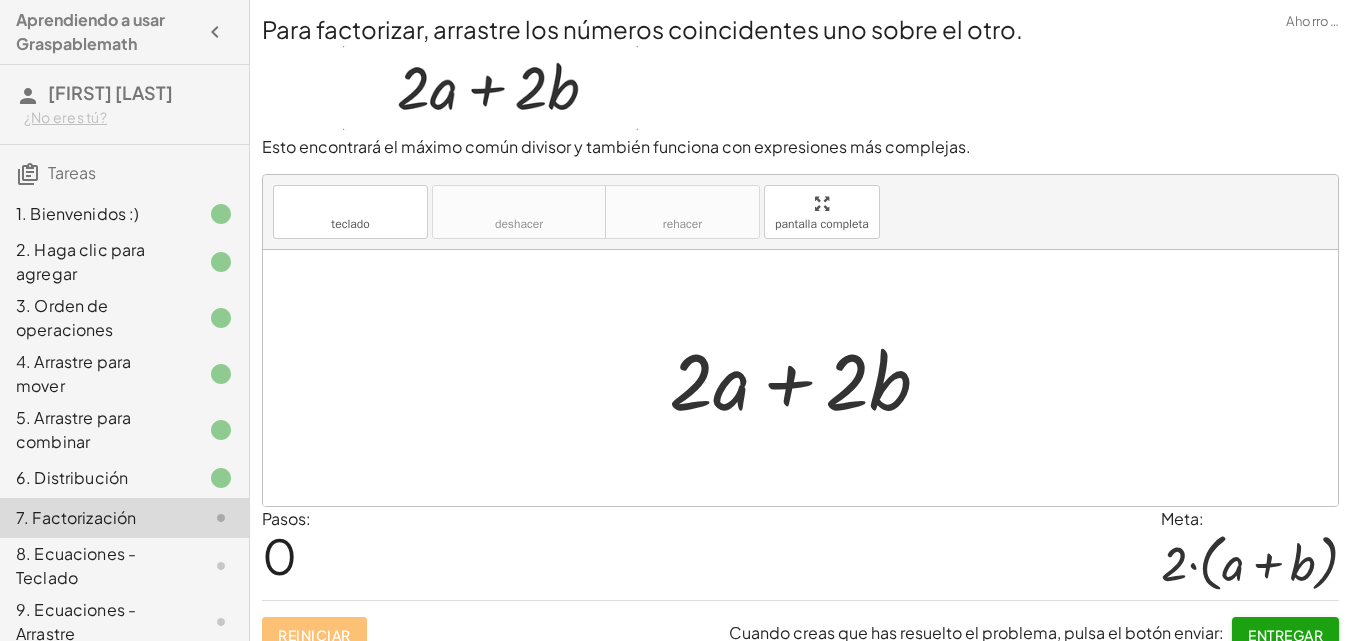 click on "Entregar" at bounding box center (1285, 635) 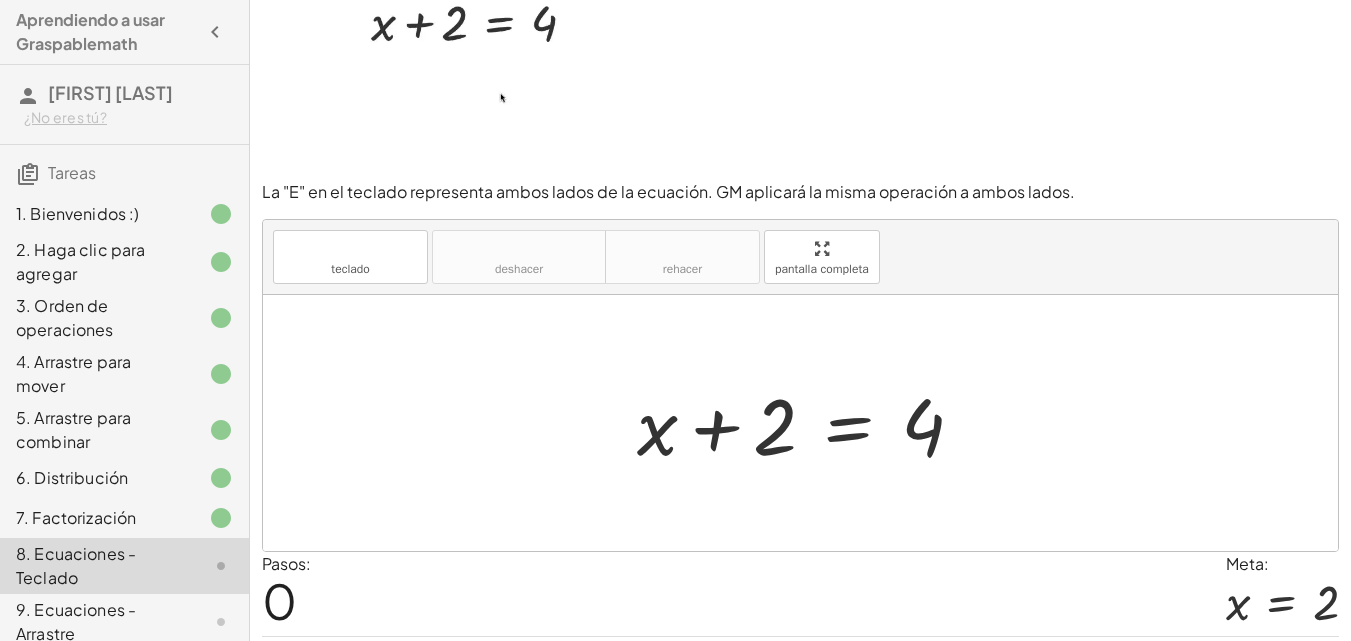 scroll, scrollTop: 118, scrollLeft: 0, axis: vertical 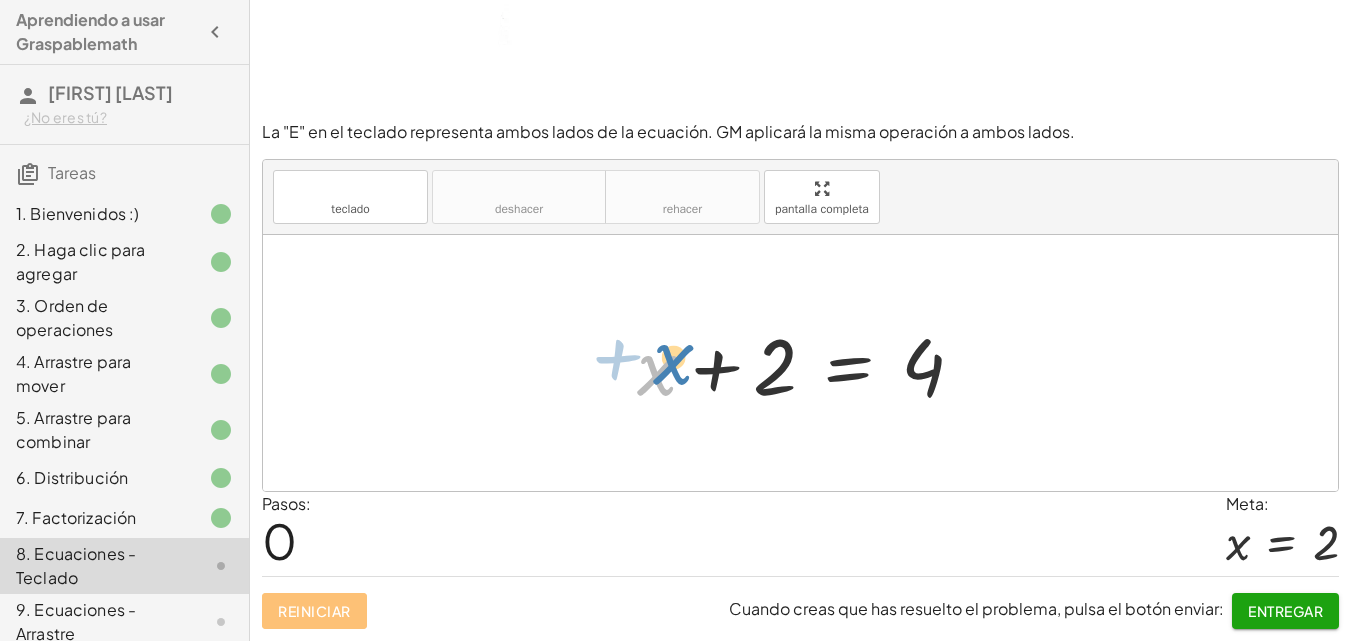 click at bounding box center (808, 363) 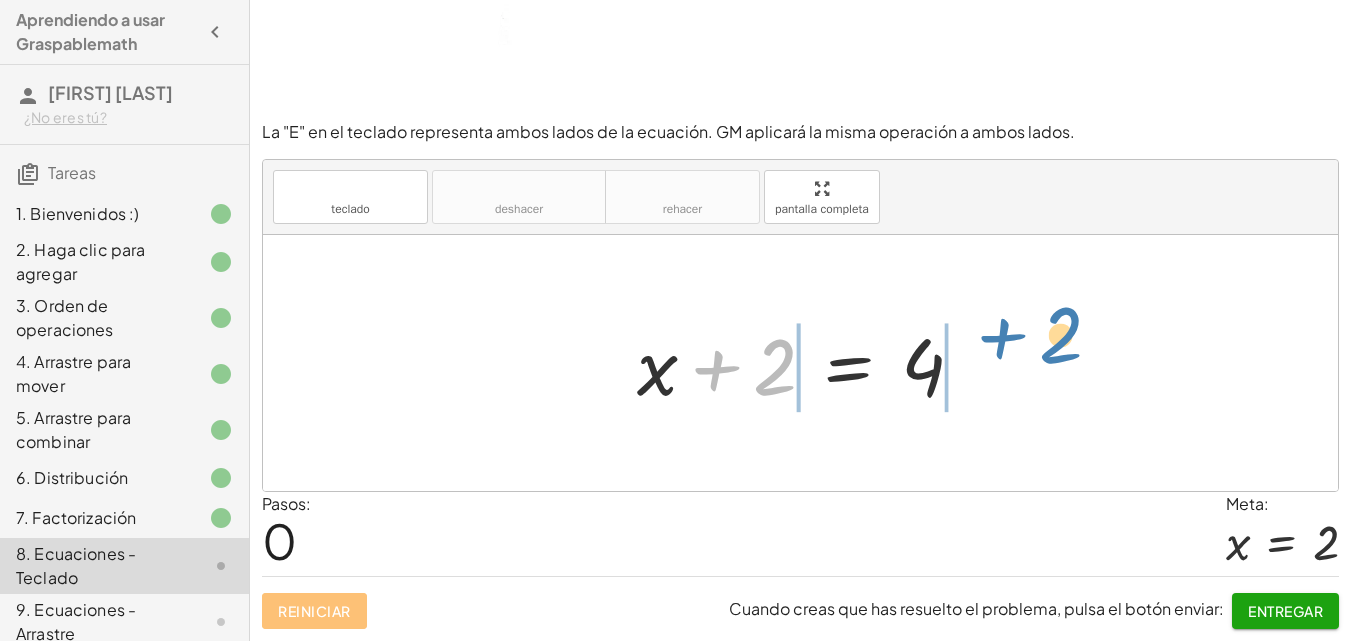 drag, startPoint x: 723, startPoint y: 370, endPoint x: 981, endPoint y: 368, distance: 258.00775 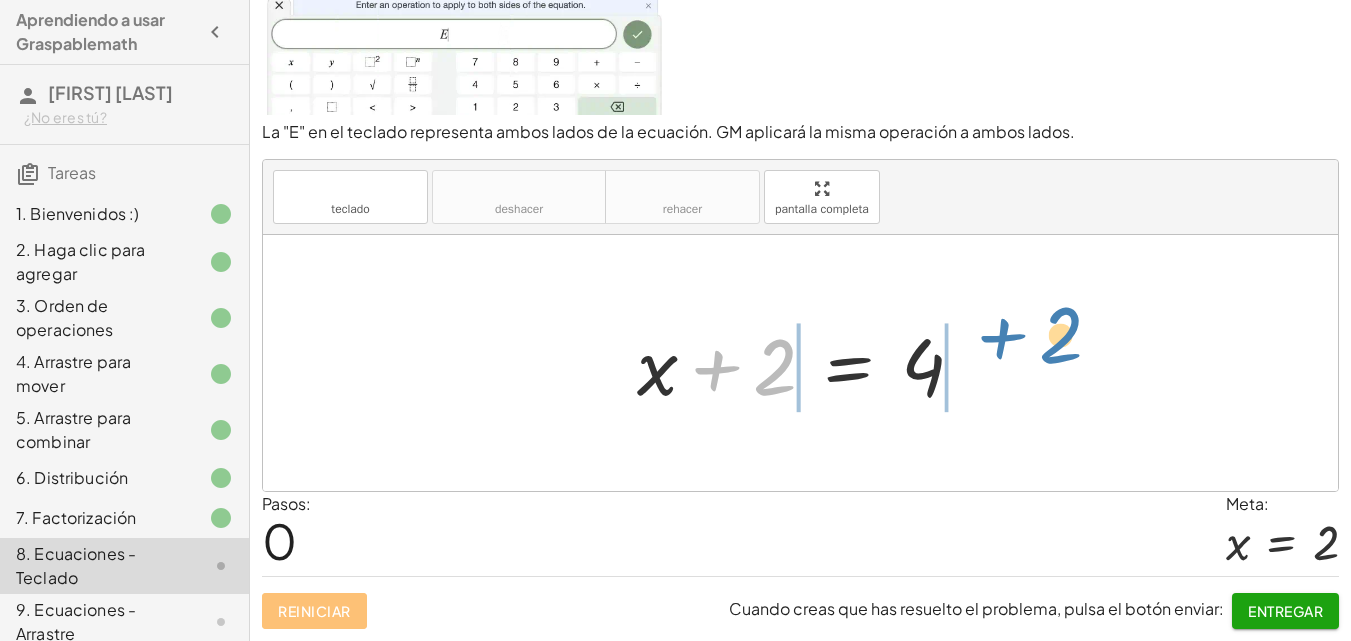 click at bounding box center [808, 363] 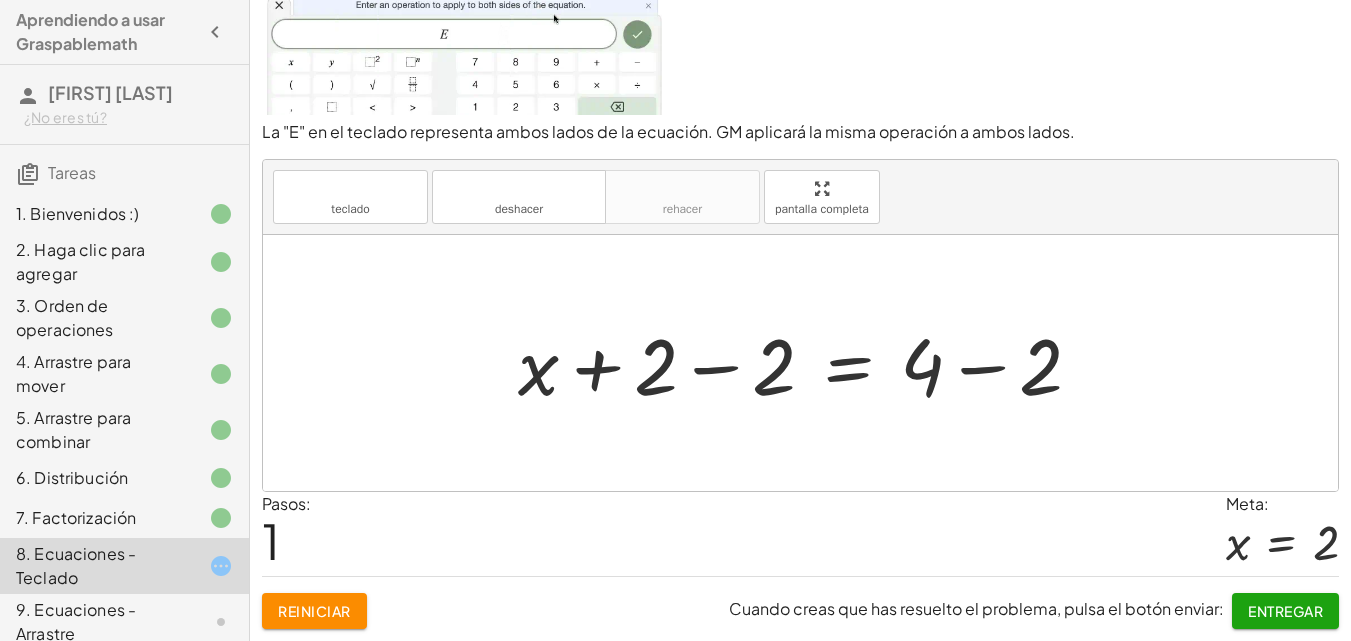 click at bounding box center (808, 363) 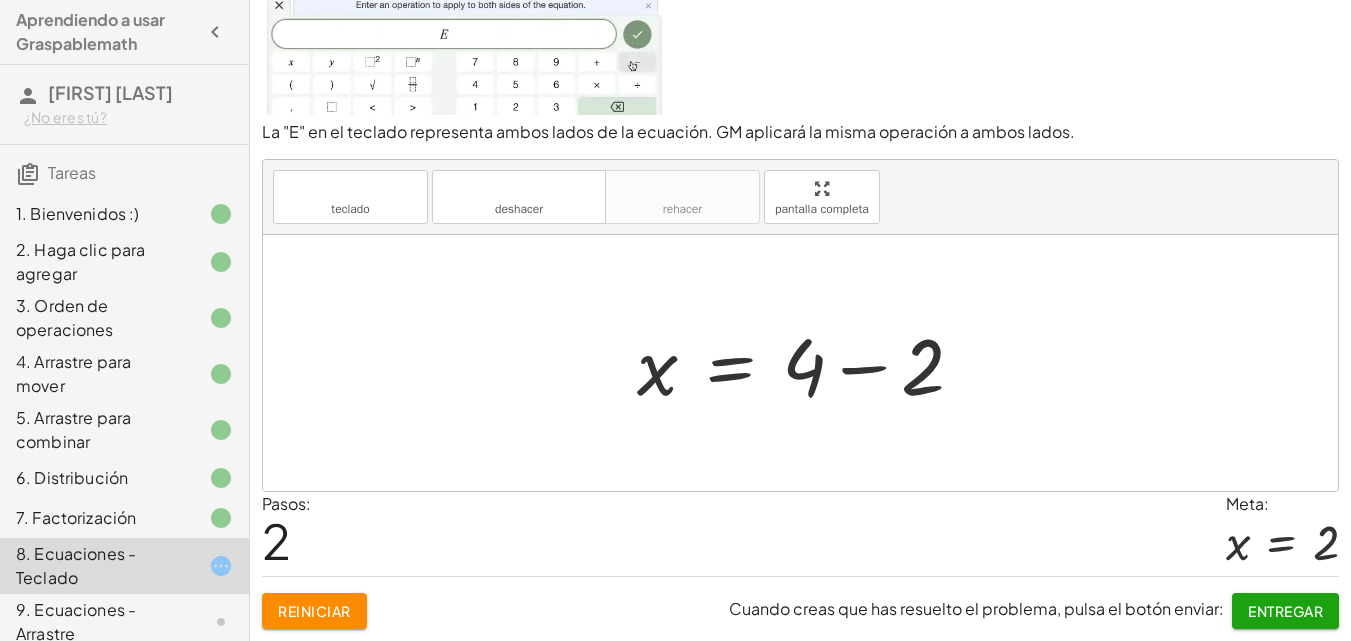 click at bounding box center (808, 363) 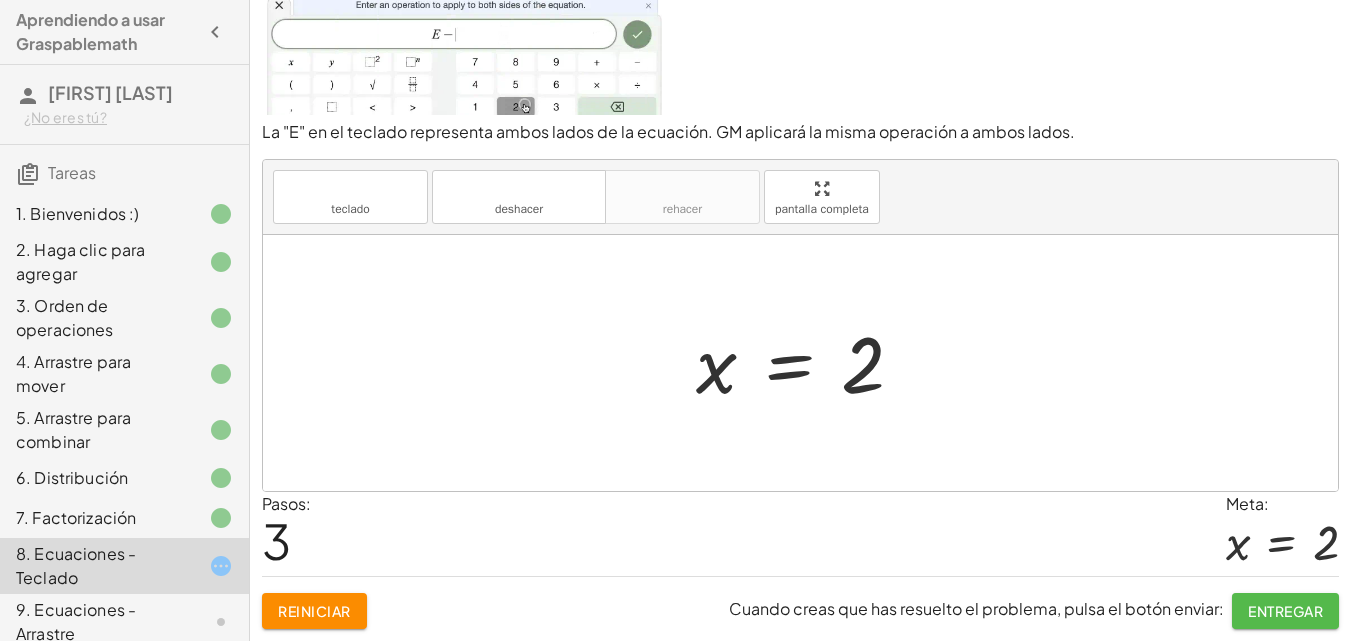 click on "Entregar" at bounding box center (1285, 611) 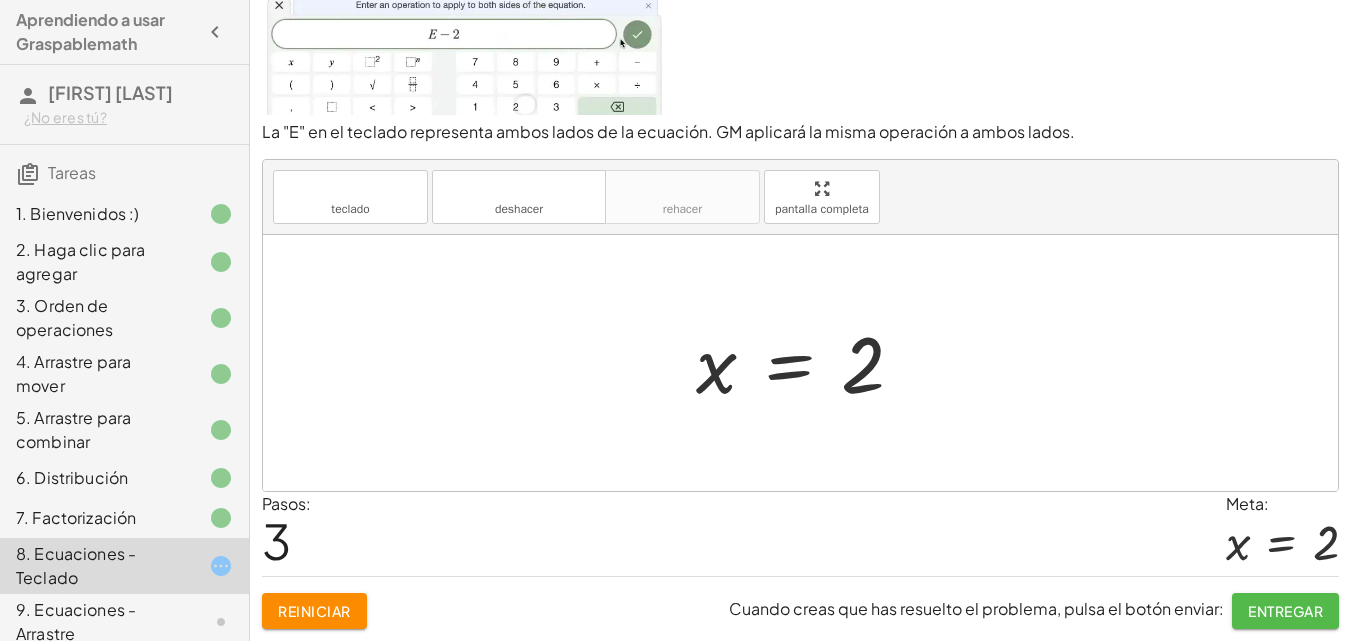scroll, scrollTop: 106, scrollLeft: 0, axis: vertical 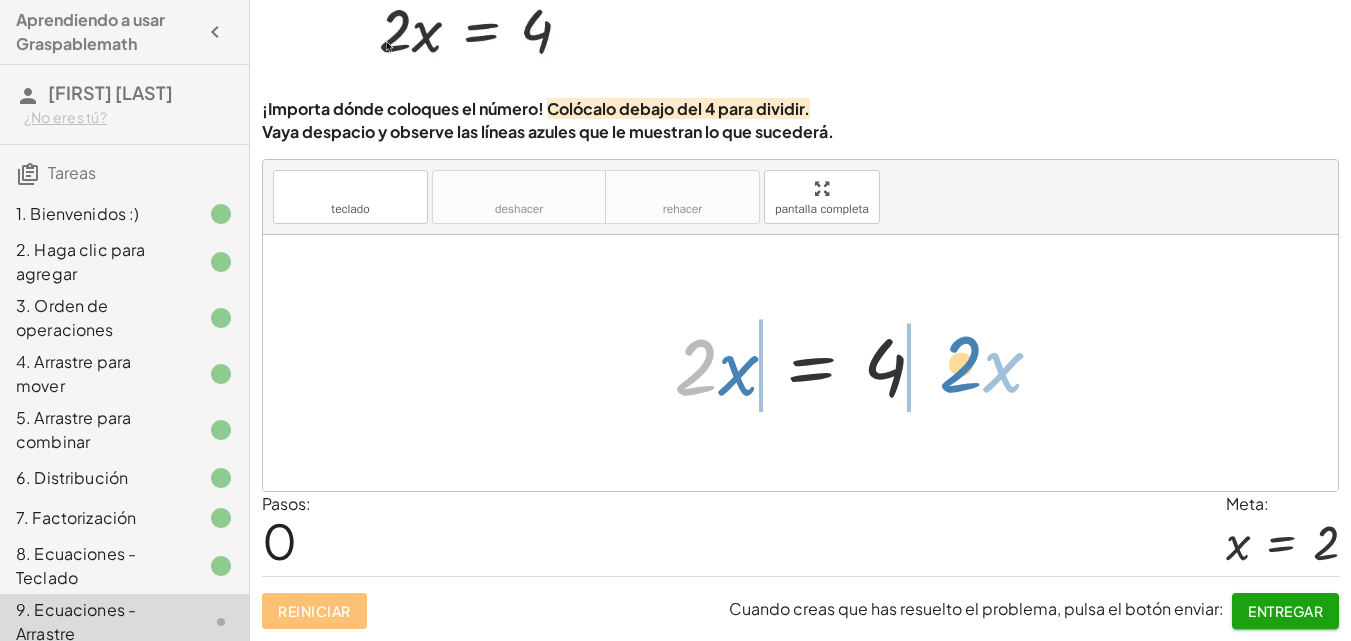 drag, startPoint x: 686, startPoint y: 367, endPoint x: 929, endPoint y: 369, distance: 243.00822 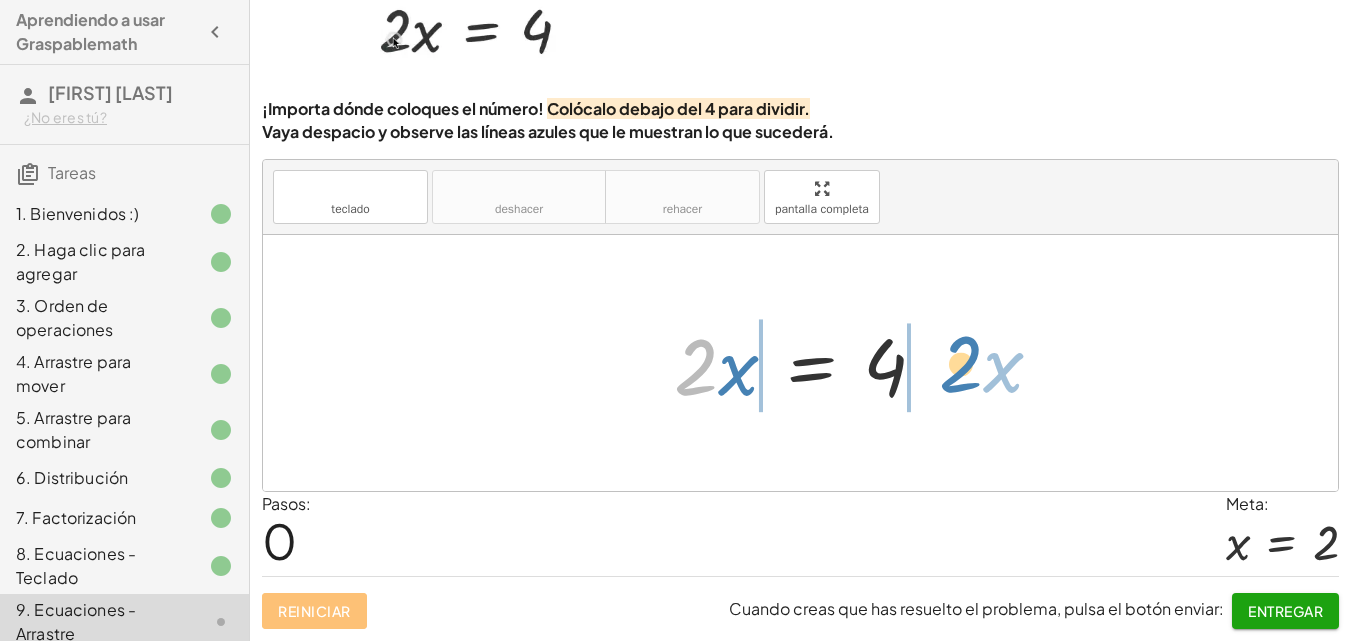click at bounding box center (808, 363) 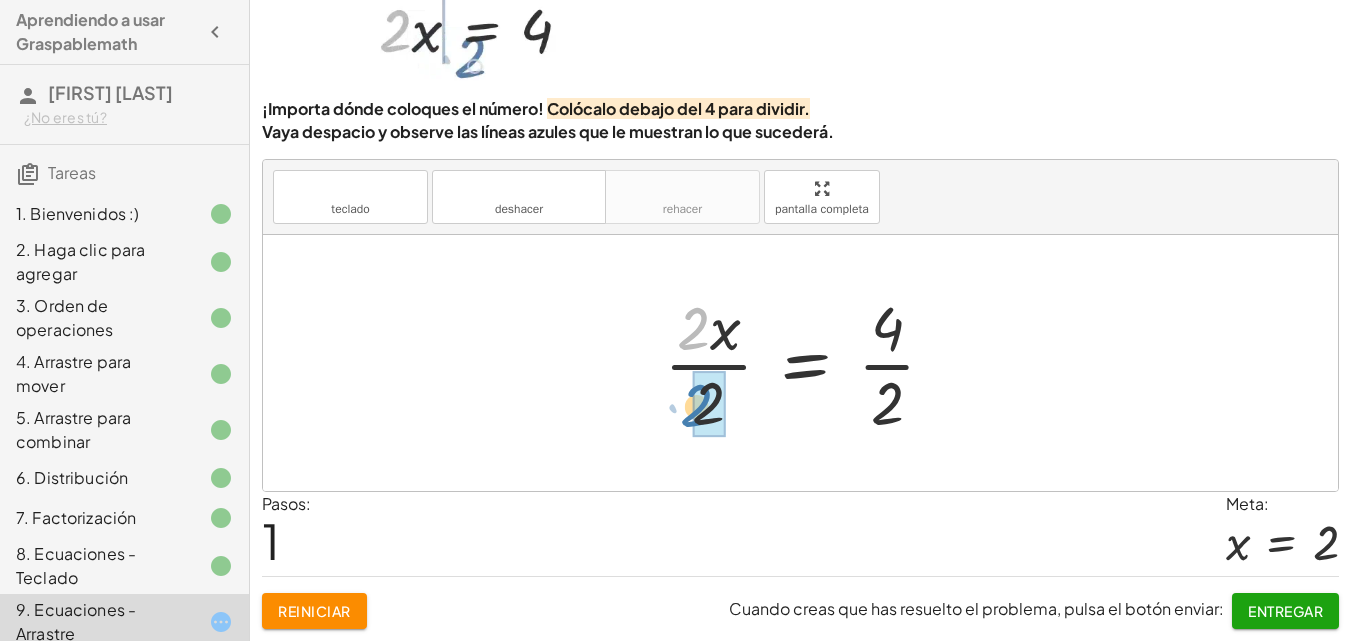 drag, startPoint x: 694, startPoint y: 336, endPoint x: 700, endPoint y: 414, distance: 78.23043 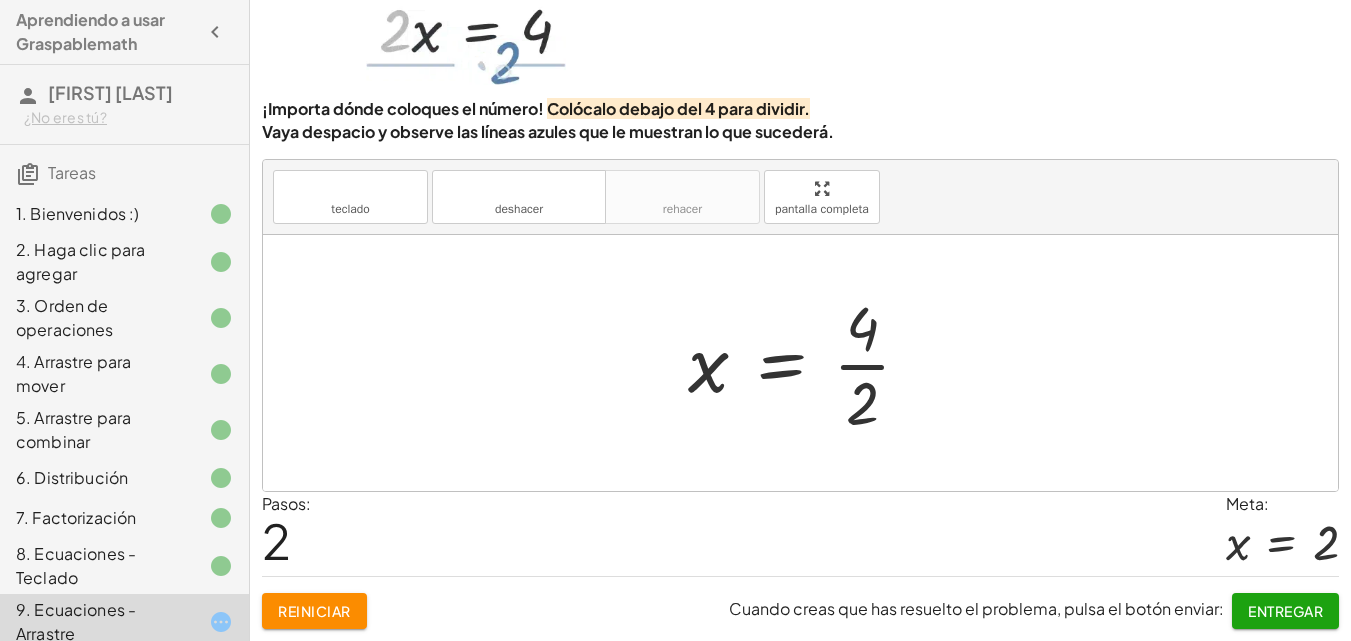 click at bounding box center [807, 363] 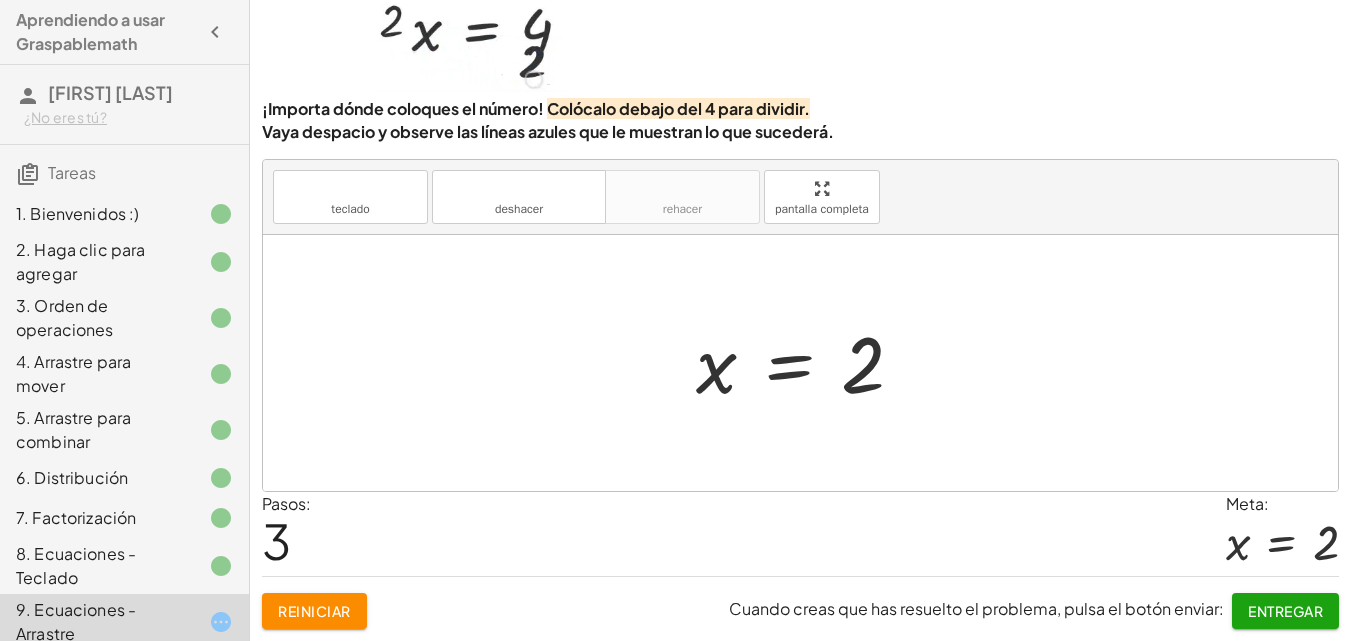 click on "Entregar" at bounding box center [1285, 611] 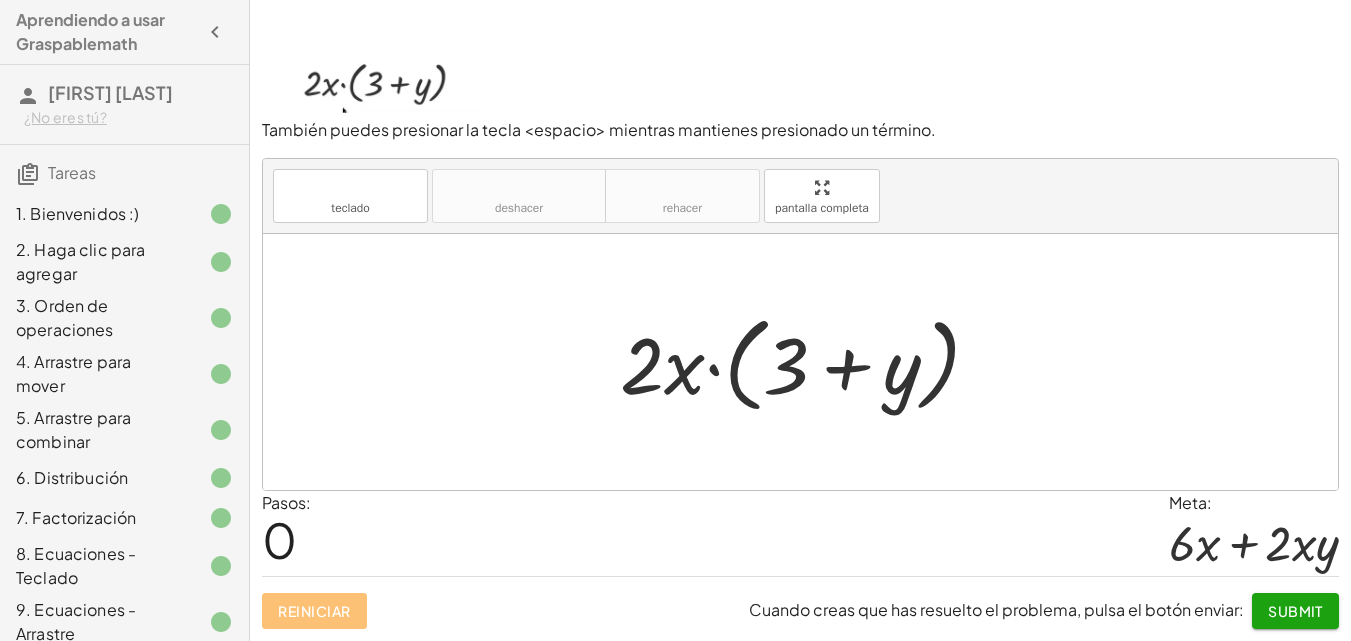 scroll, scrollTop: 103, scrollLeft: 0, axis: vertical 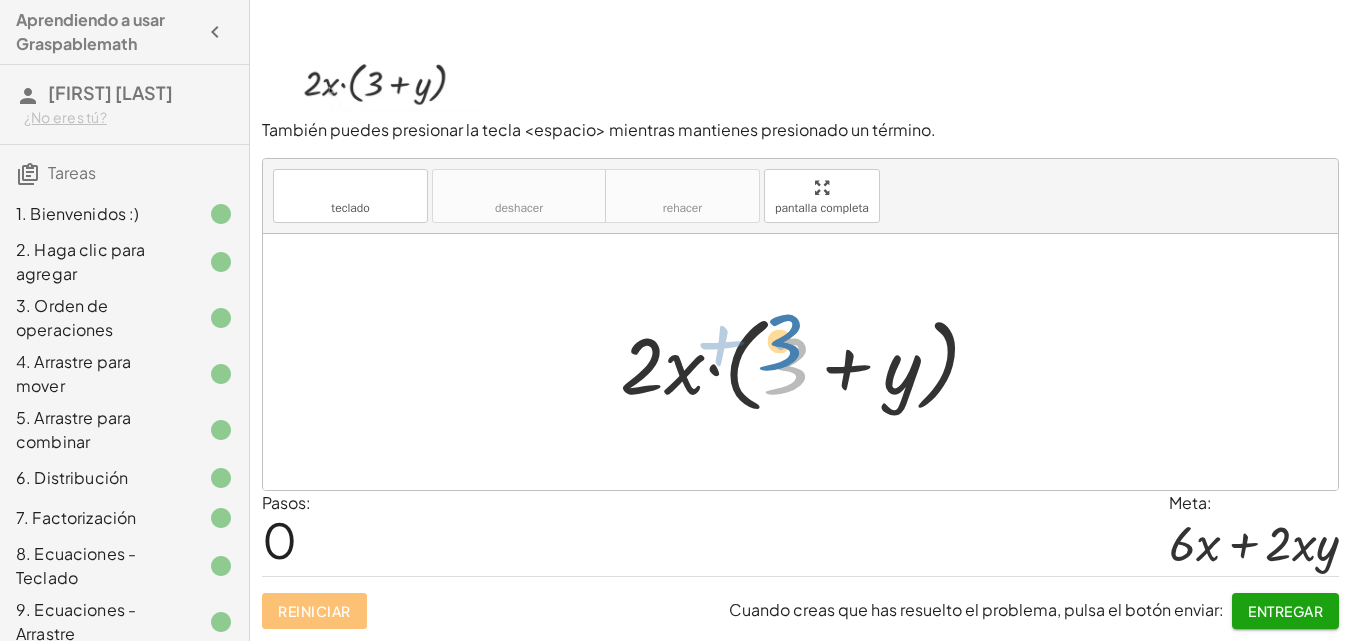 drag, startPoint x: 784, startPoint y: 361, endPoint x: 796, endPoint y: 352, distance: 15 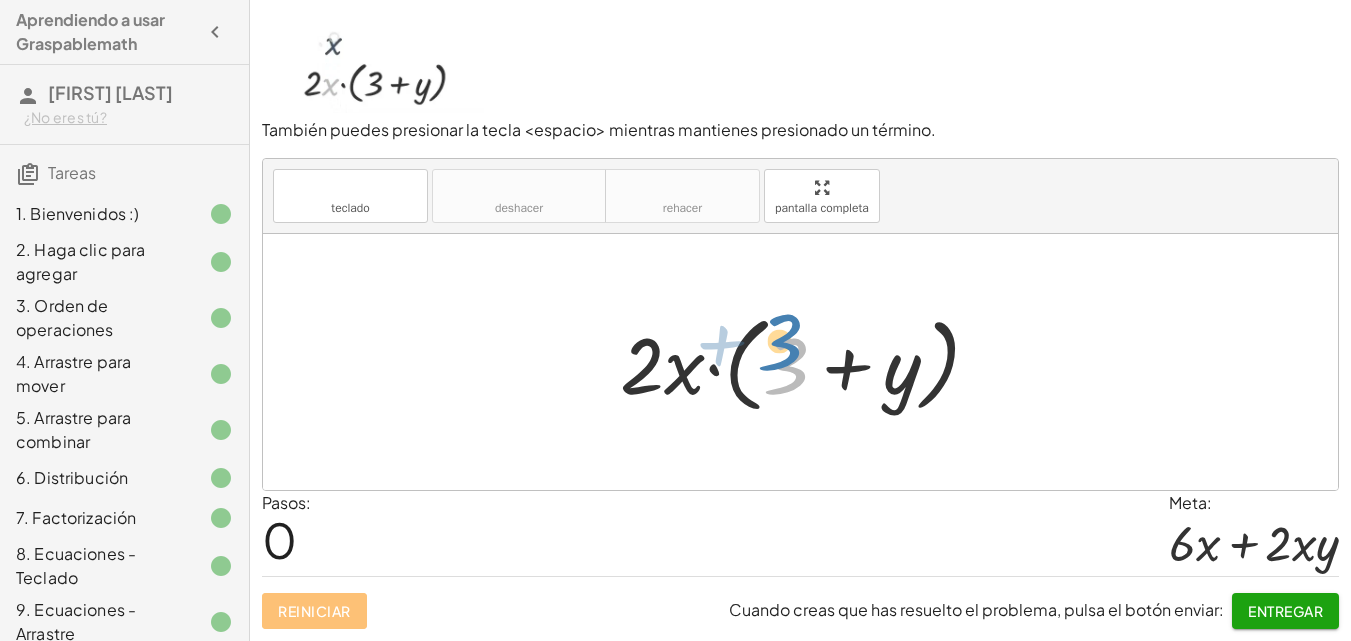click at bounding box center (808, 362) 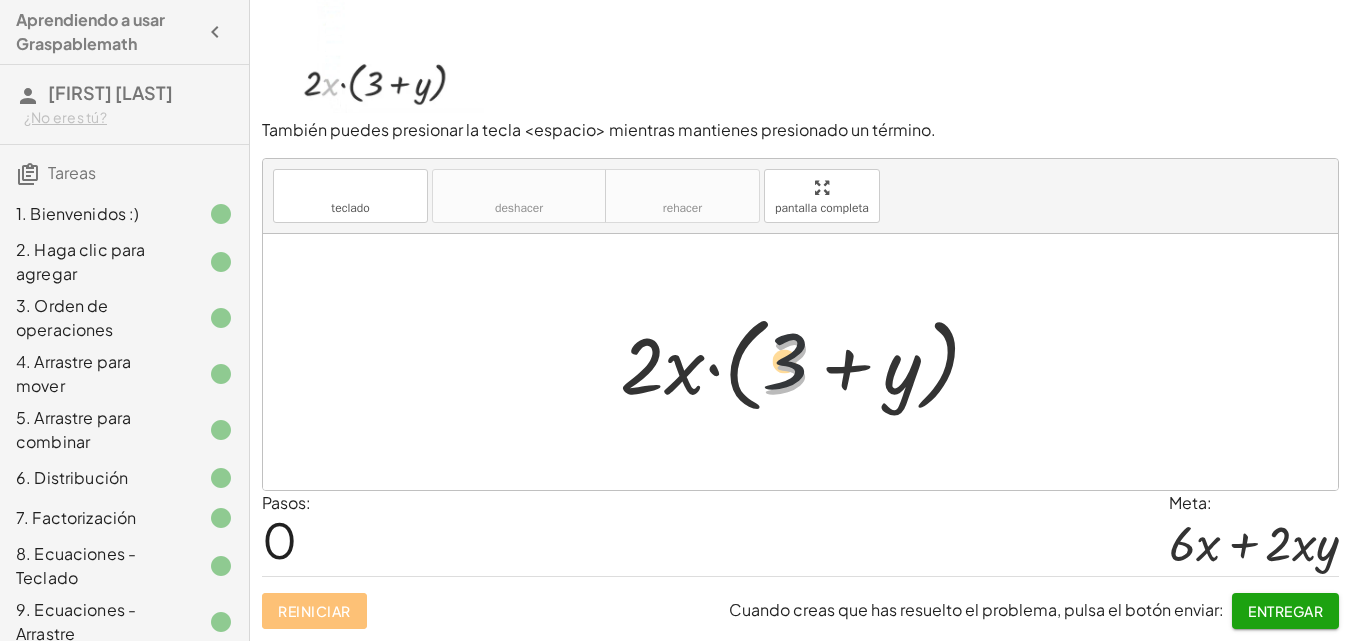 drag, startPoint x: 791, startPoint y: 353, endPoint x: 715, endPoint y: 321, distance: 82.46211 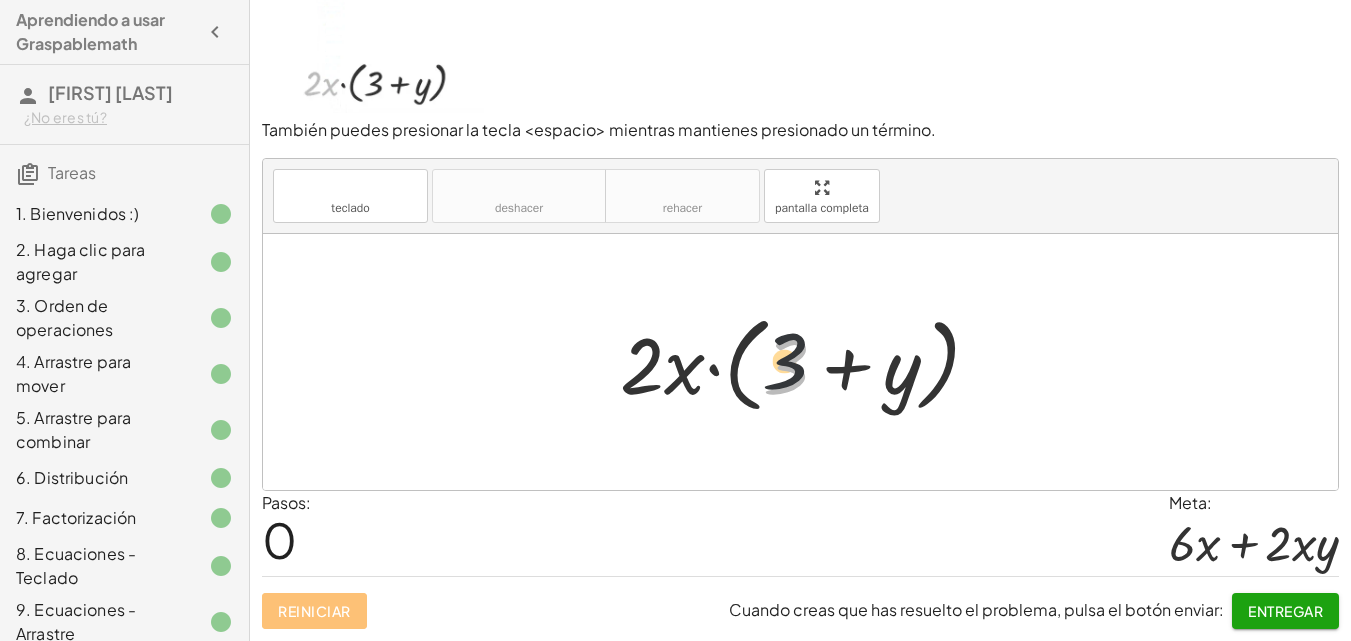 click at bounding box center (808, 362) 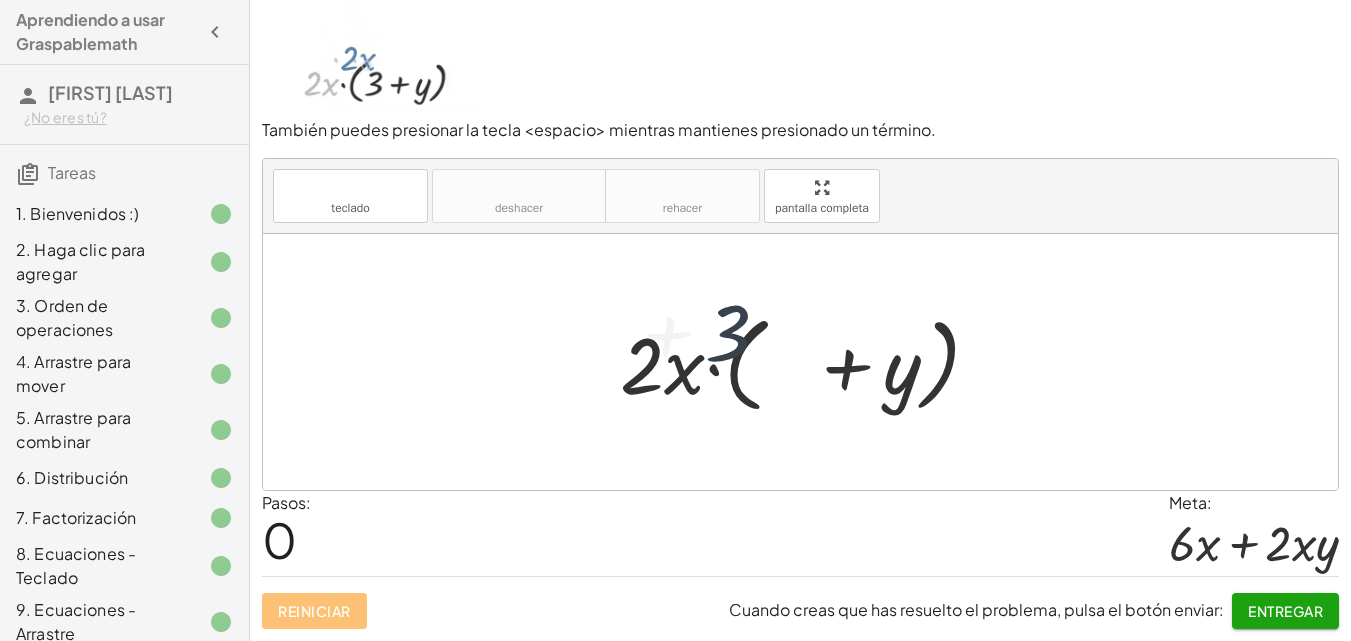 drag, startPoint x: 701, startPoint y: 334, endPoint x: 683, endPoint y: 334, distance: 18 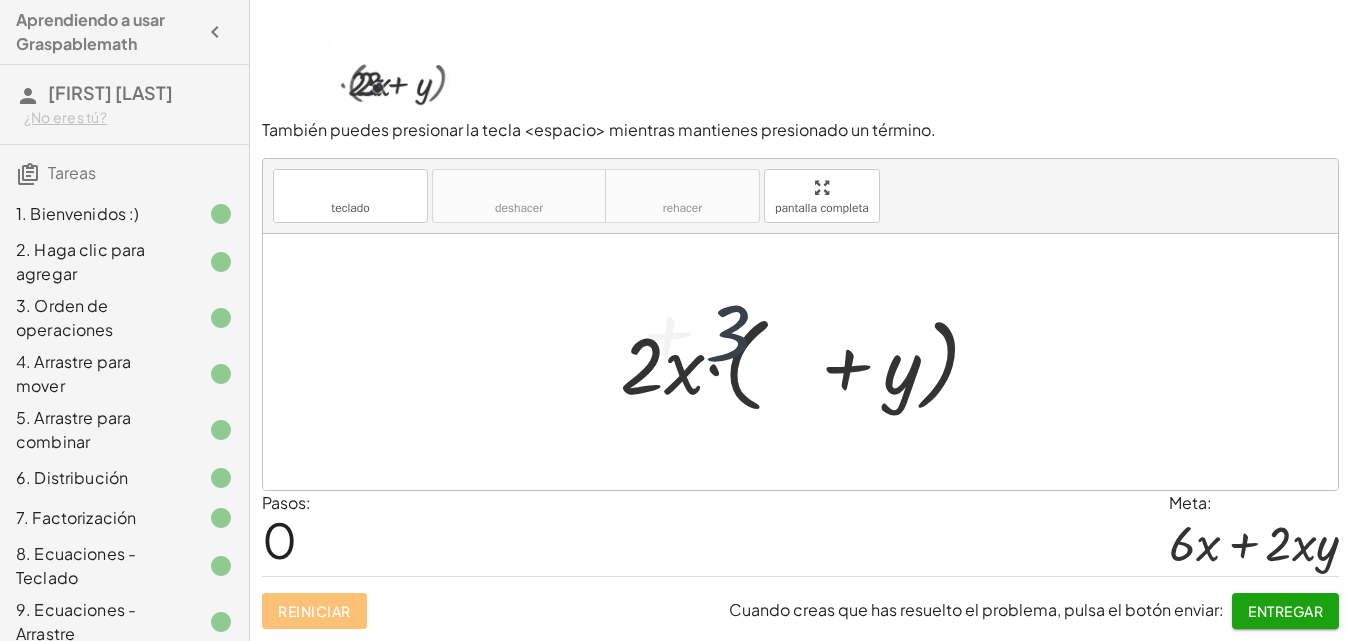 click at bounding box center (808, 362) 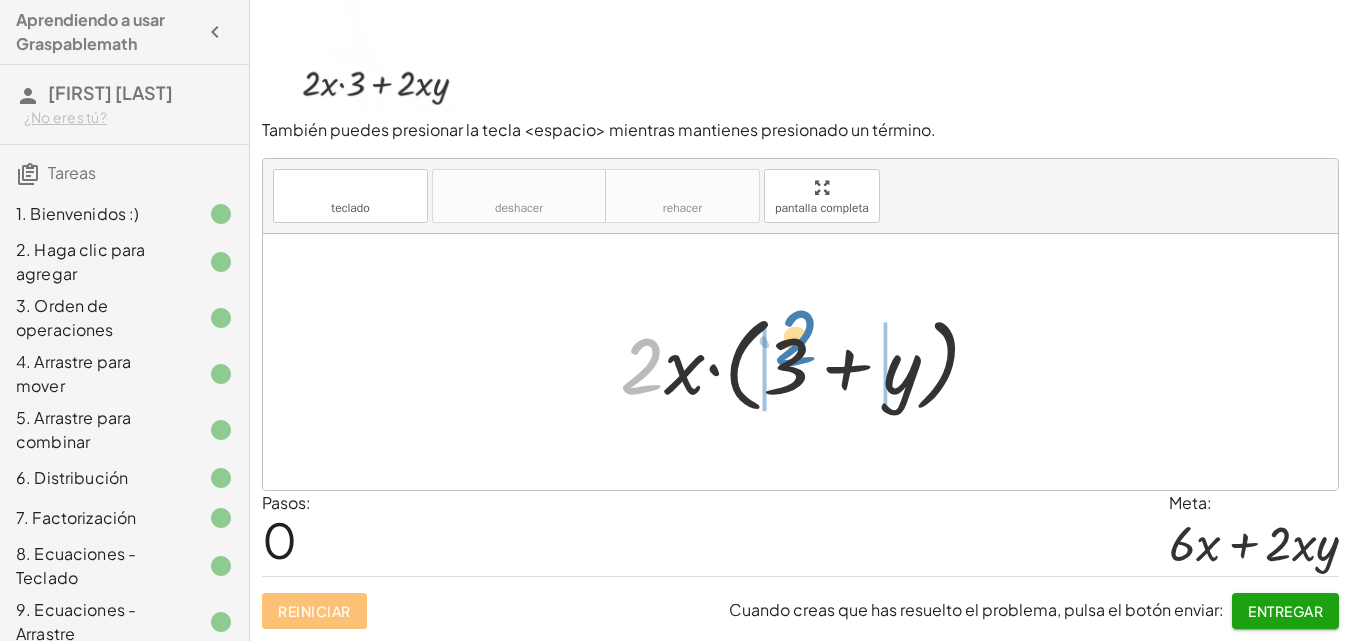 drag, startPoint x: 641, startPoint y: 354, endPoint x: 796, endPoint y: 328, distance: 157.16551 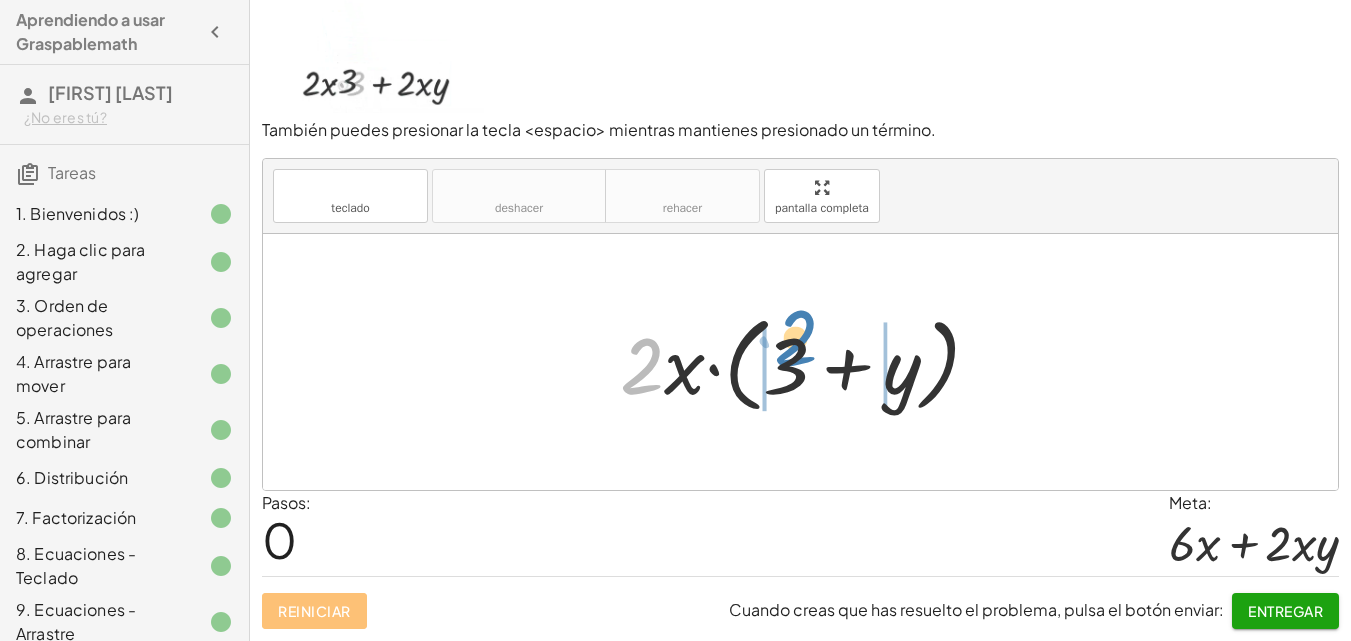 click at bounding box center (808, 362) 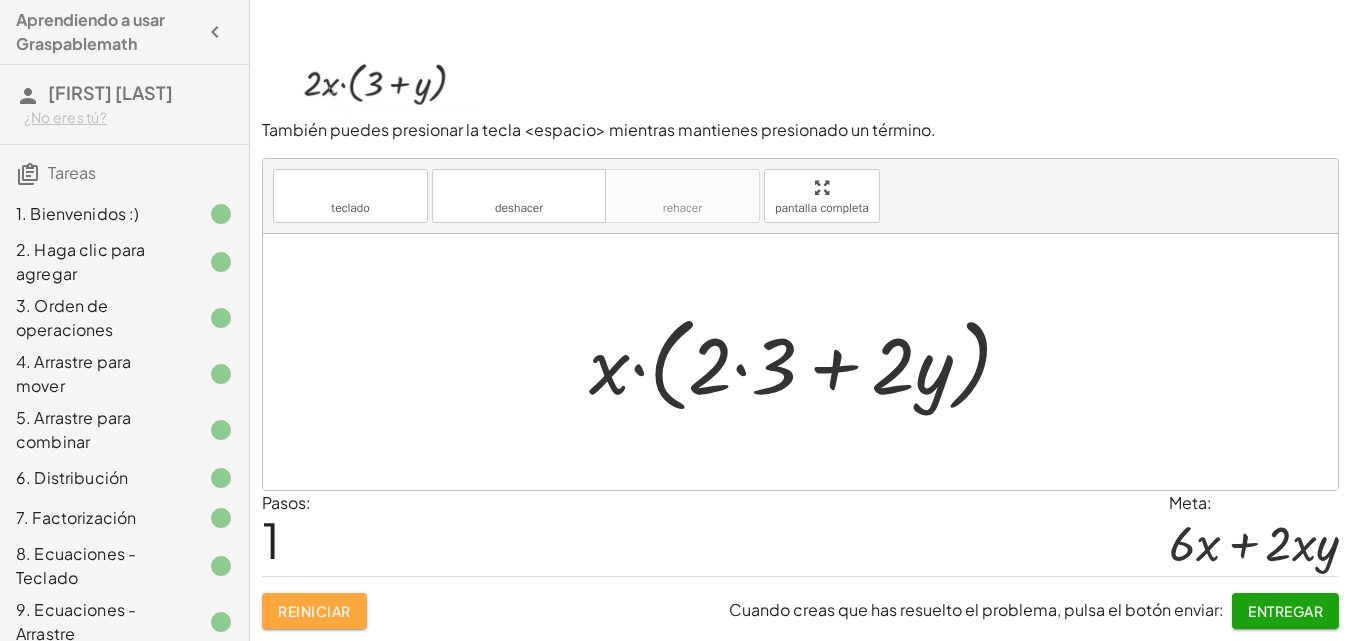 click on "Reiniciar" at bounding box center [314, 611] 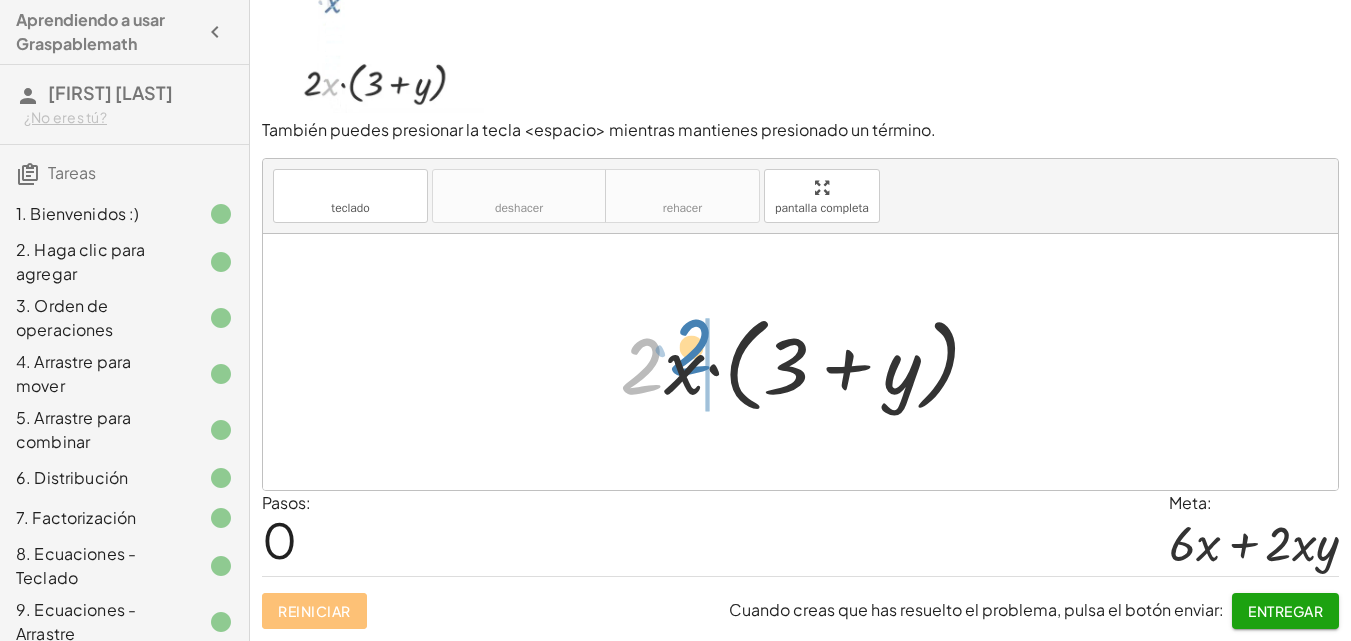 drag, startPoint x: 661, startPoint y: 362, endPoint x: 636, endPoint y: 373, distance: 27.313 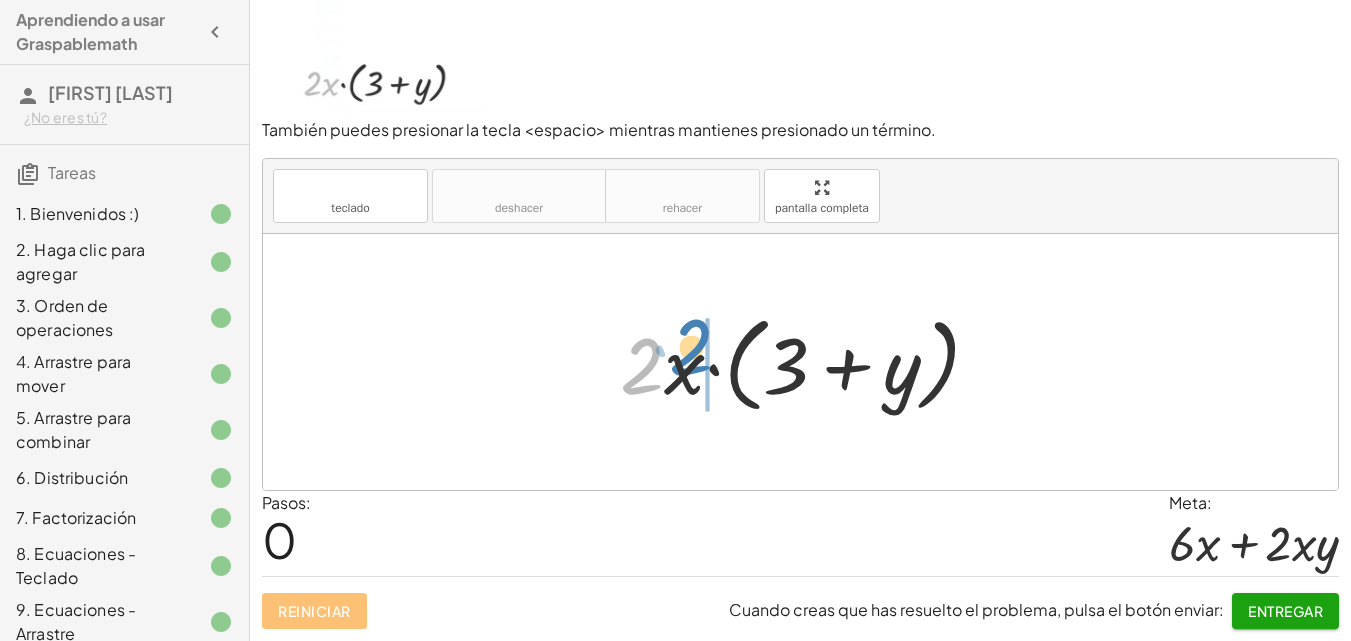 click at bounding box center (808, 362) 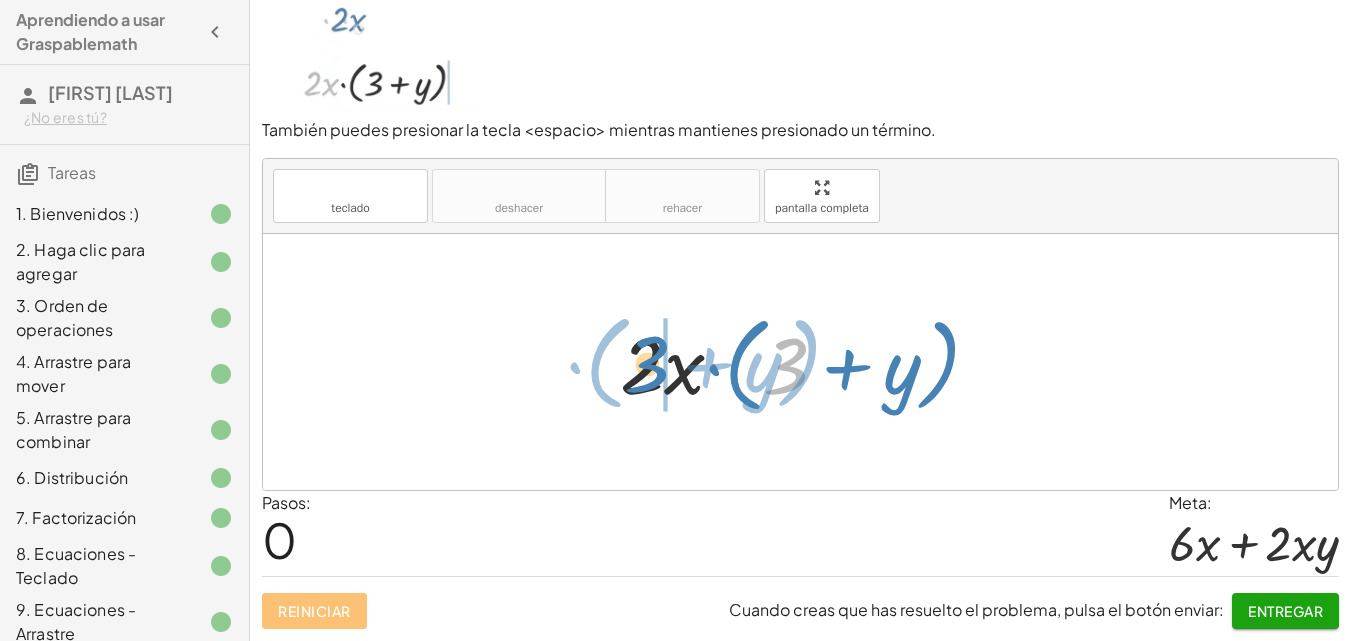 drag, startPoint x: 774, startPoint y: 363, endPoint x: 631, endPoint y: 363, distance: 143 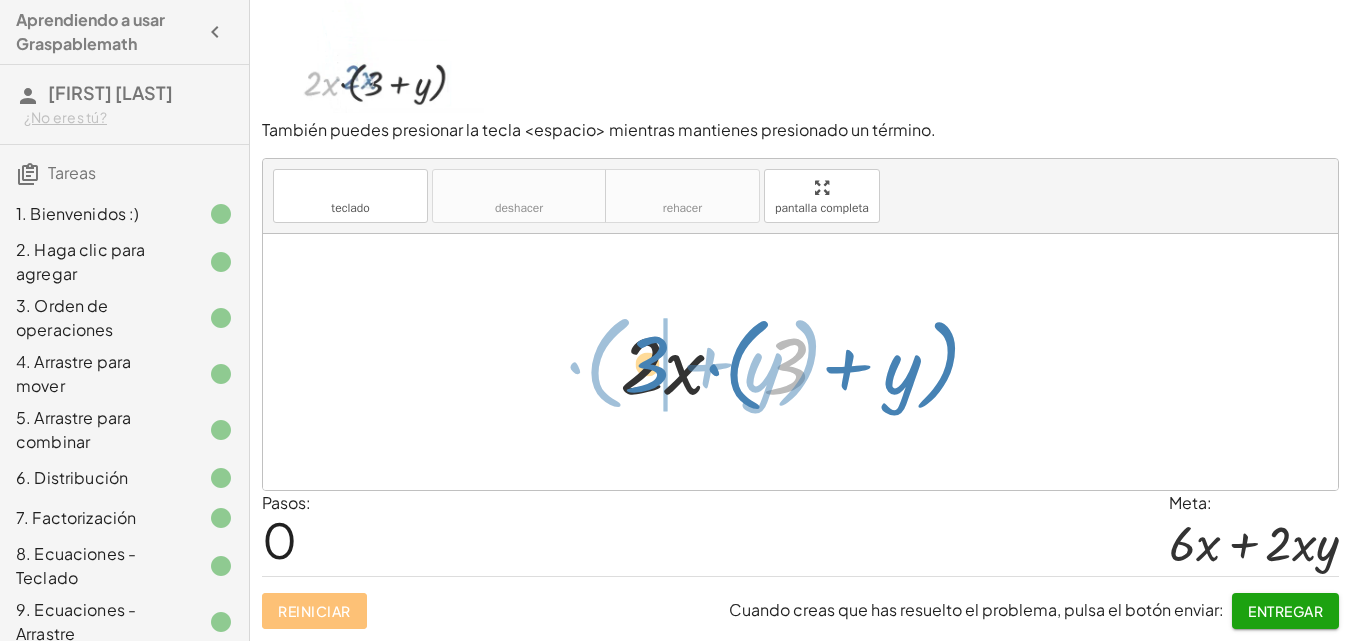 click at bounding box center (808, 362) 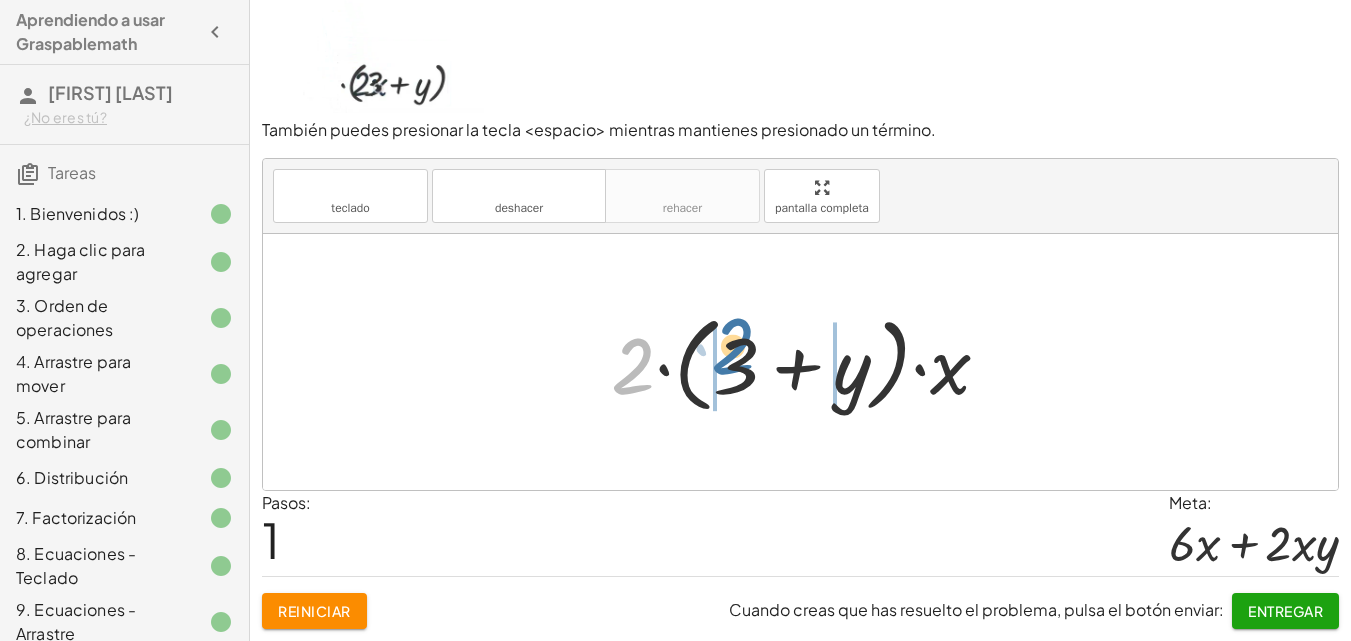 drag, startPoint x: 627, startPoint y: 370, endPoint x: 731, endPoint y: 352, distance: 105.546196 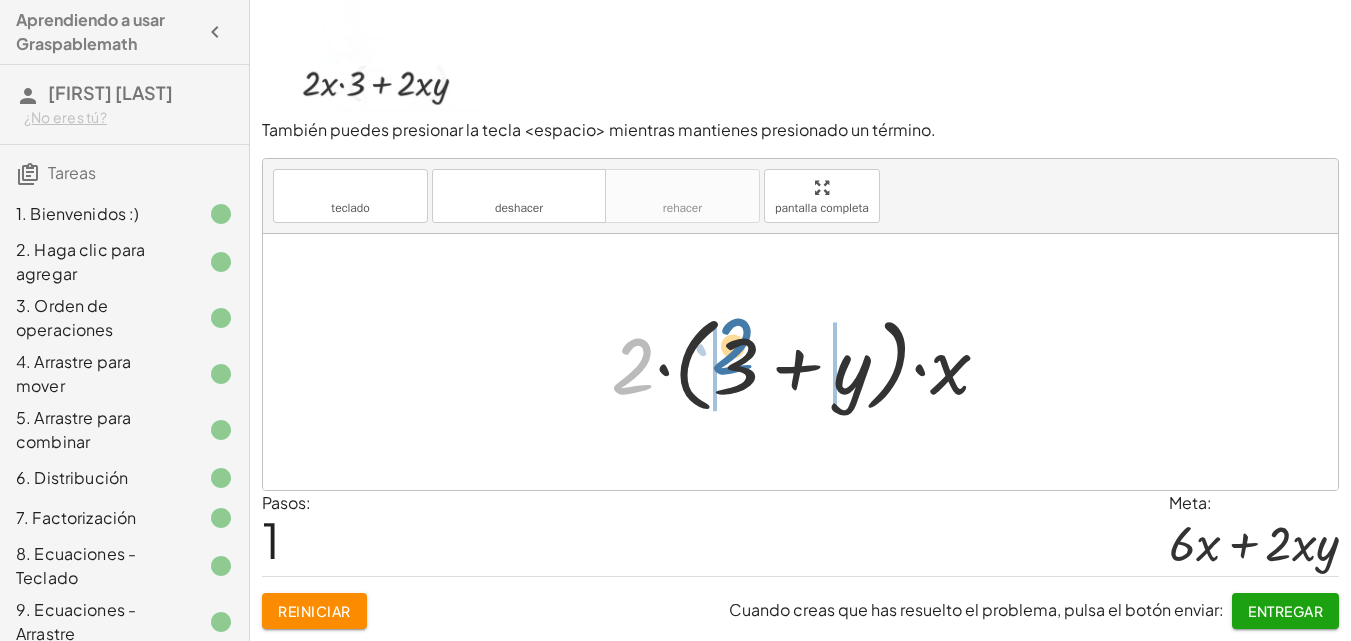 click at bounding box center (808, 362) 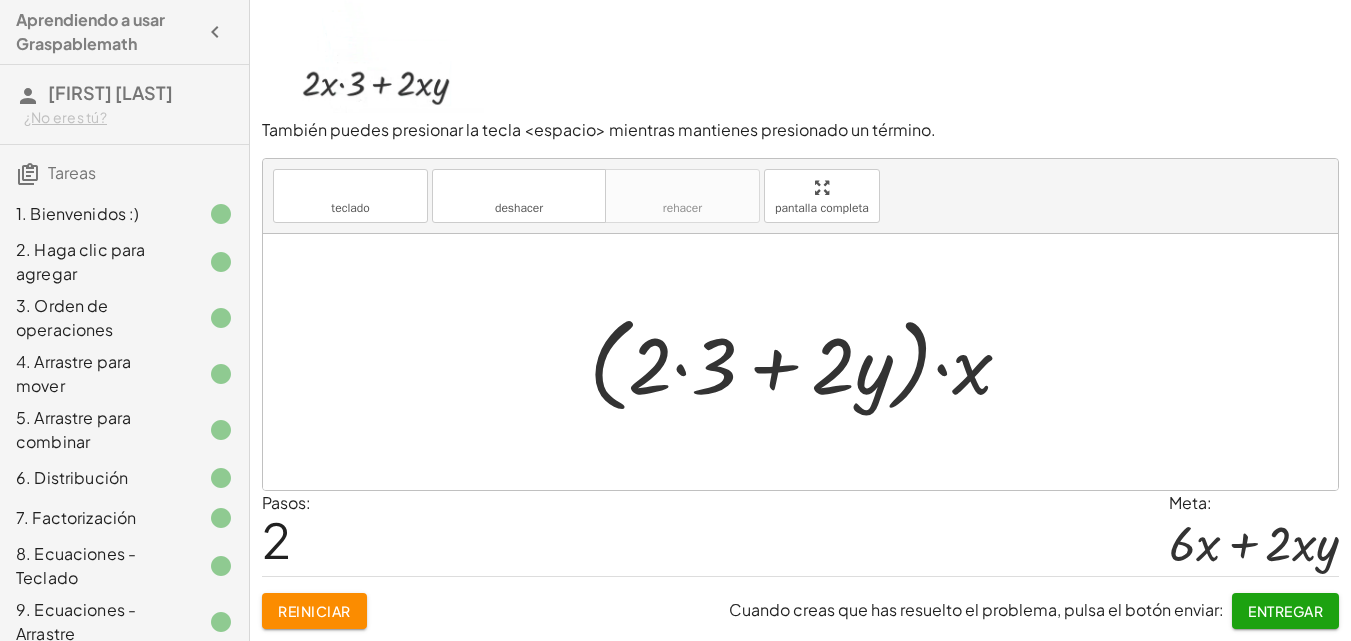 click at bounding box center (808, 362) 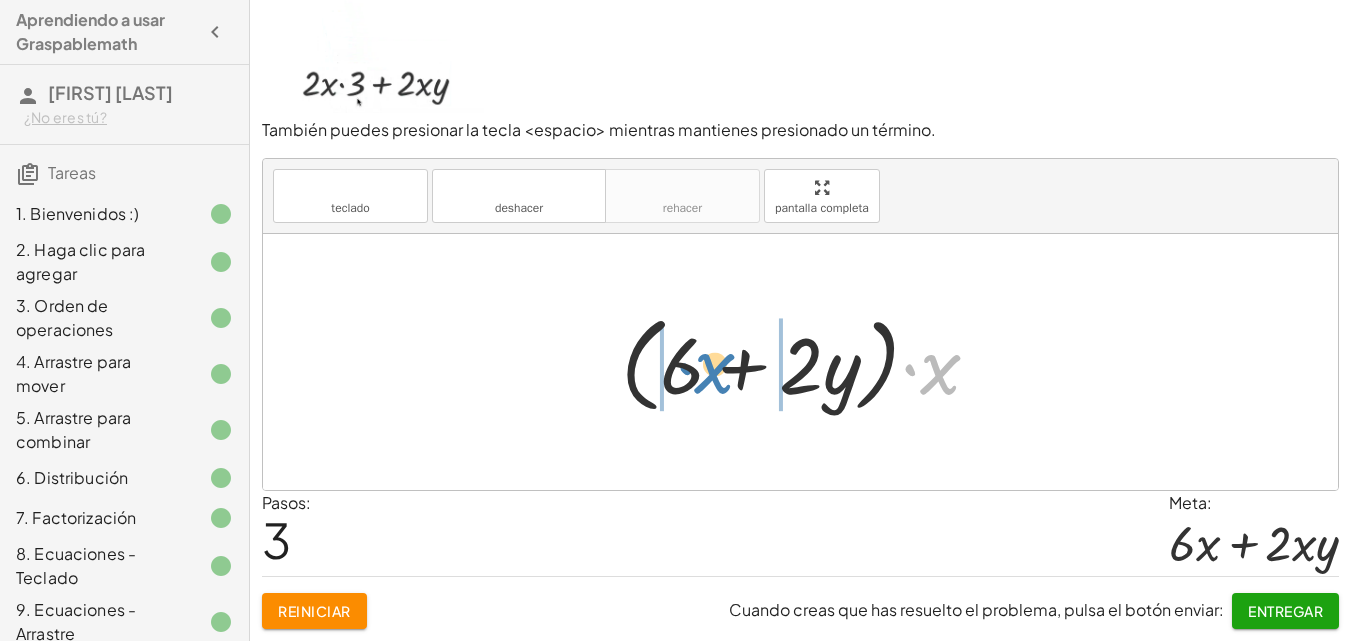 drag, startPoint x: 943, startPoint y: 365, endPoint x: 715, endPoint y: 381, distance: 228.56071 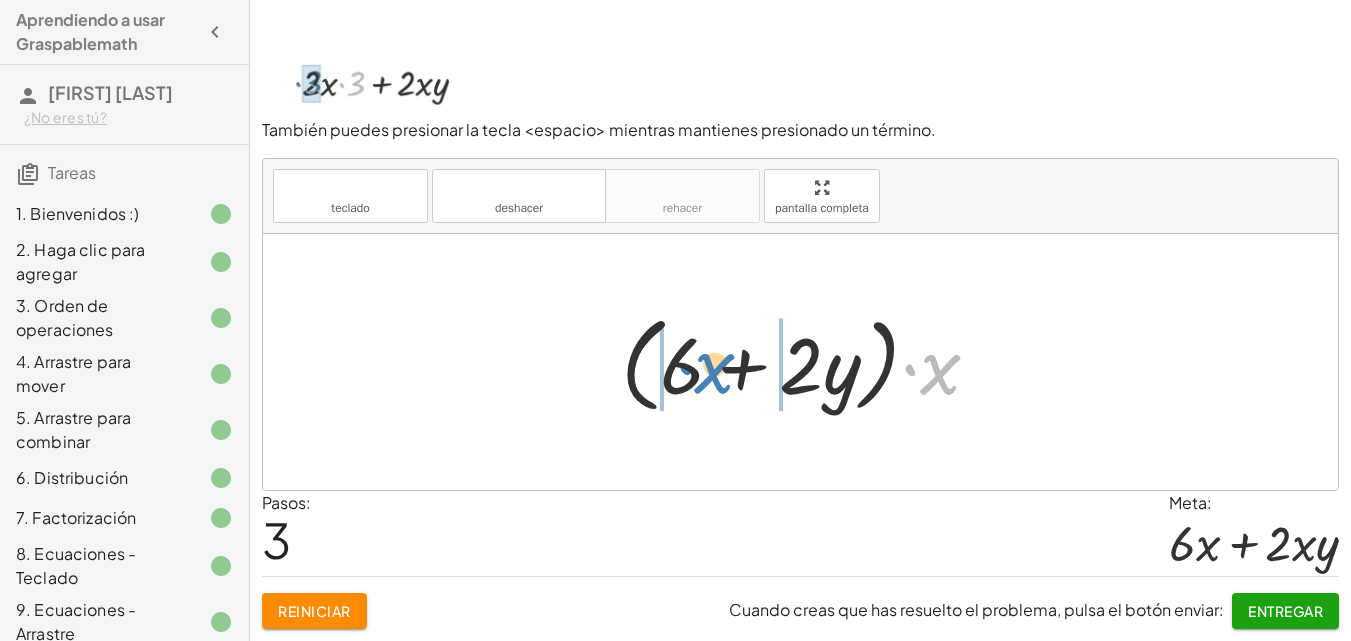 click at bounding box center (808, 362) 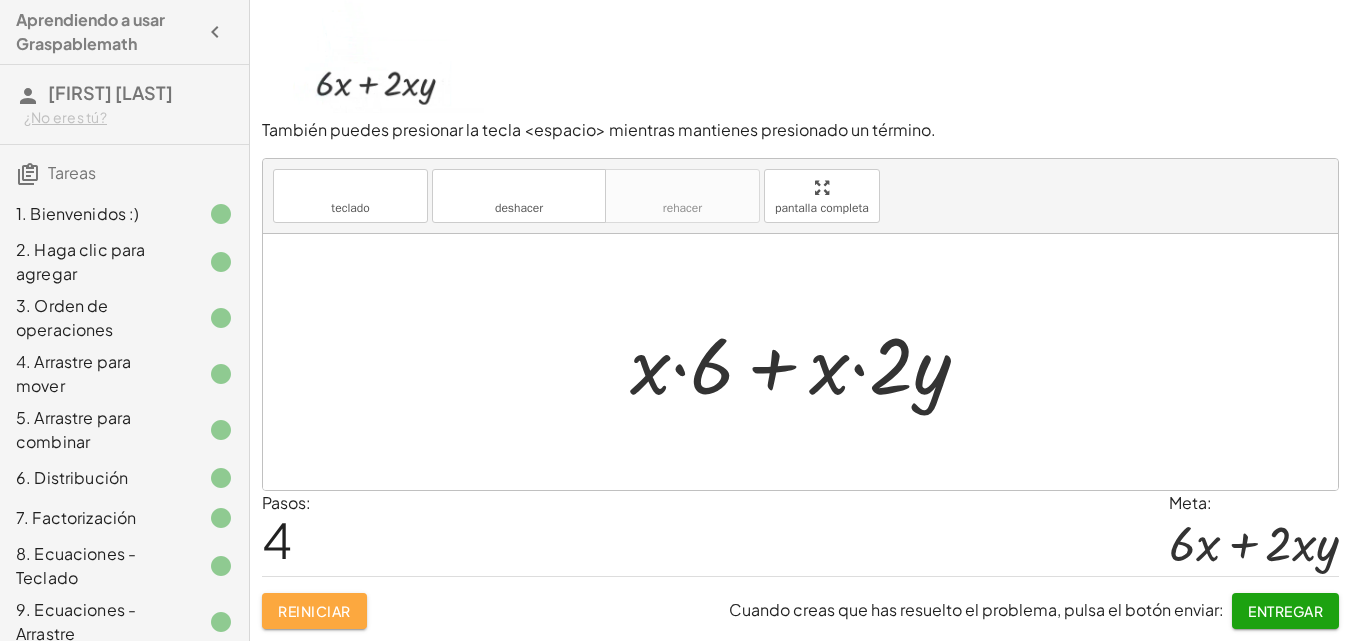 click on "Reiniciar" at bounding box center [314, 611] 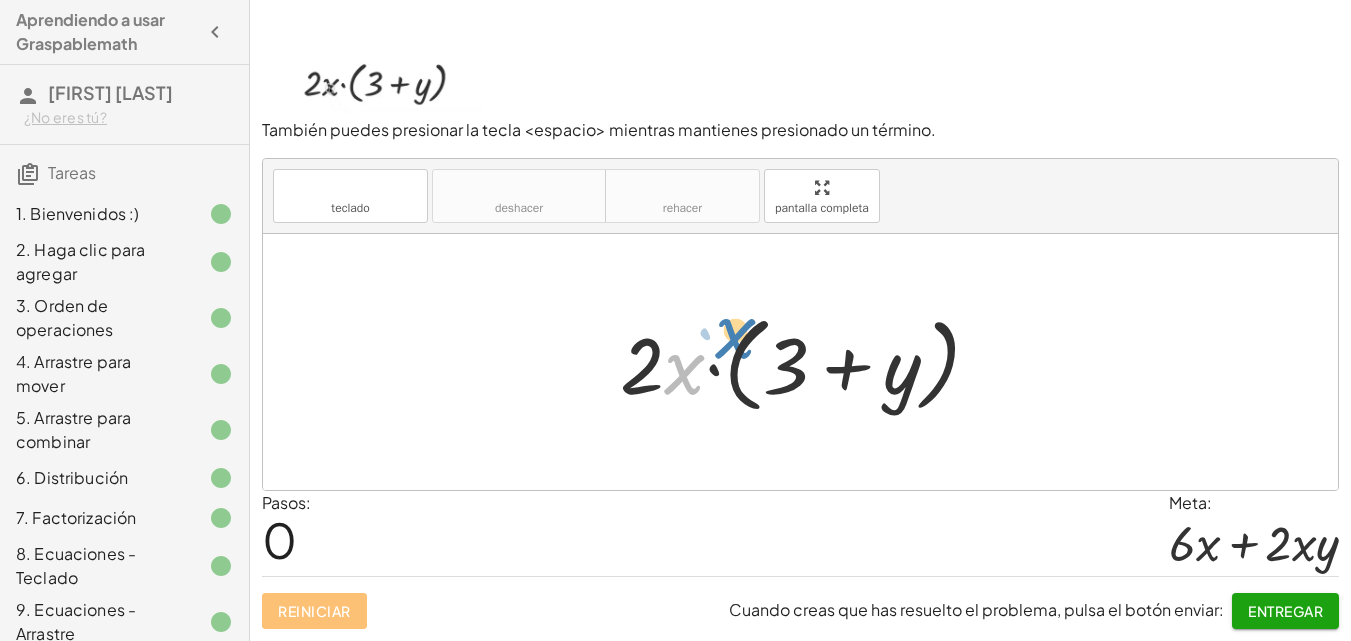 drag, startPoint x: 677, startPoint y: 375, endPoint x: 690, endPoint y: 374, distance: 13.038404 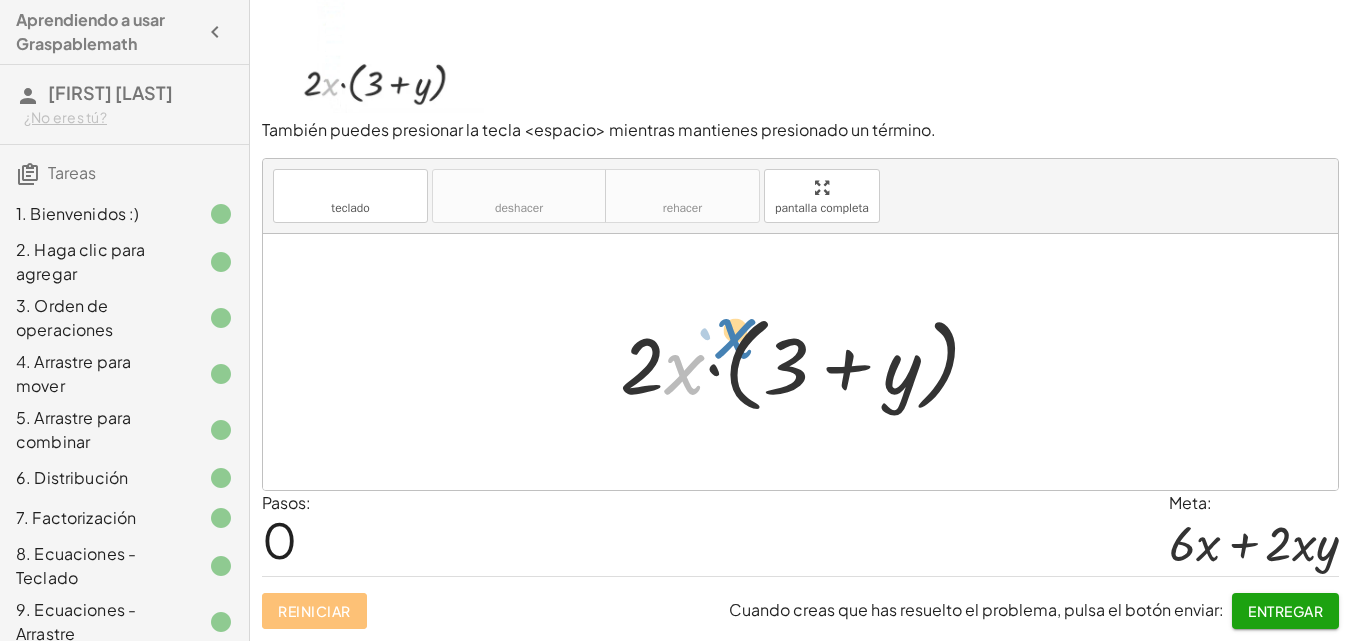 click at bounding box center (808, 362) 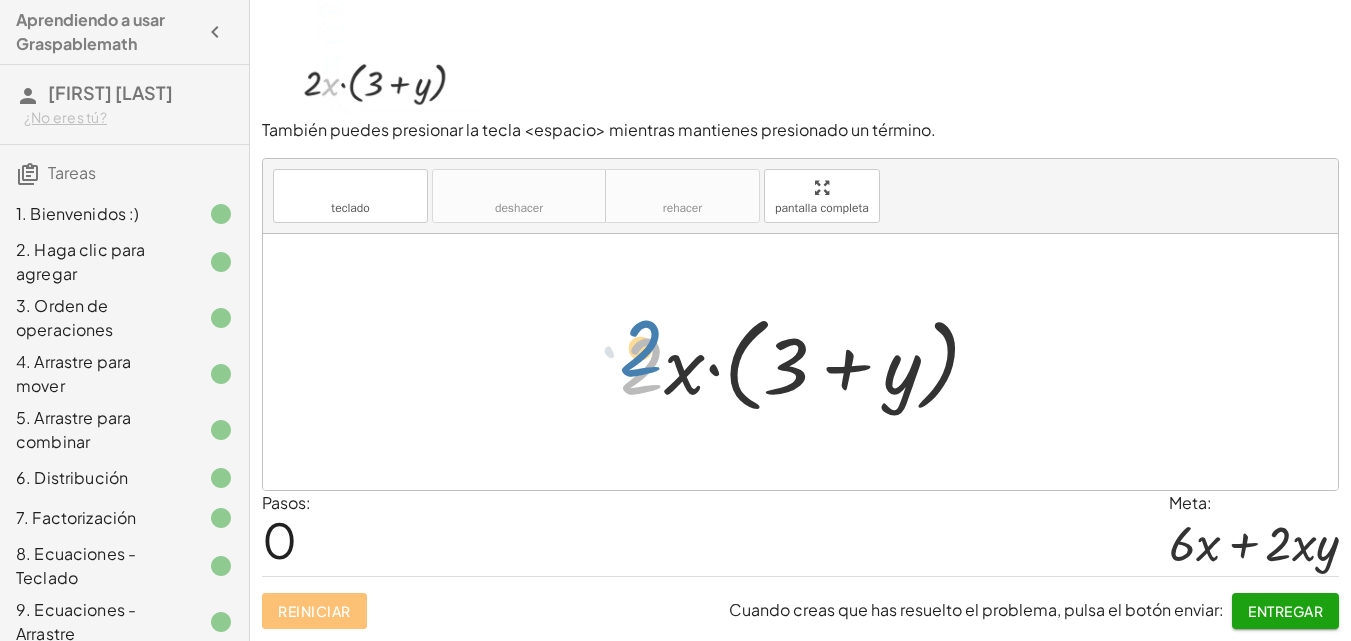 drag, startPoint x: 663, startPoint y: 381, endPoint x: 664, endPoint y: 367, distance: 14.035668 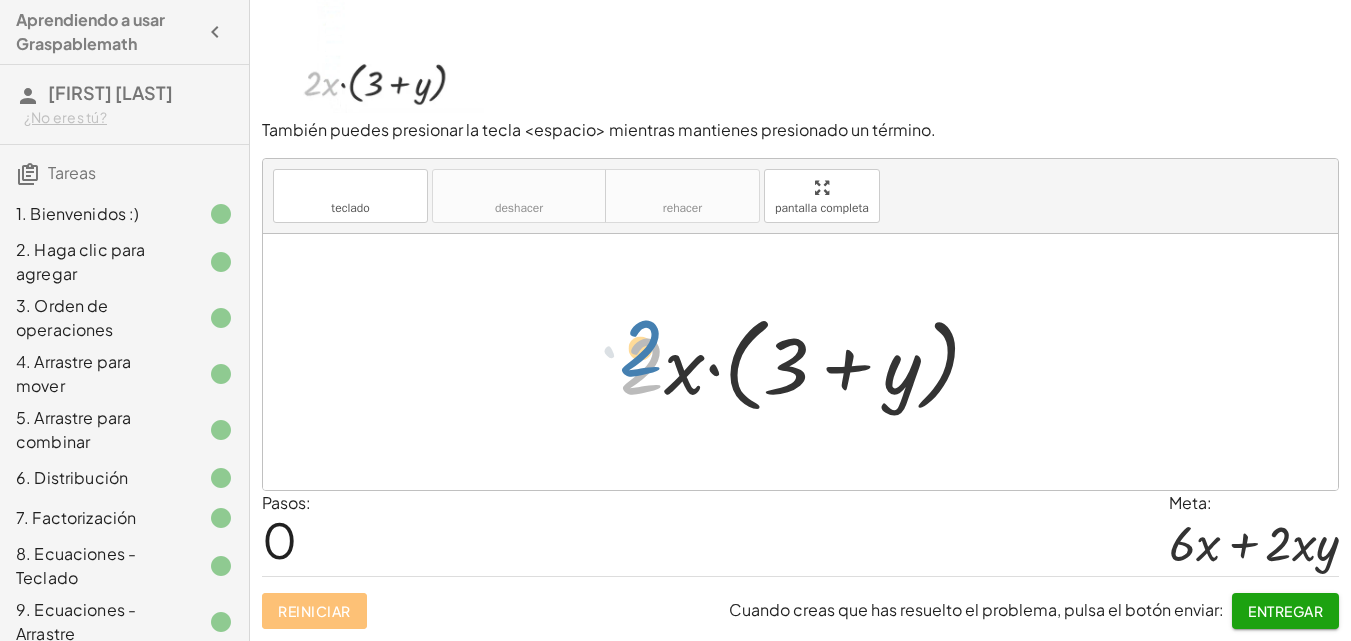 click at bounding box center [808, 362] 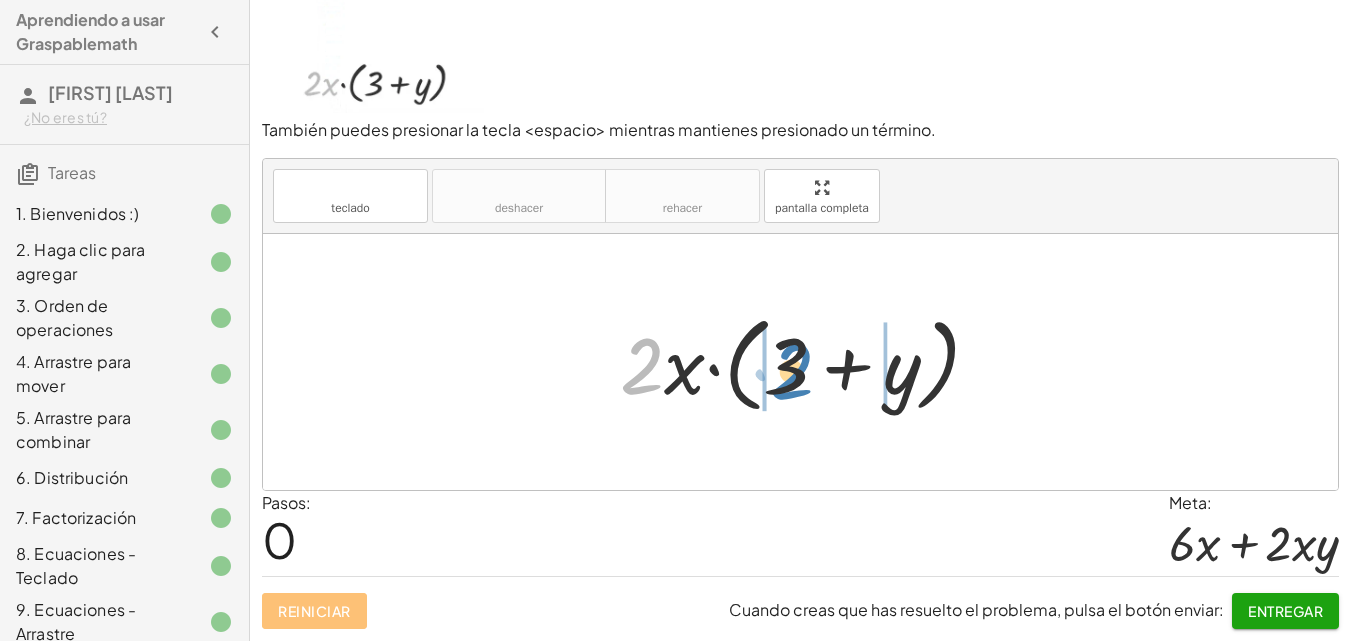 drag, startPoint x: 650, startPoint y: 357, endPoint x: 797, endPoint y: 360, distance: 147.03061 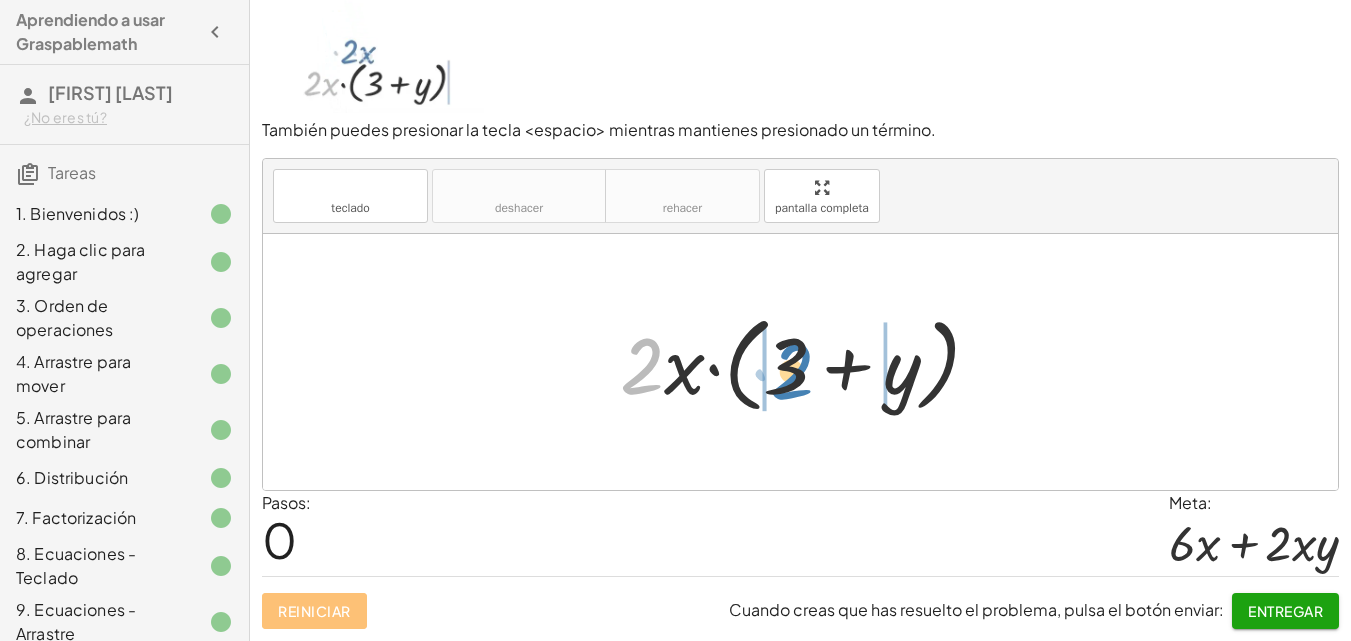 click at bounding box center (808, 362) 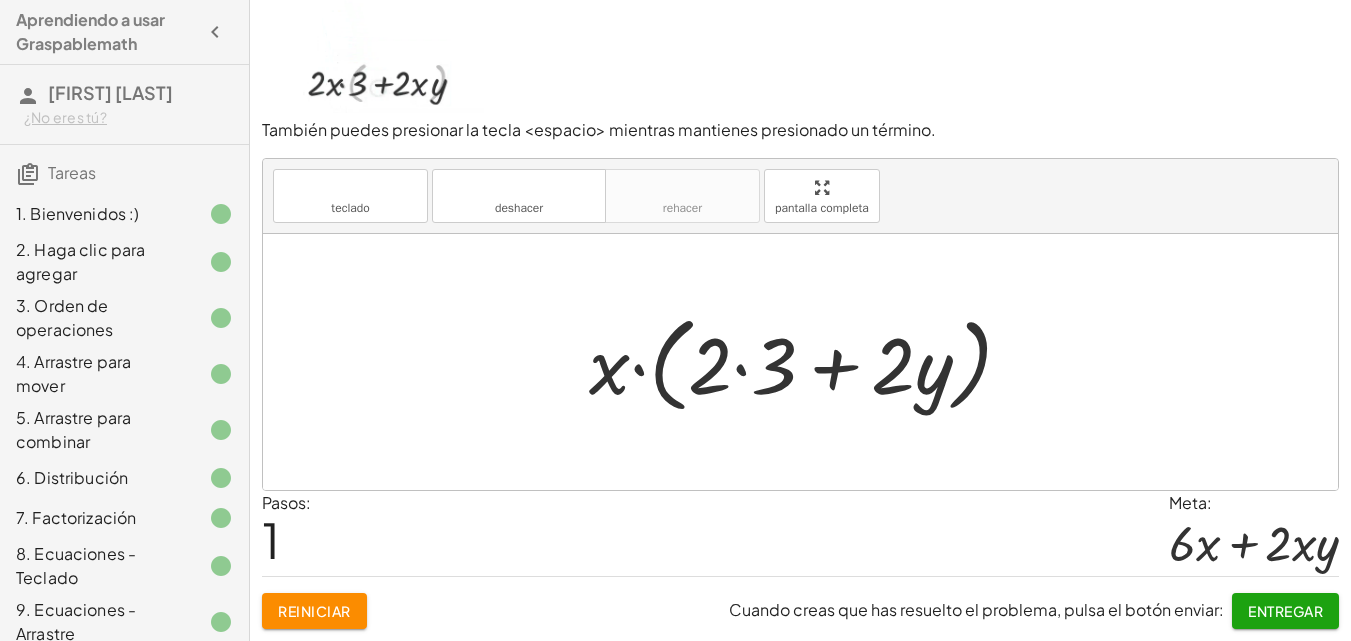 click at bounding box center (808, 362) 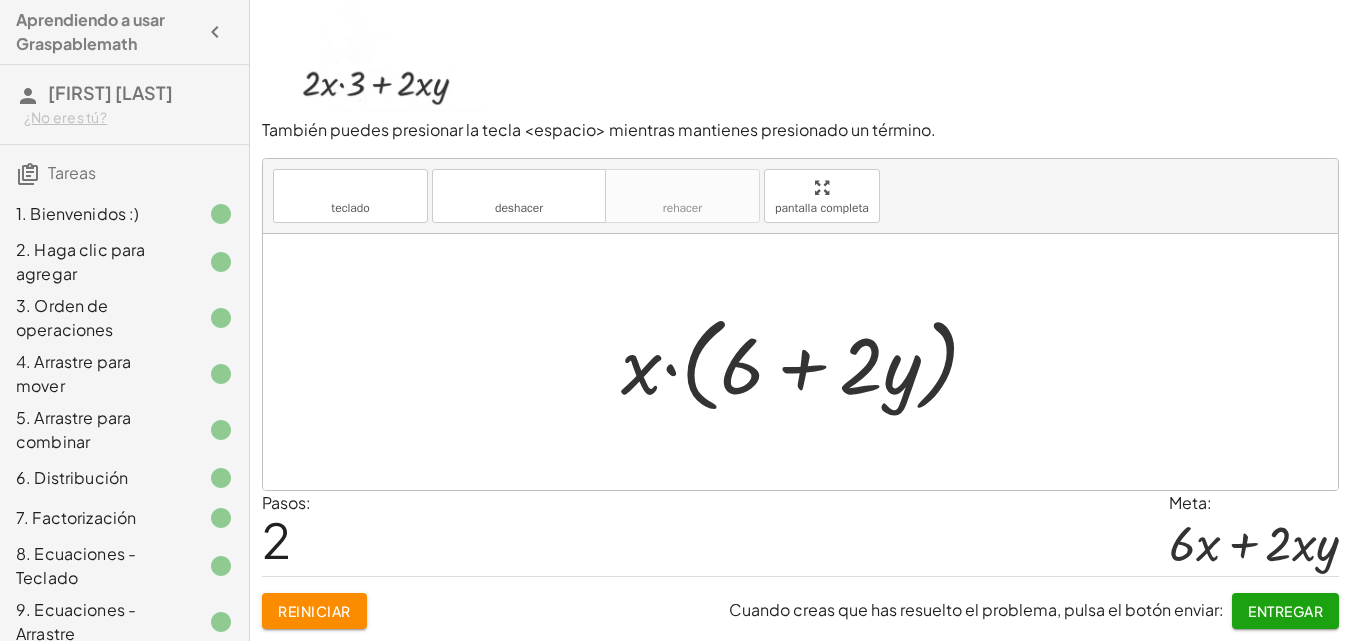 click at bounding box center [808, 362] 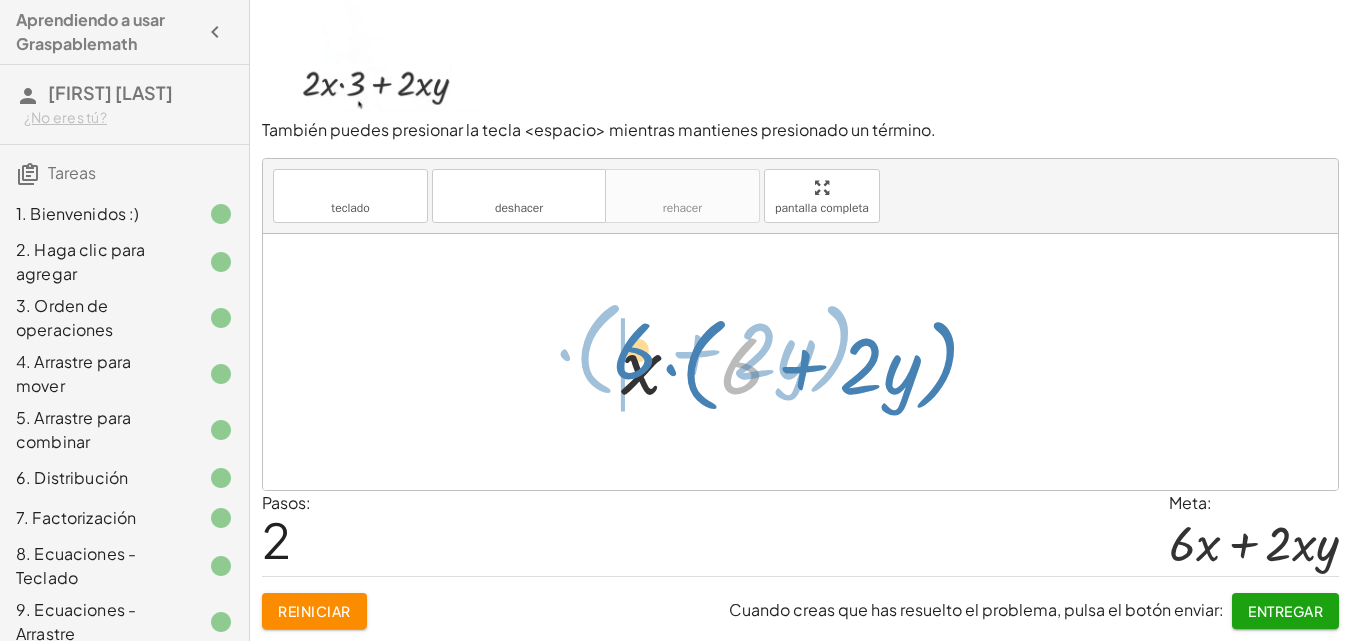 drag, startPoint x: 757, startPoint y: 366, endPoint x: 617, endPoint y: 373, distance: 140.1749 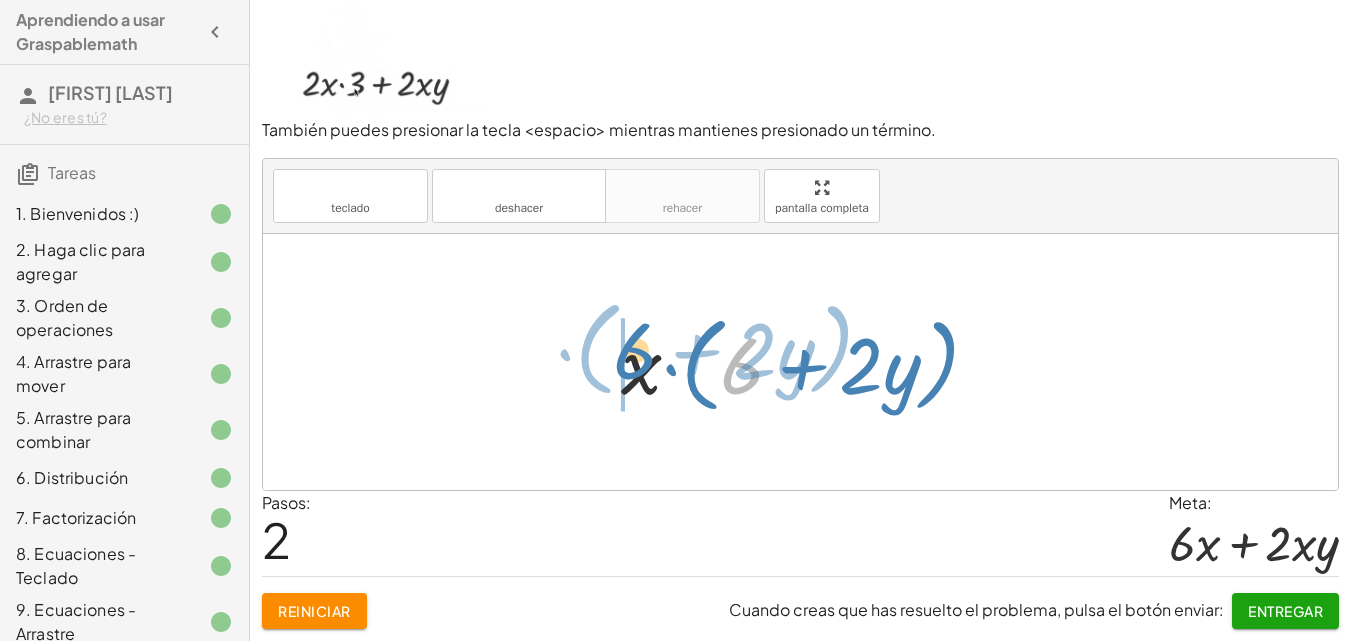 click at bounding box center [808, 362] 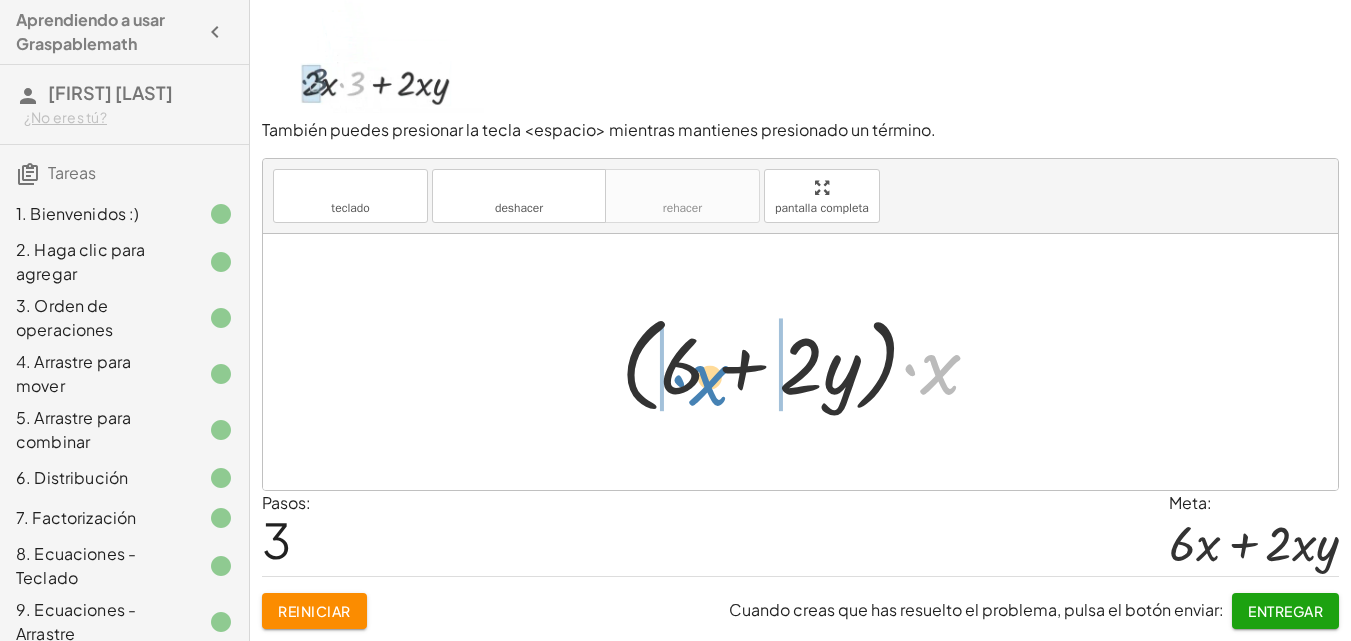 drag, startPoint x: 940, startPoint y: 379, endPoint x: 708, endPoint y: 377, distance: 232.00862 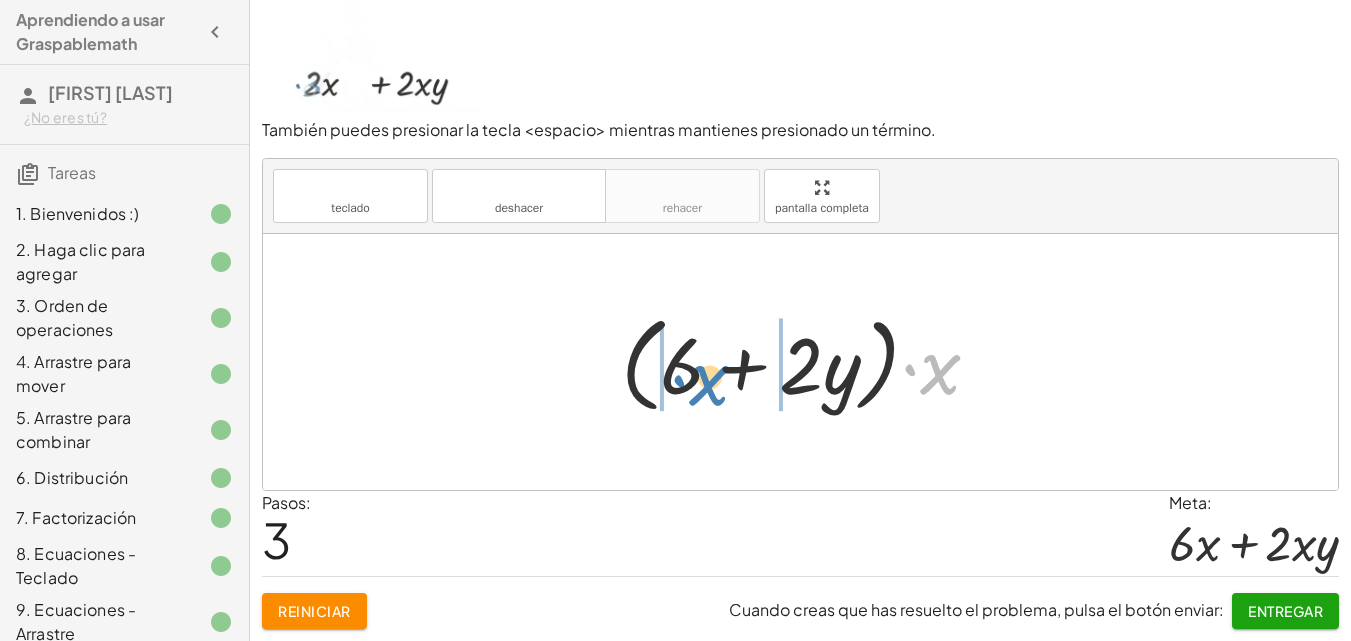 click at bounding box center (808, 362) 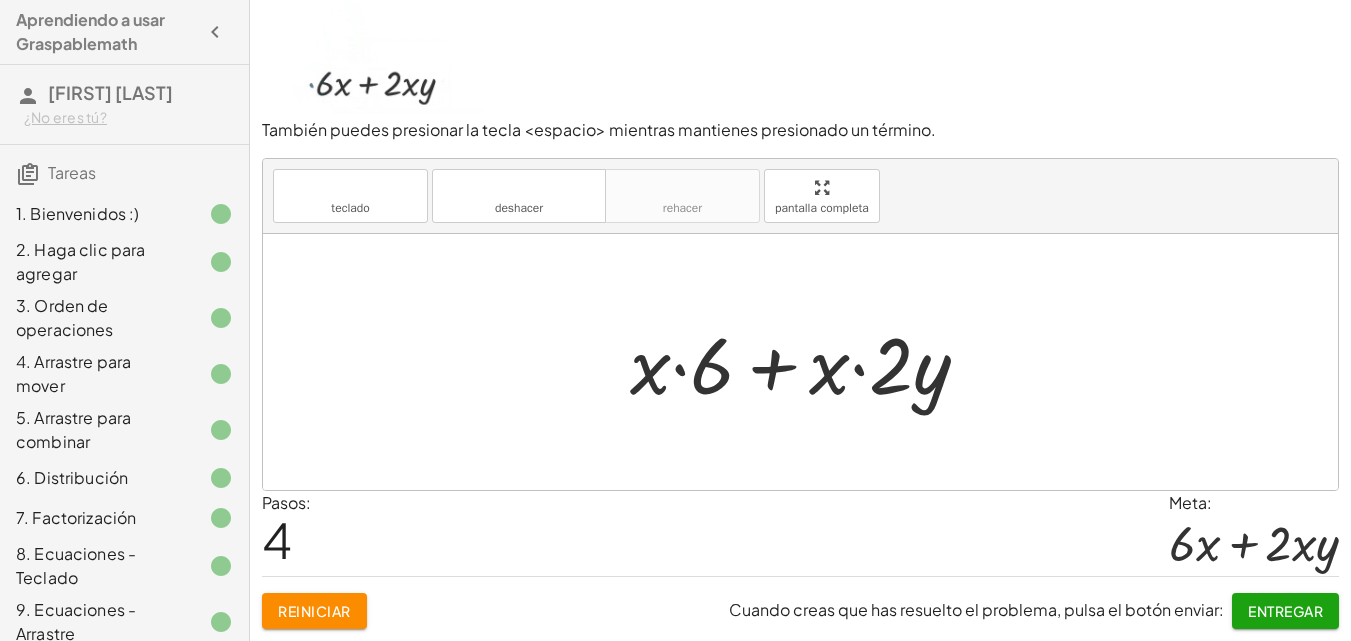 click at bounding box center [808, 362] 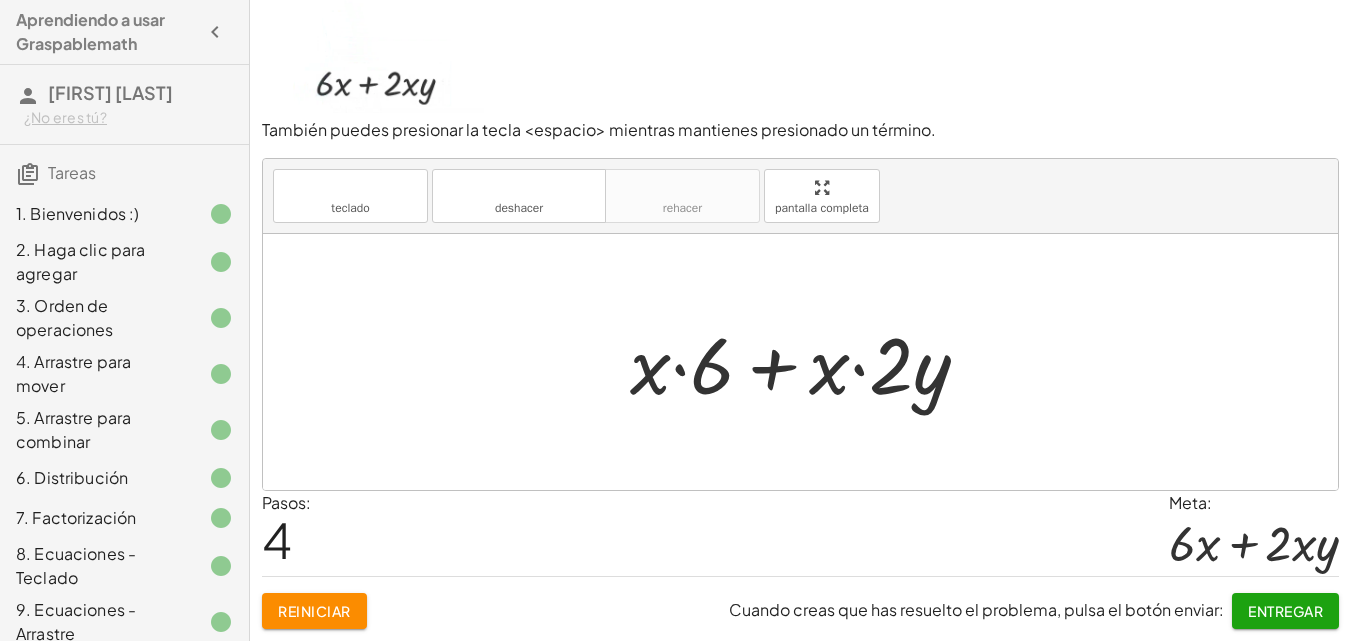 click at bounding box center (808, 362) 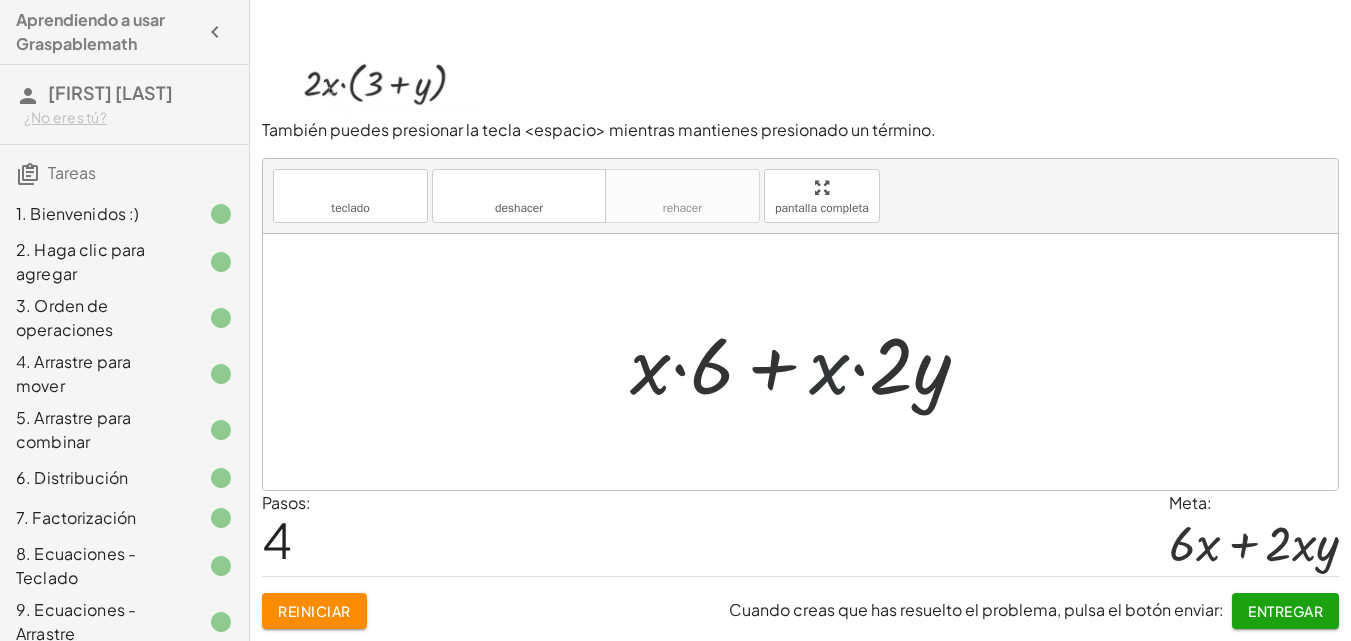 click at bounding box center (808, 362) 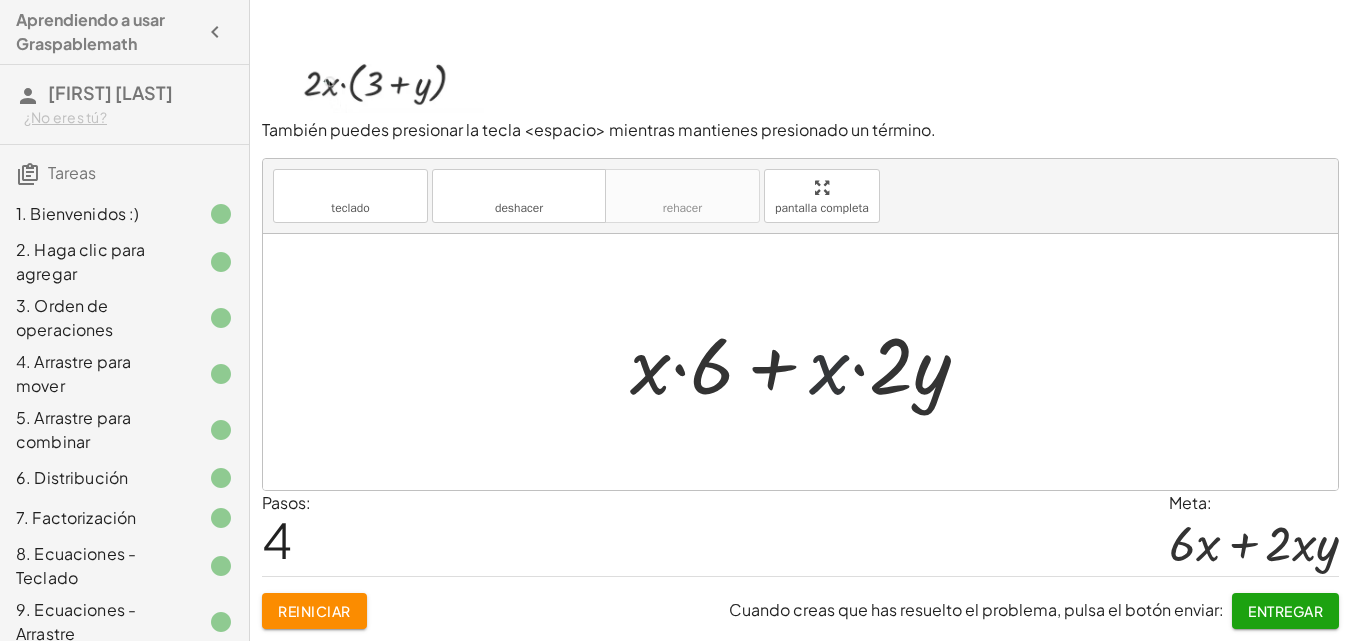 click at bounding box center (808, 362) 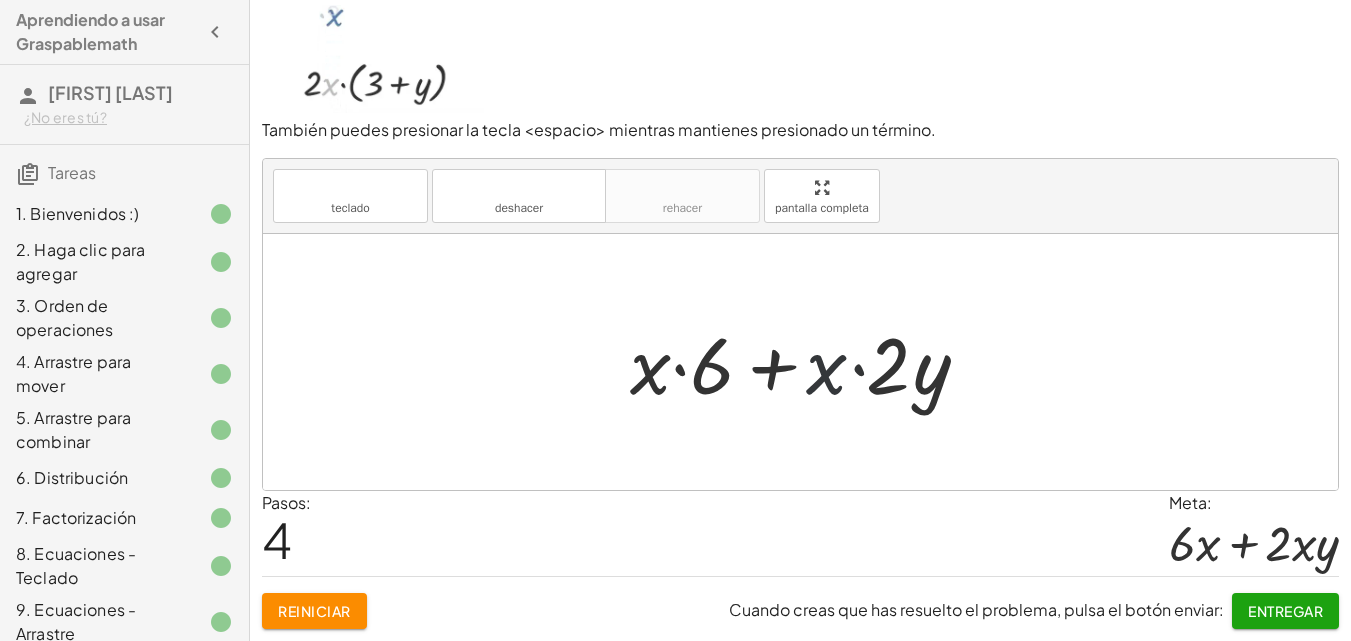 click at bounding box center [808, 362] 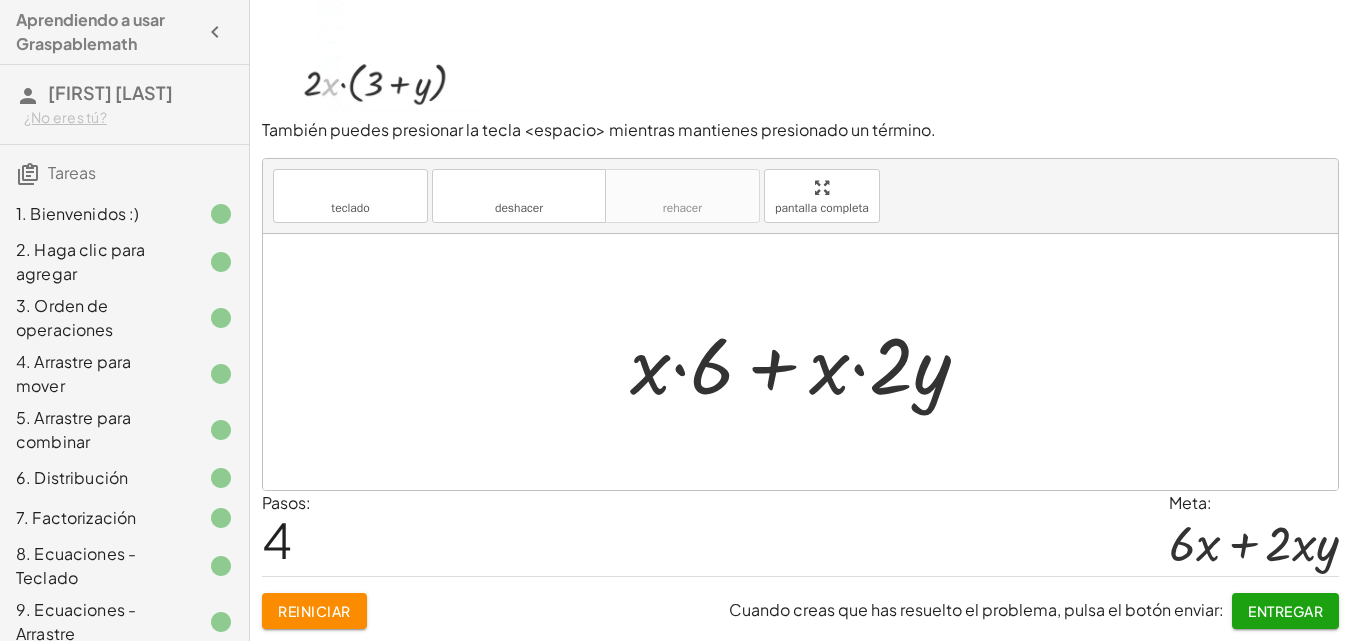 click at bounding box center [808, 362] 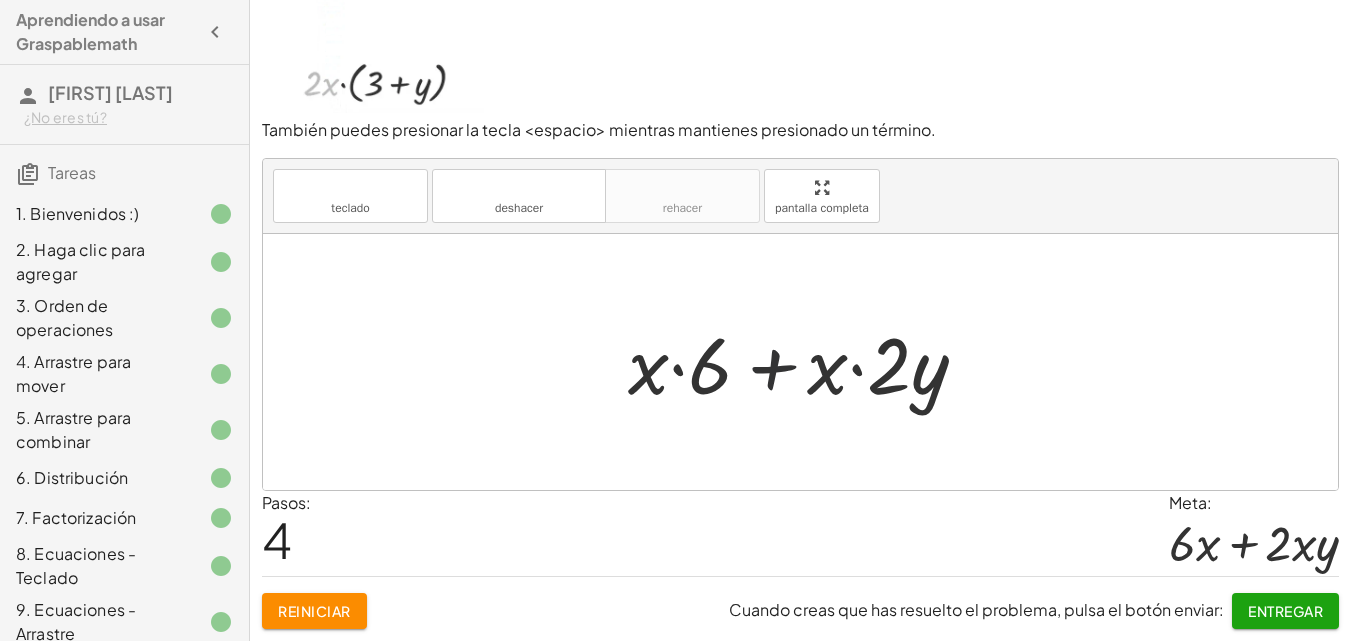 click at bounding box center (808, 362) 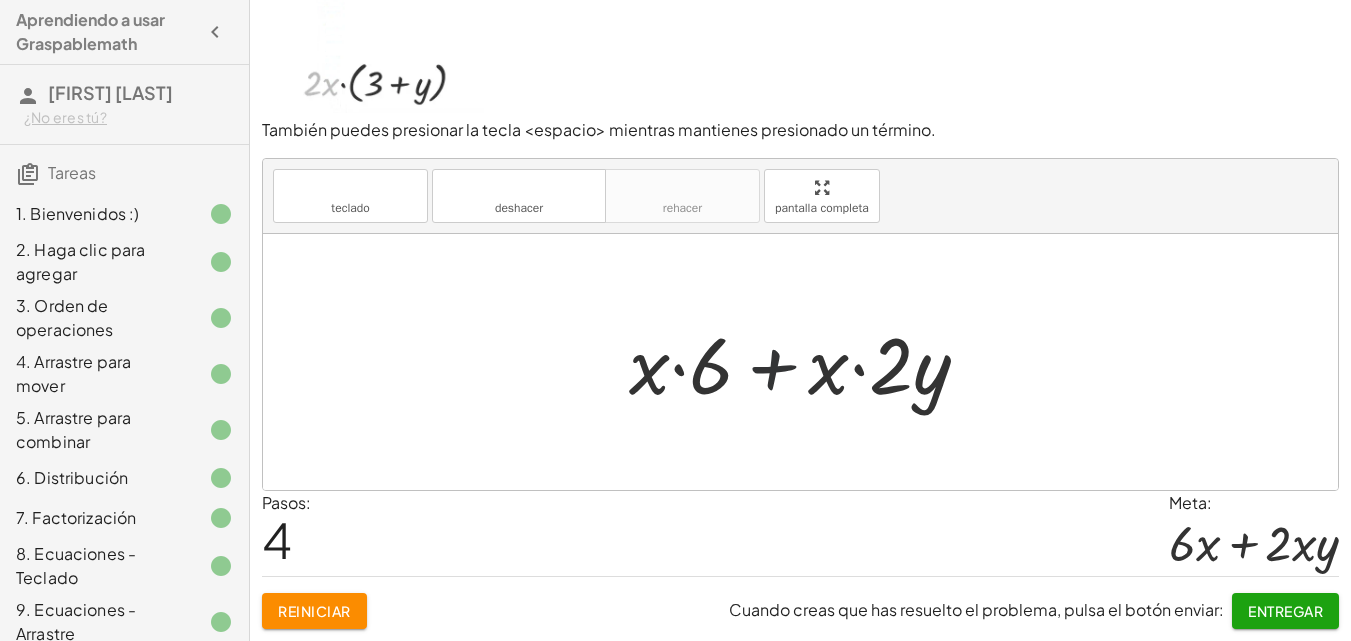 click at bounding box center (808, 362) 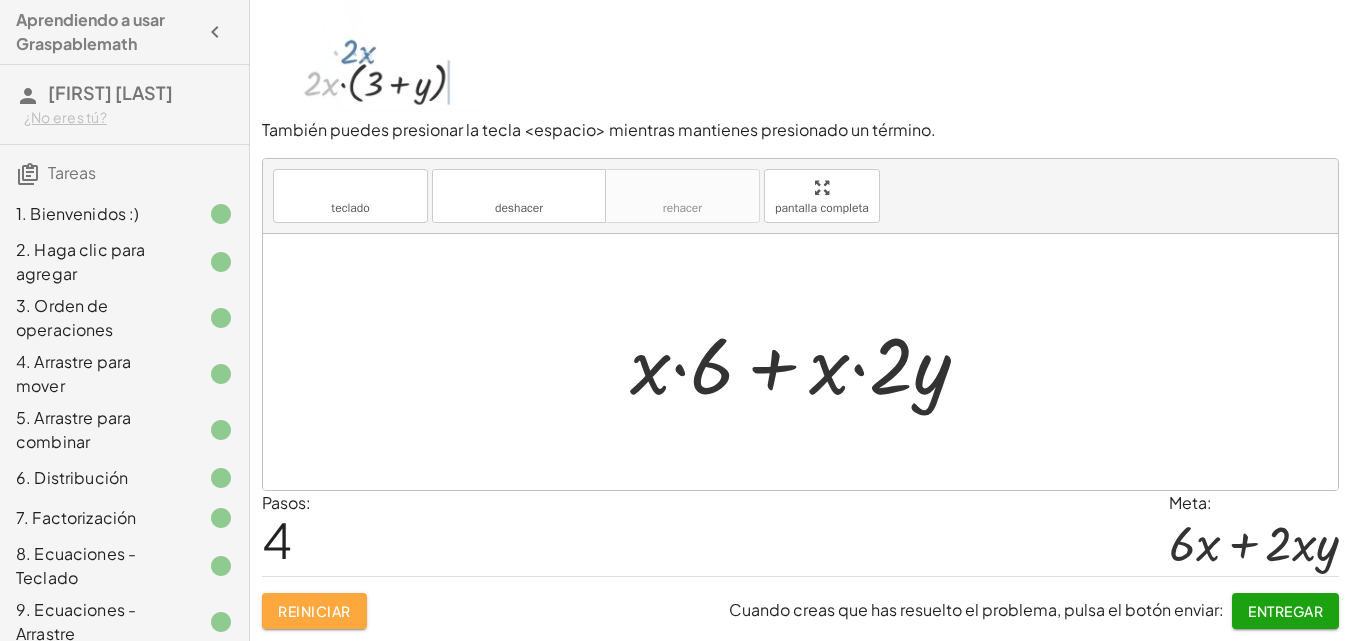 click on "Reiniciar" at bounding box center [314, 611] 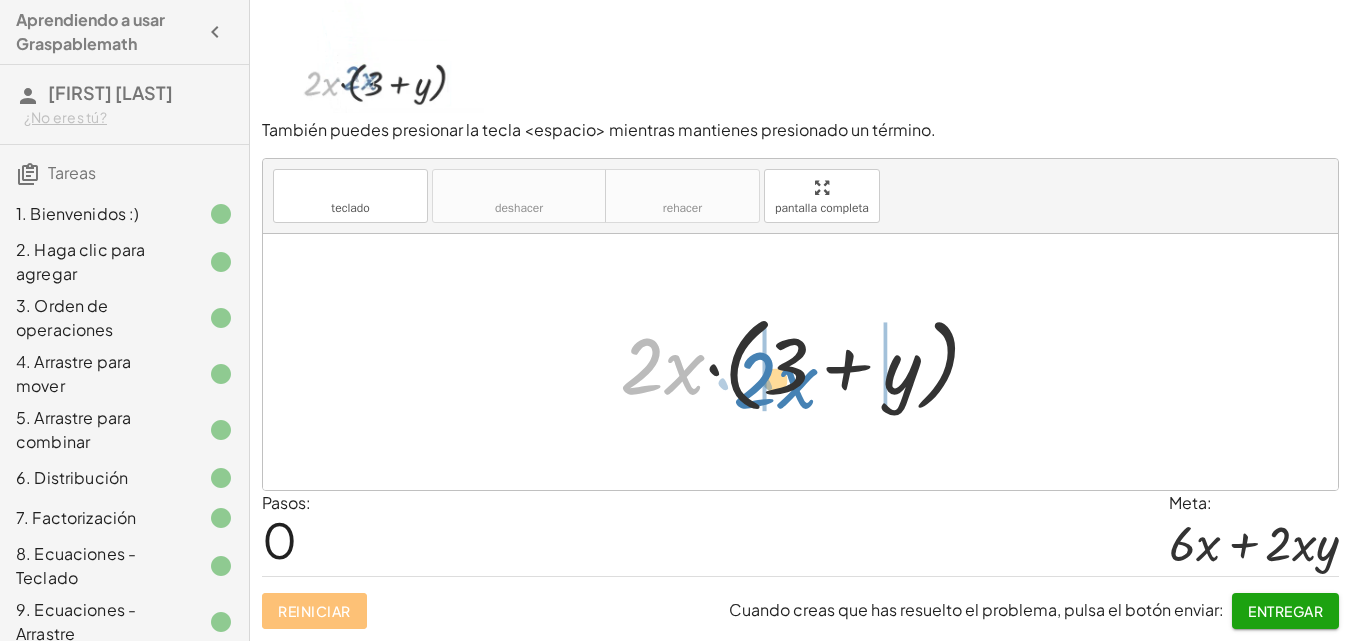 drag, startPoint x: 681, startPoint y: 365, endPoint x: 794, endPoint y: 379, distance: 113.86395 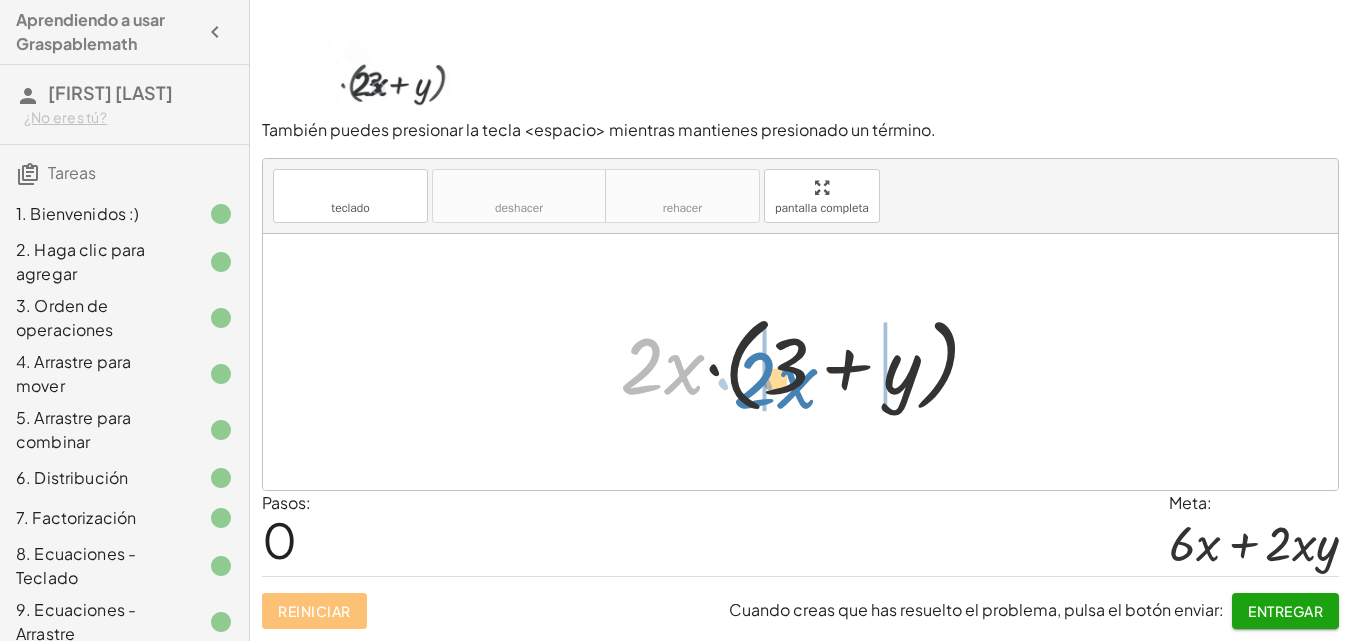 click at bounding box center (808, 362) 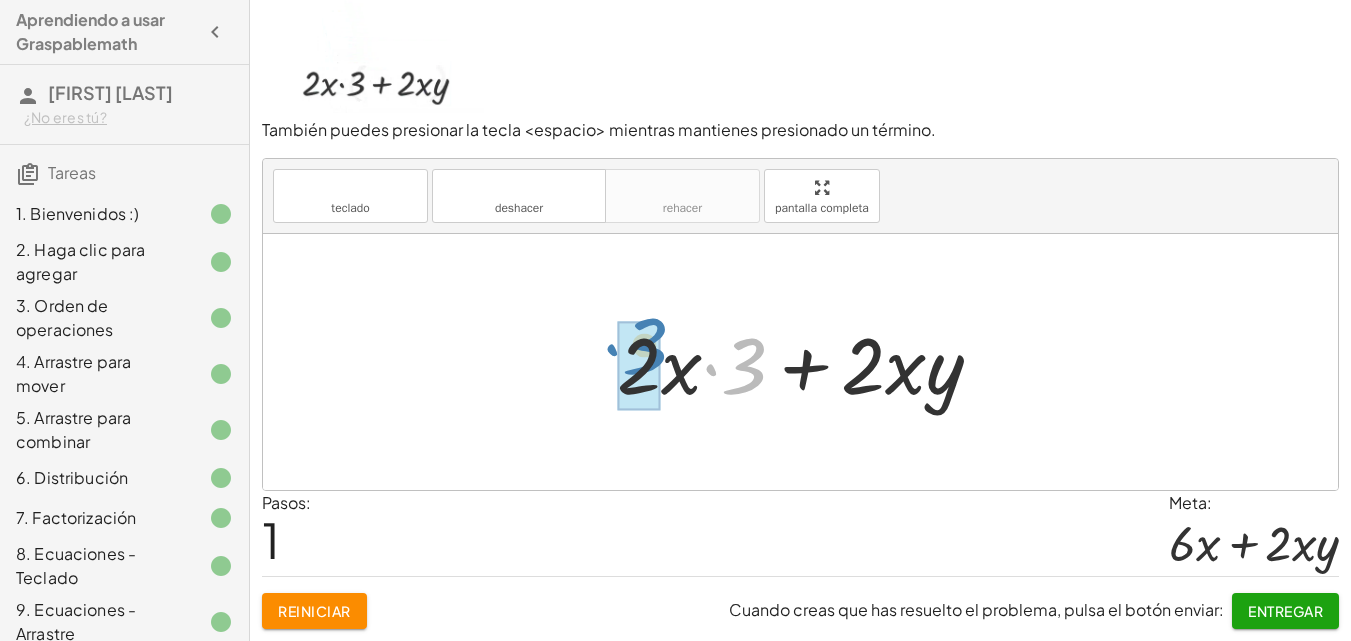 drag, startPoint x: 742, startPoint y: 362, endPoint x: 638, endPoint y: 347, distance: 105.076164 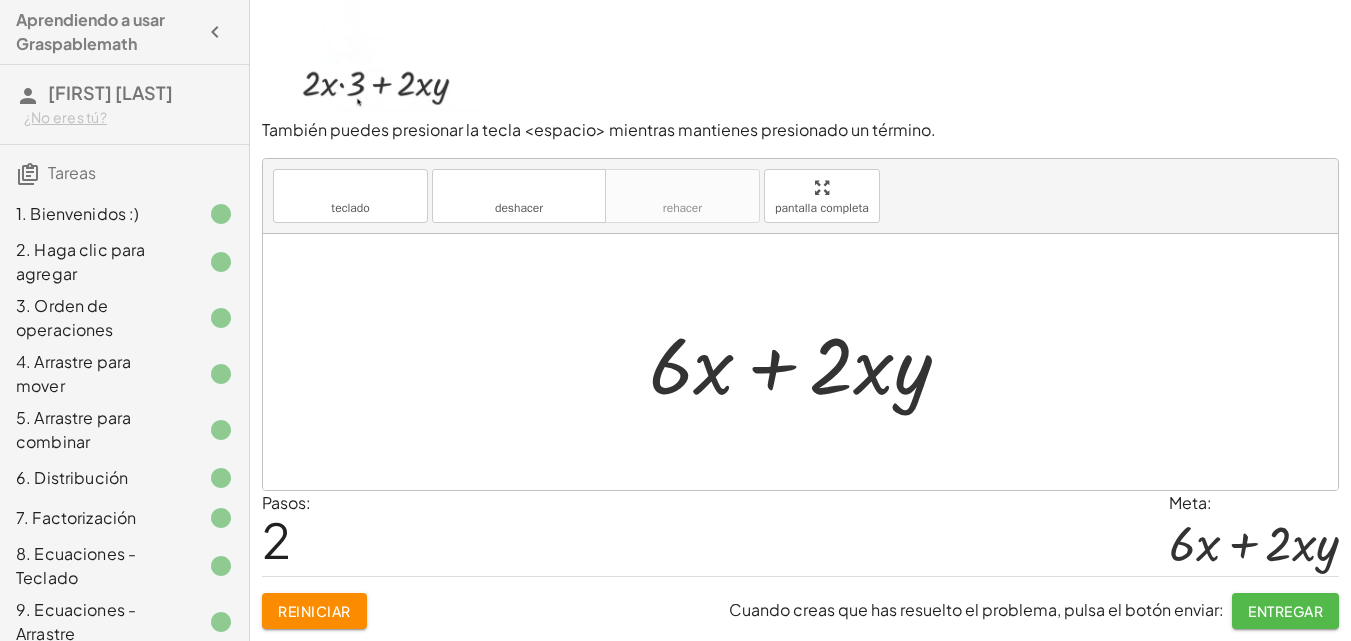 click on "Entregar" at bounding box center [1285, 611] 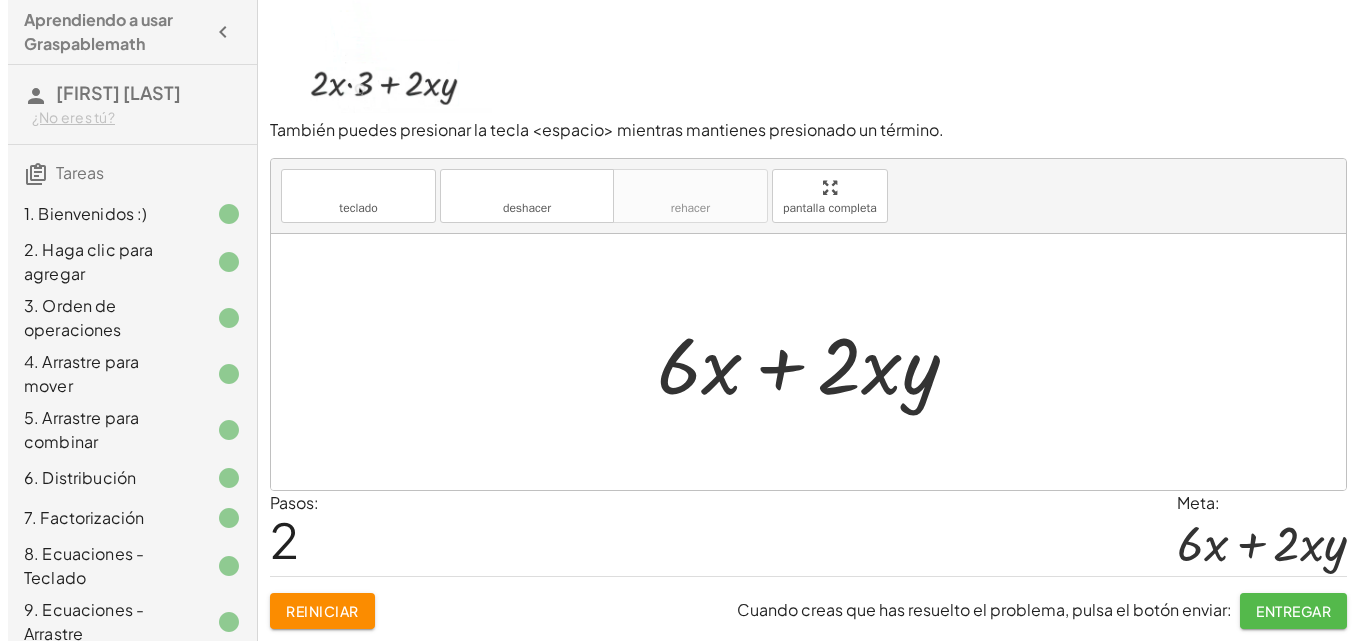 scroll, scrollTop: 0, scrollLeft: 0, axis: both 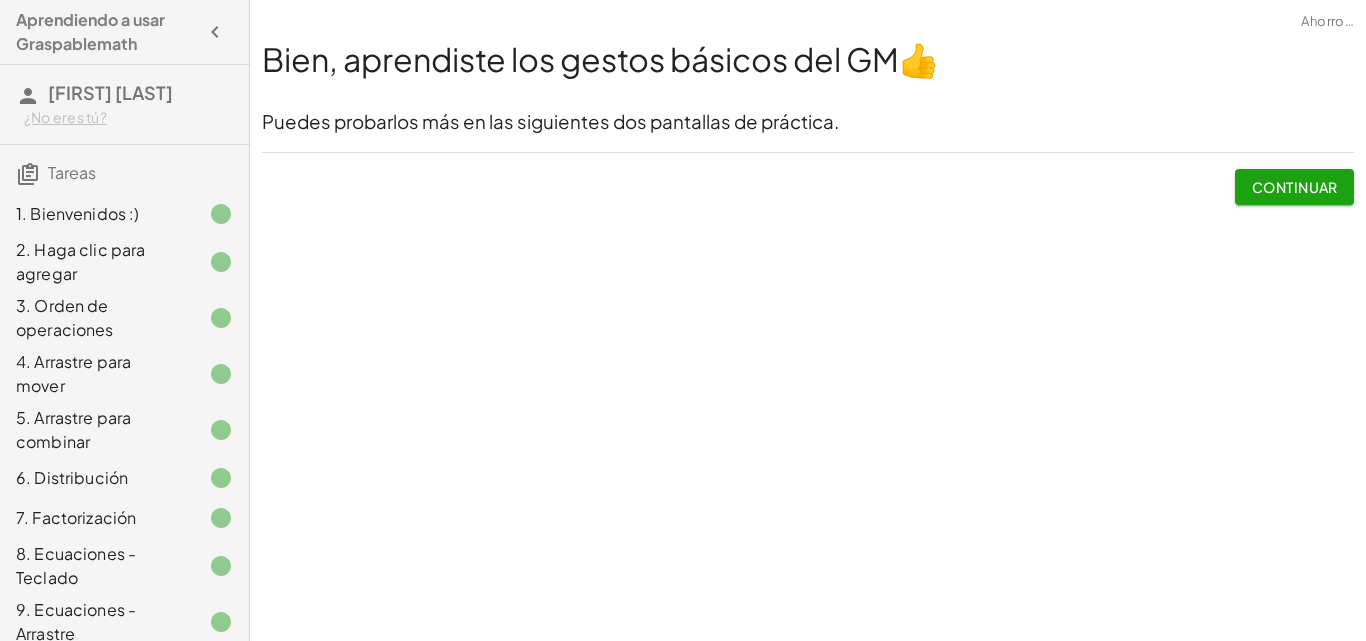 click on "Continuar" at bounding box center [1295, 187] 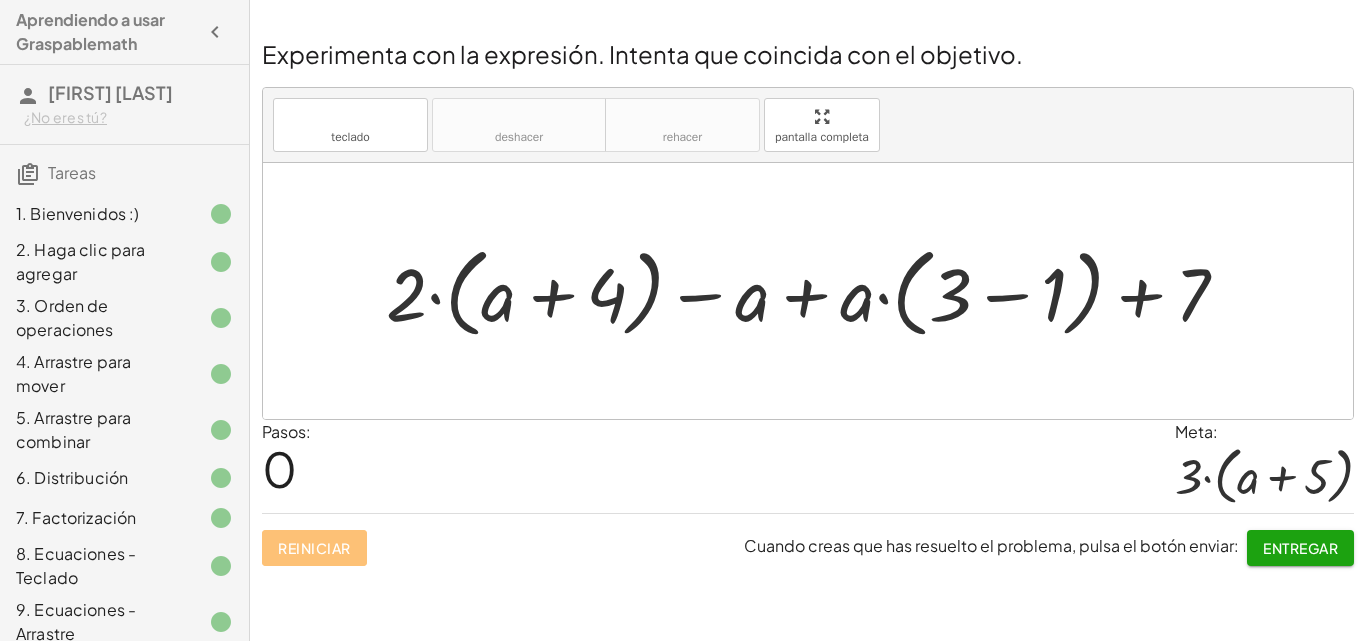 click at bounding box center [815, 291] 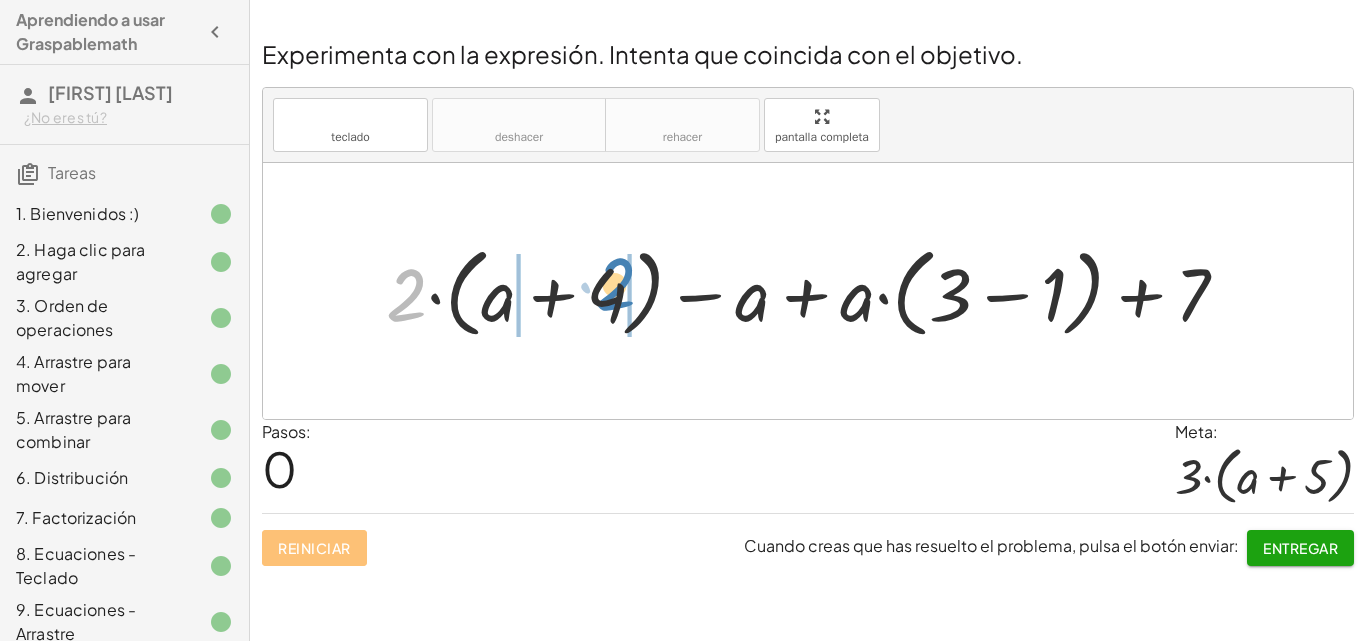 drag, startPoint x: 408, startPoint y: 285, endPoint x: 616, endPoint y: 275, distance: 208.24025 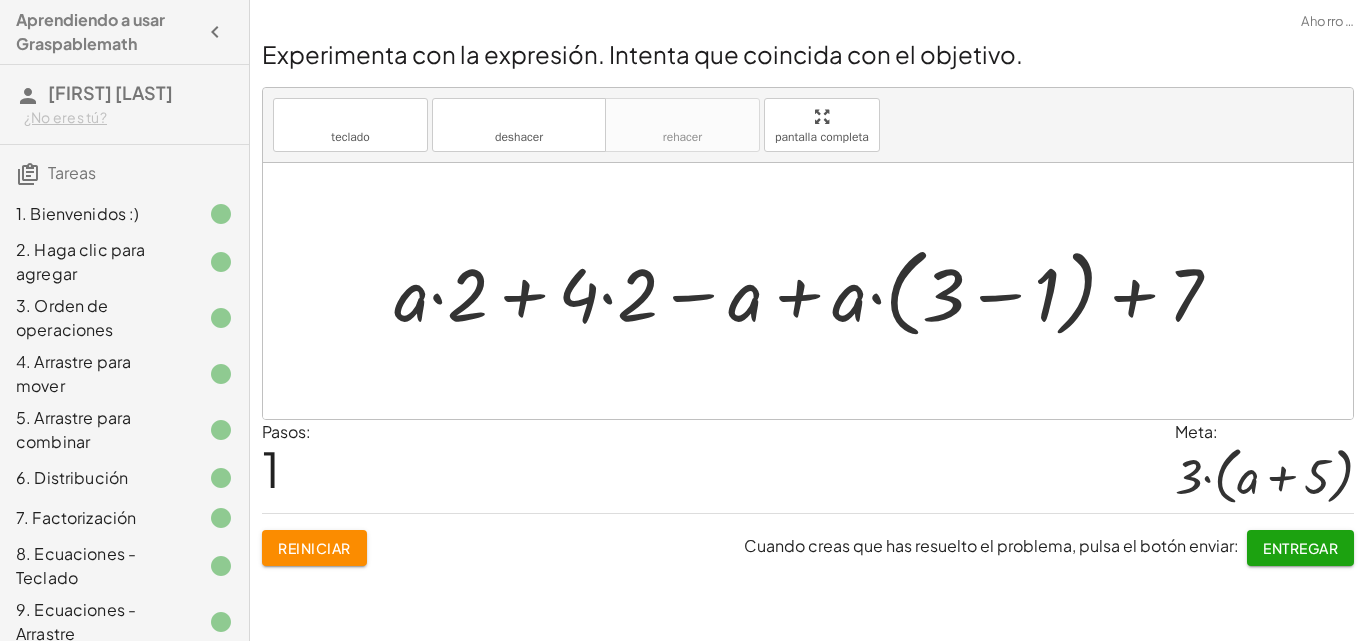 click at bounding box center [815, 291] 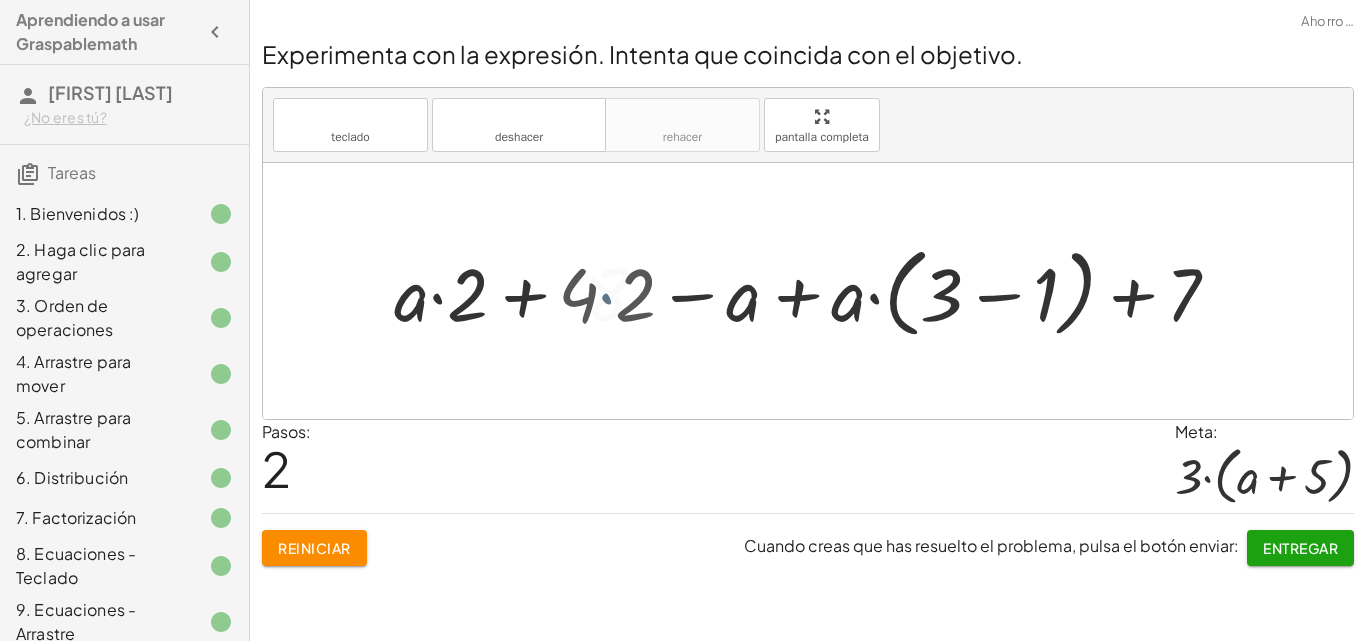click at bounding box center [815, 291] 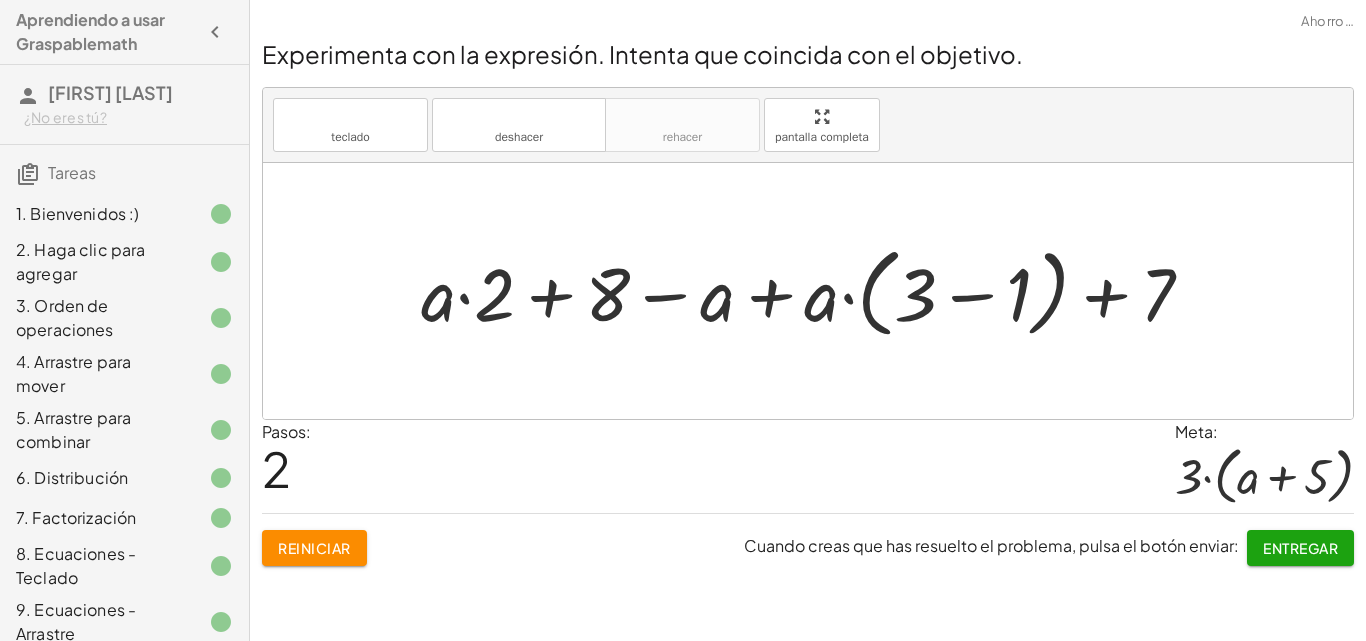 click at bounding box center [815, 291] 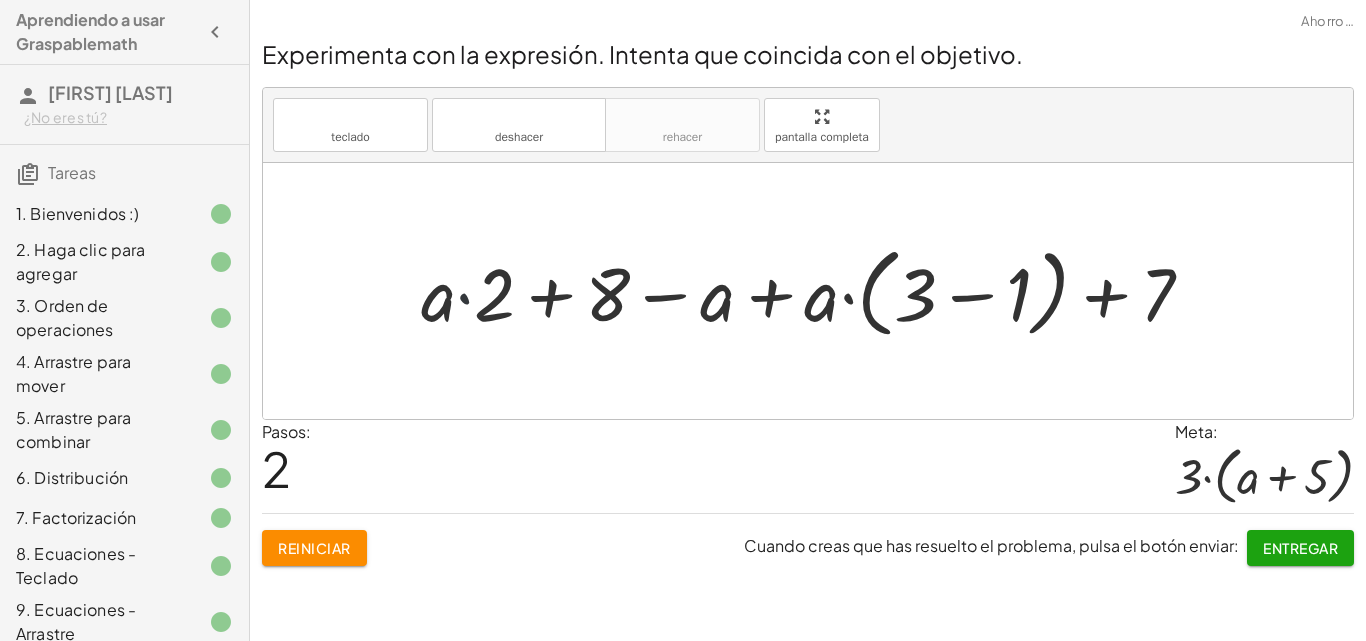 click at bounding box center (815, 291) 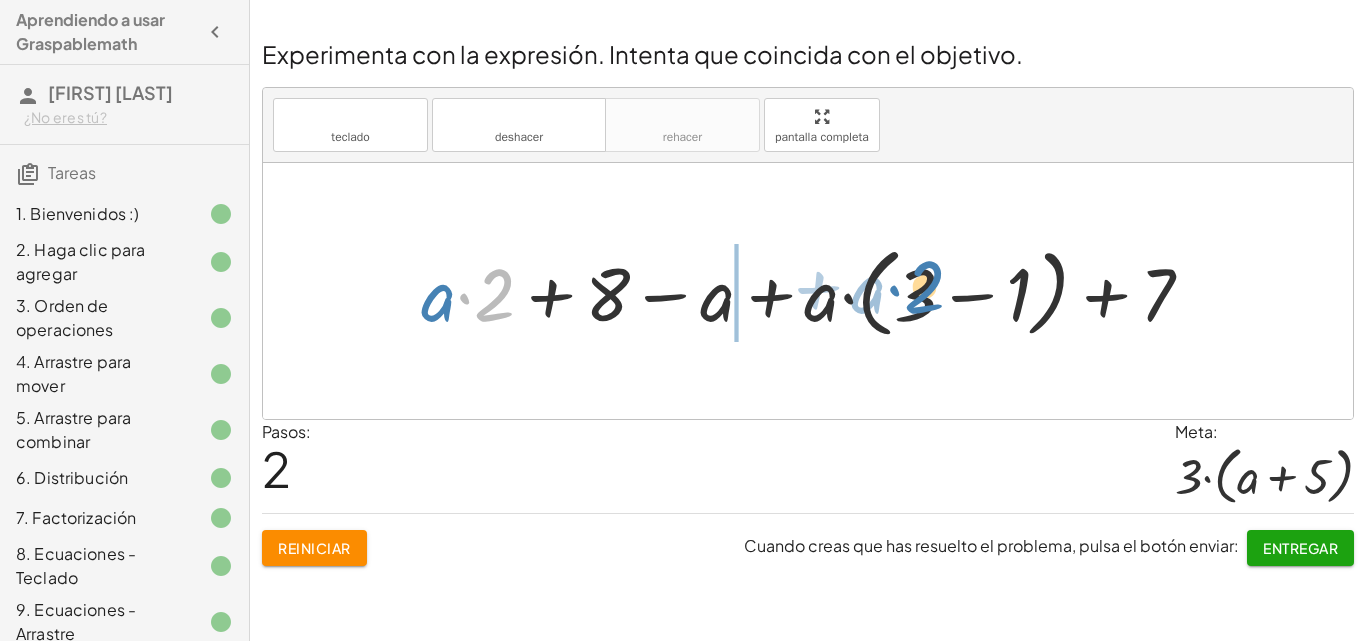 drag, startPoint x: 488, startPoint y: 296, endPoint x: 899, endPoint y: 295, distance: 411.00122 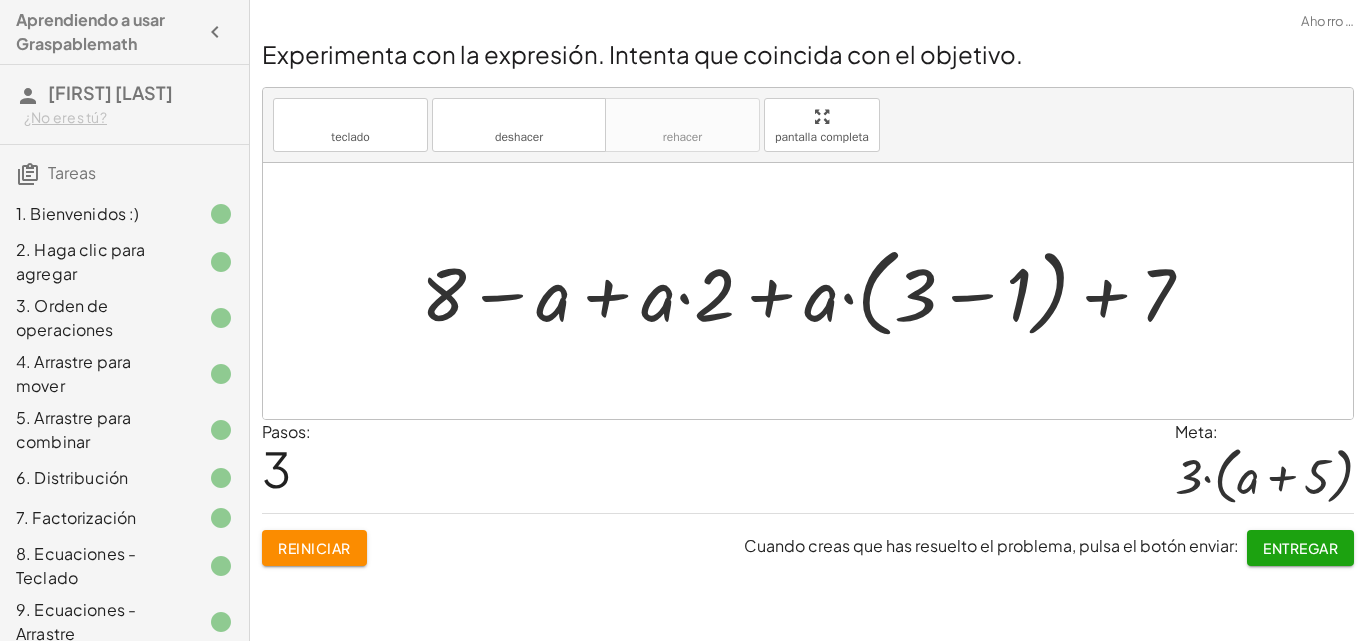 drag, startPoint x: 918, startPoint y: 305, endPoint x: 880, endPoint y: 298, distance: 38.63936 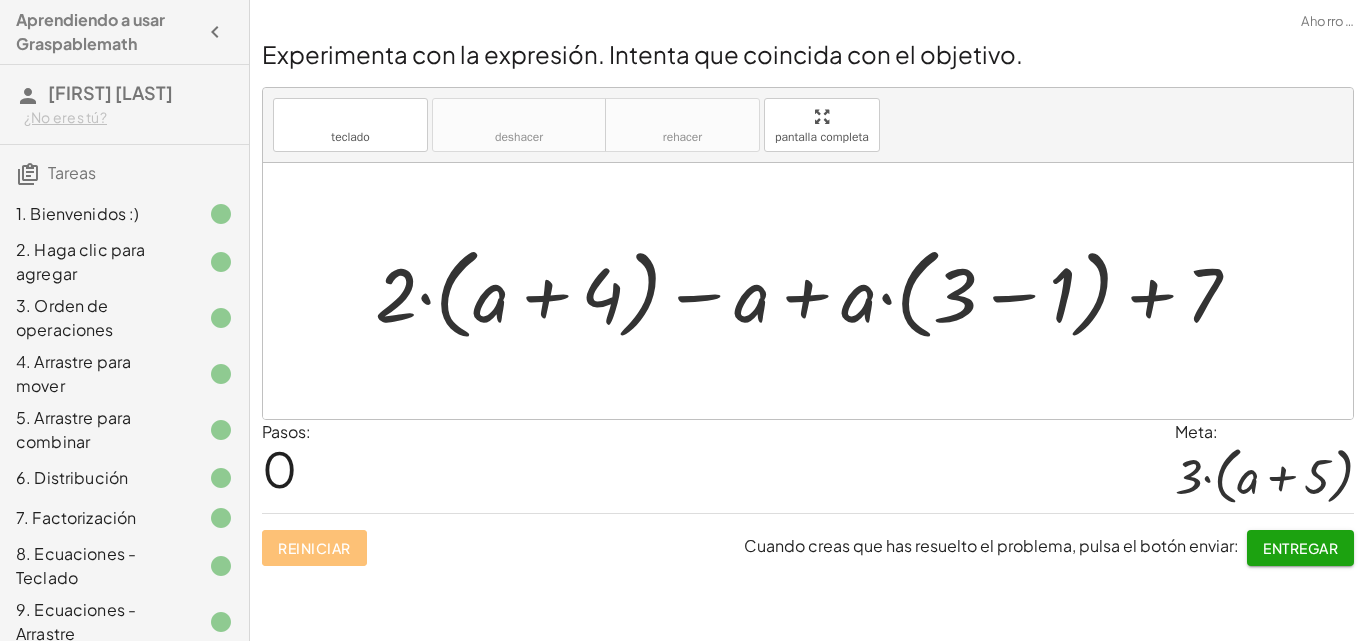 click on "Reiniciar Cuando creas que has resuelto el problema, pulsa el botón enviar: Entregar" at bounding box center [808, 539] 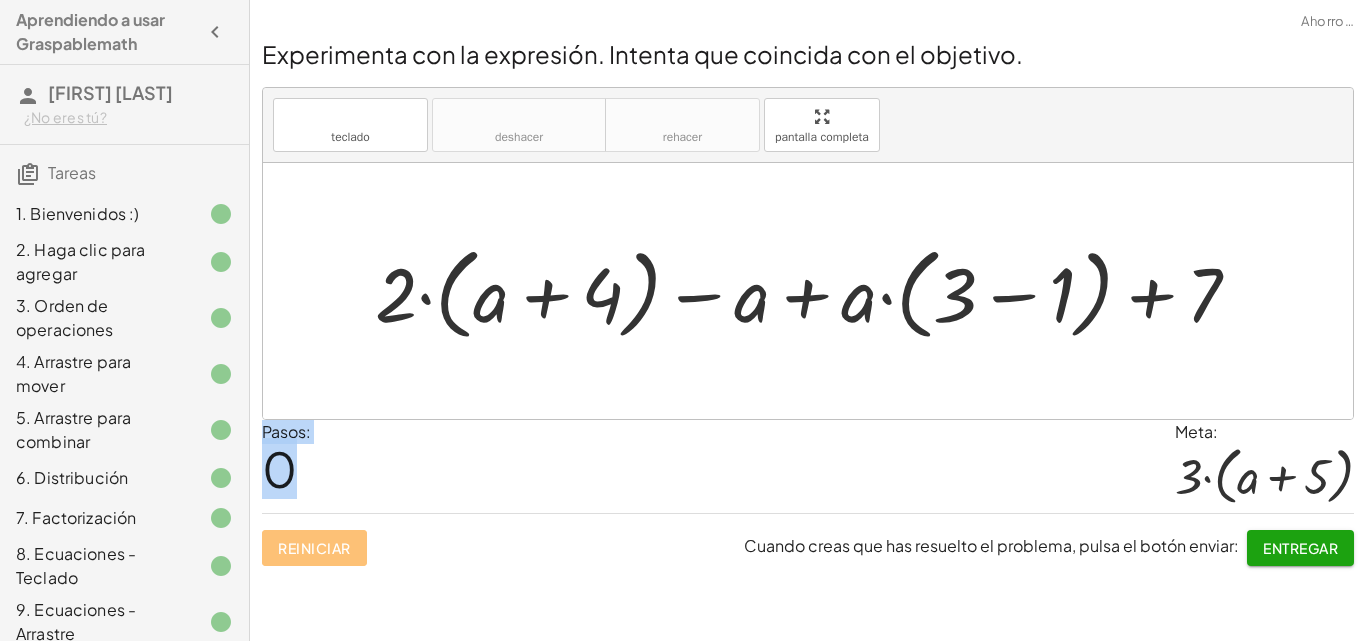 drag, startPoint x: 471, startPoint y: 448, endPoint x: 484, endPoint y: 409, distance: 41.109608 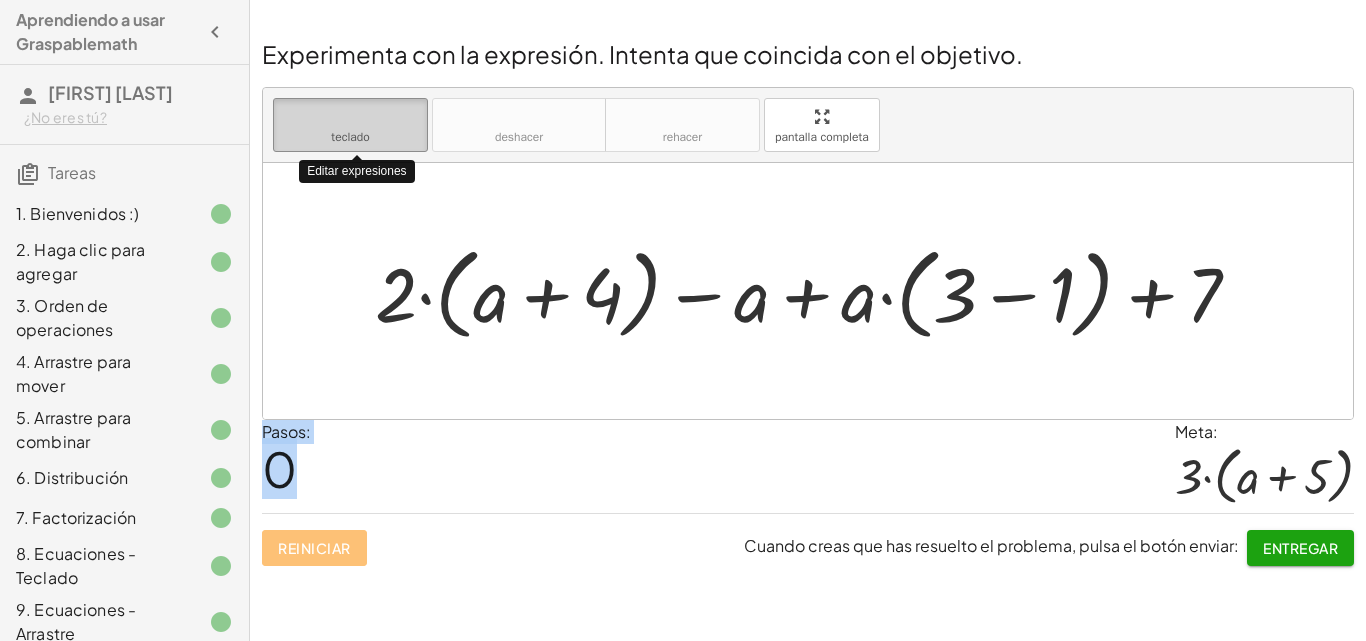 click on "teclado teclado" at bounding box center [350, 125] 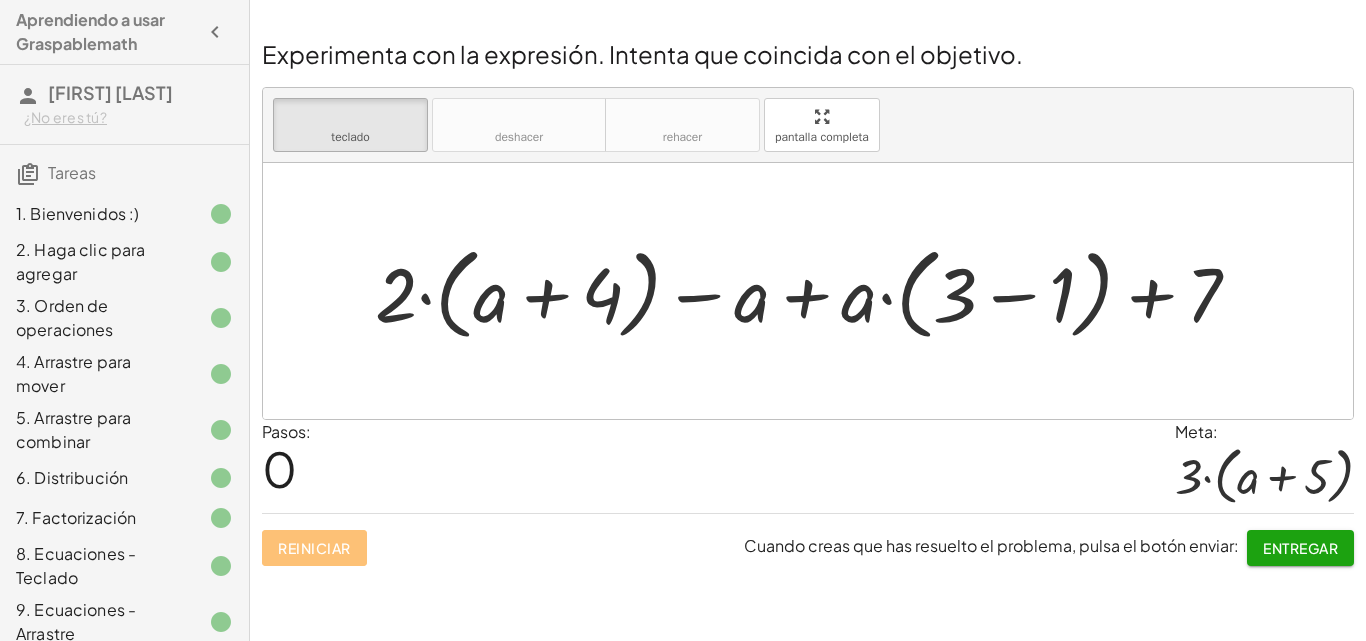 click at bounding box center (815, 291) 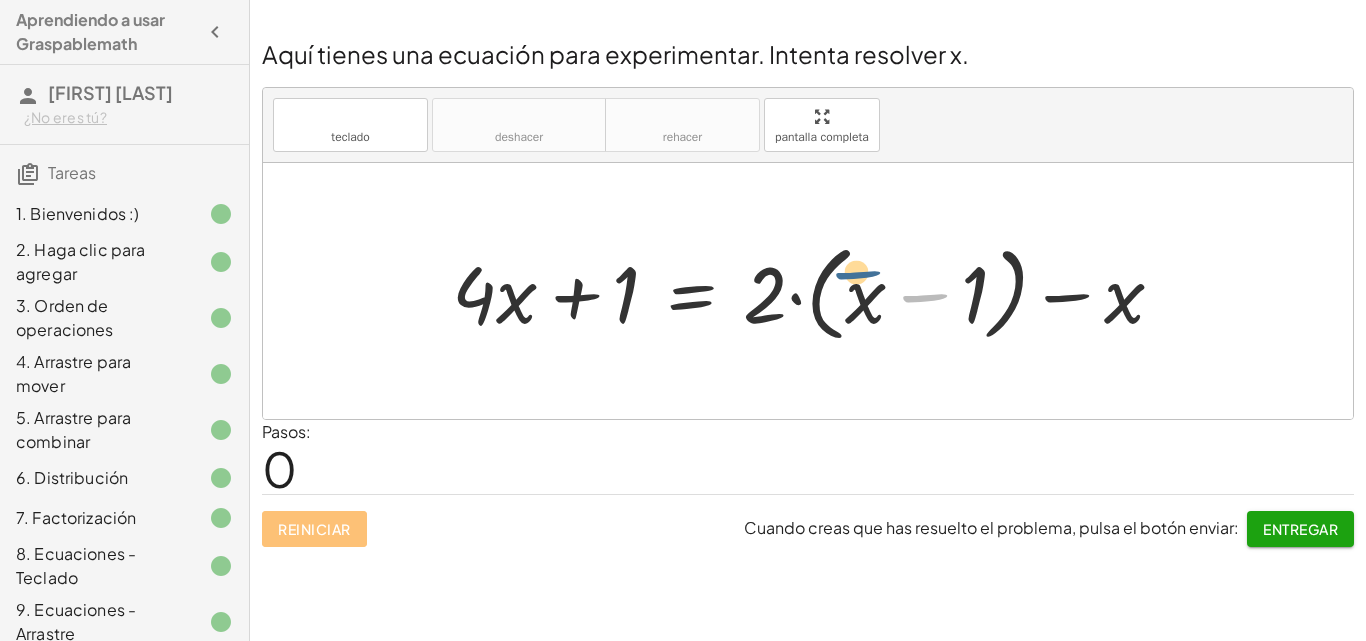 drag, startPoint x: 931, startPoint y: 300, endPoint x: 734, endPoint y: 299, distance: 197.00253 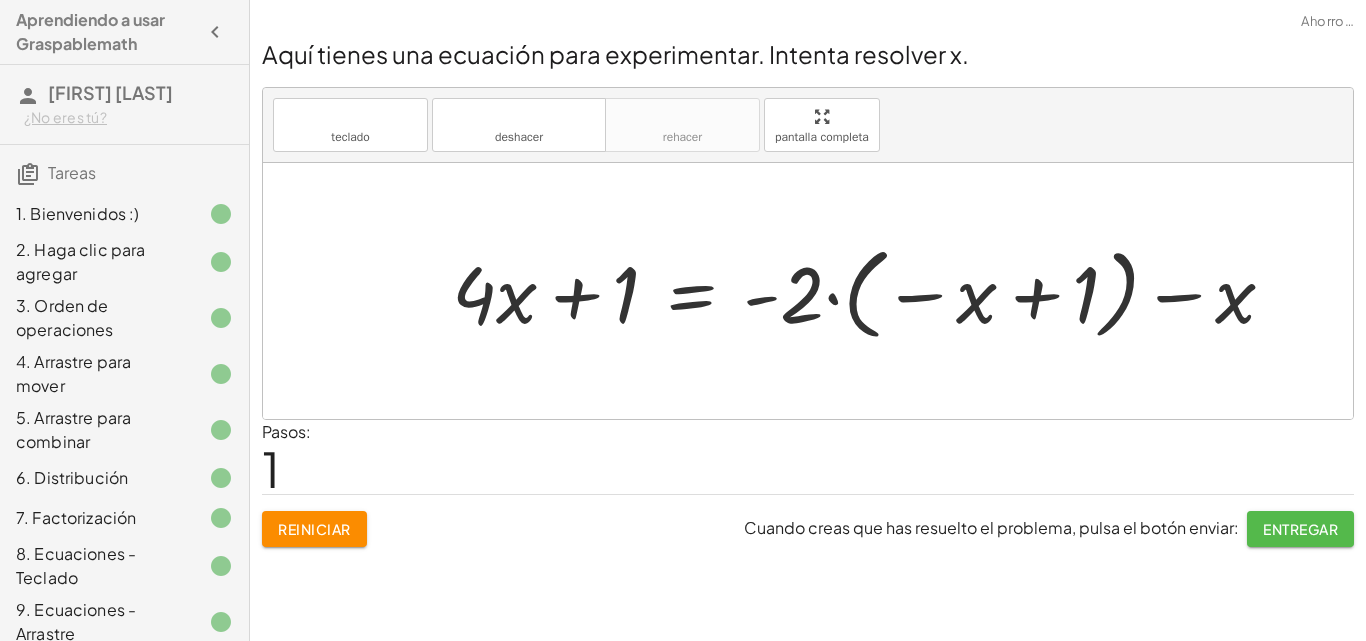 drag, startPoint x: 1334, startPoint y: 522, endPoint x: 1299, endPoint y: 502, distance: 40.311287 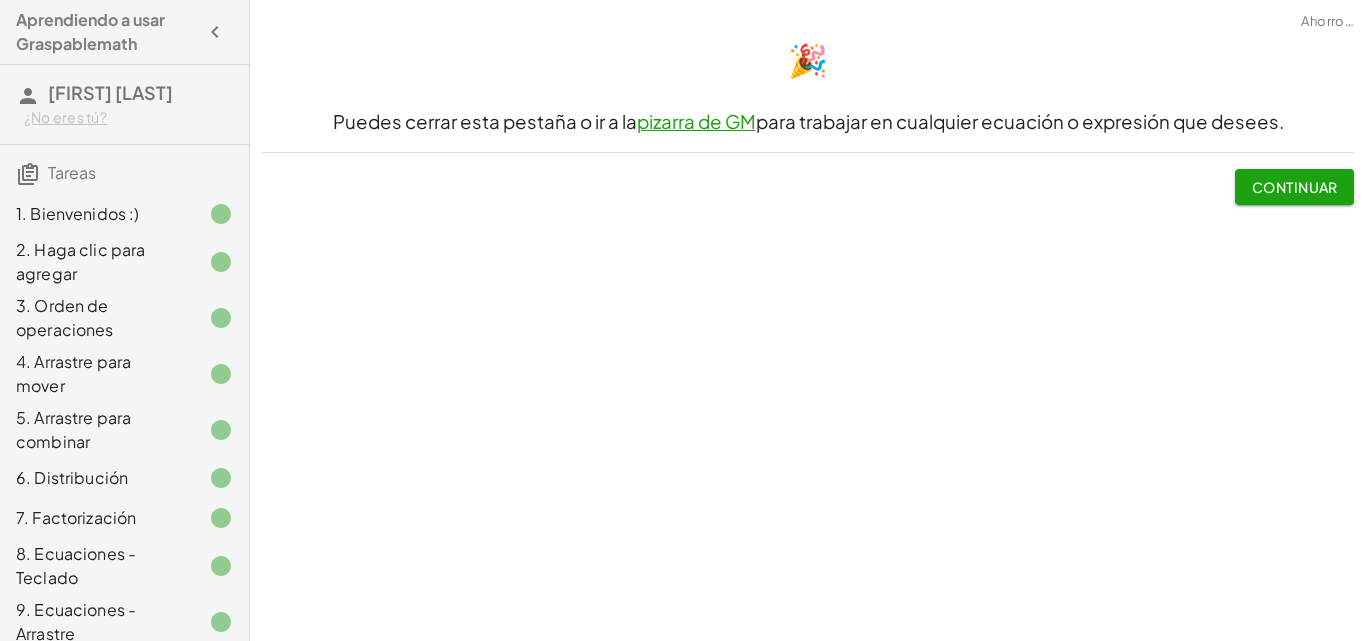 click on "Continuar" at bounding box center [1295, 187] 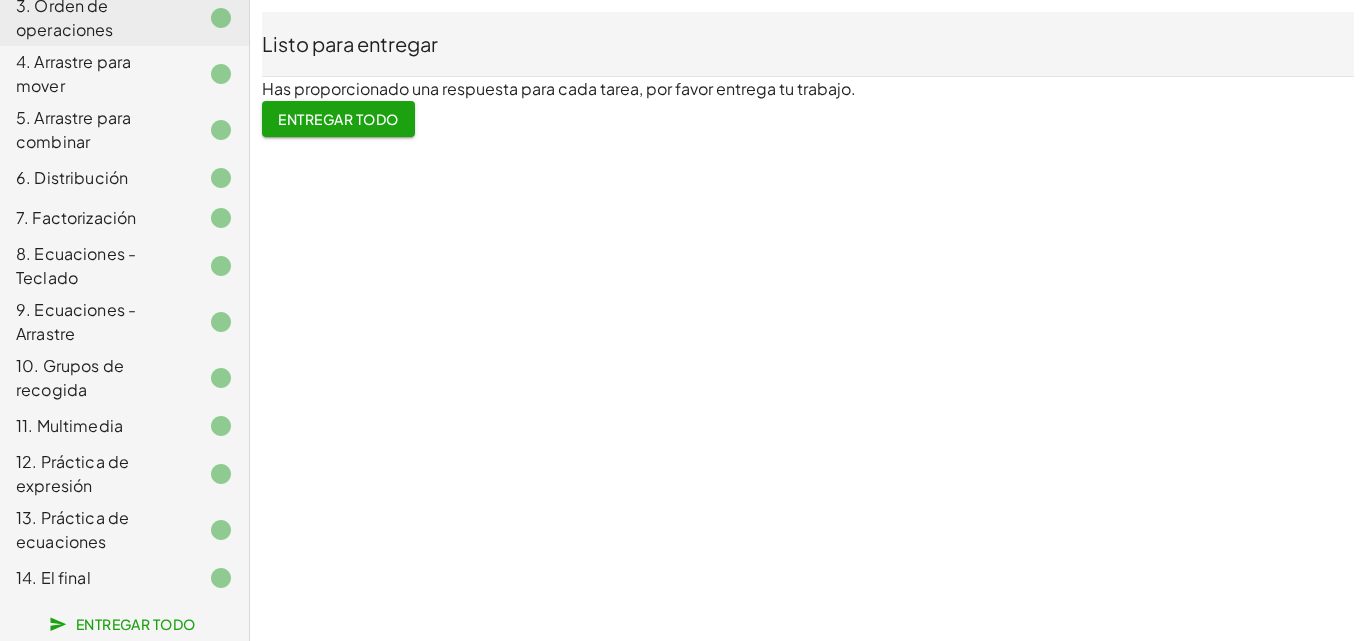 scroll, scrollTop: 301, scrollLeft: 0, axis: vertical 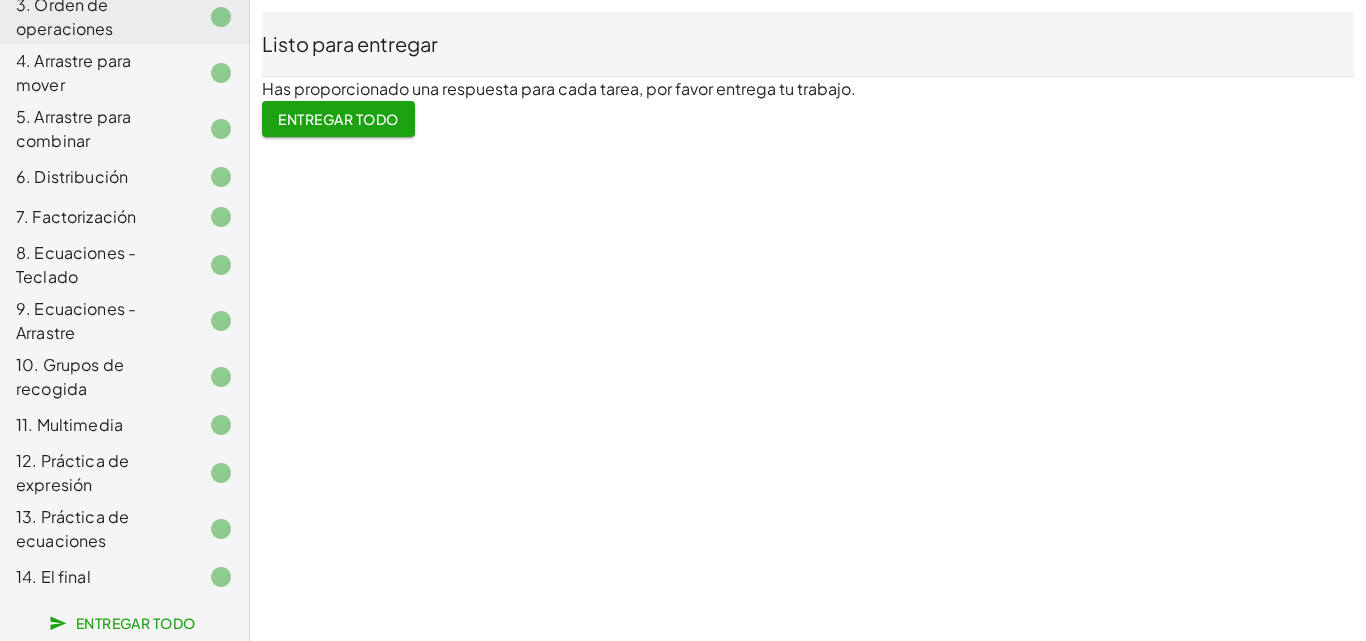 click on "Entregar todo" at bounding box center [338, 119] 